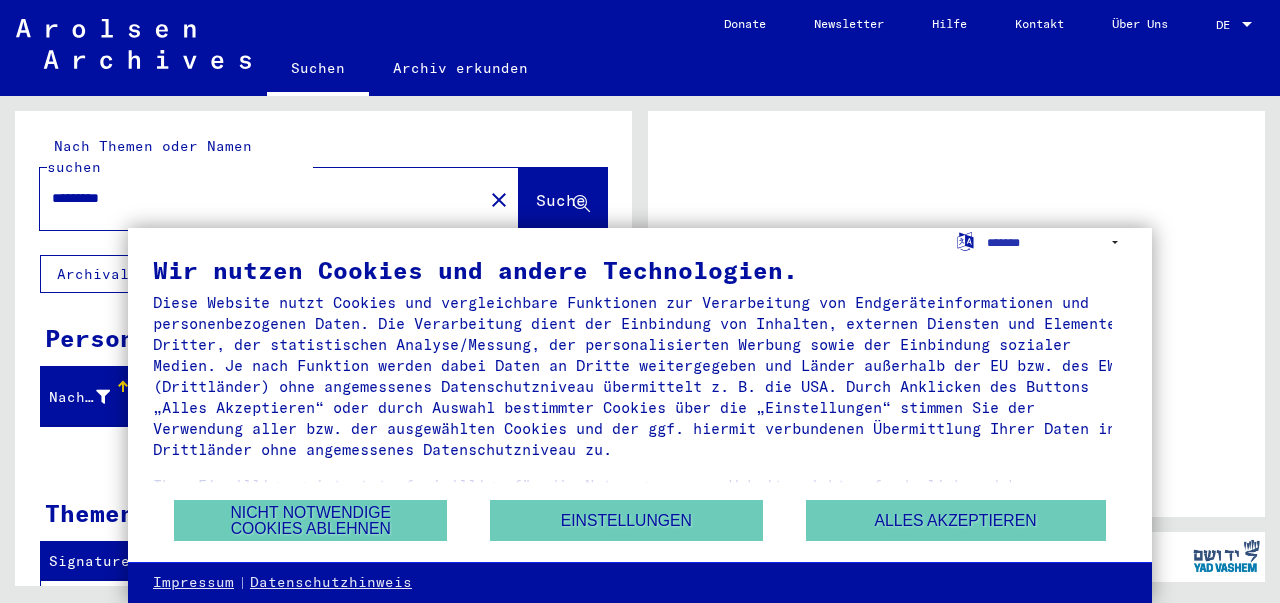 scroll, scrollTop: 0, scrollLeft: 0, axis: both 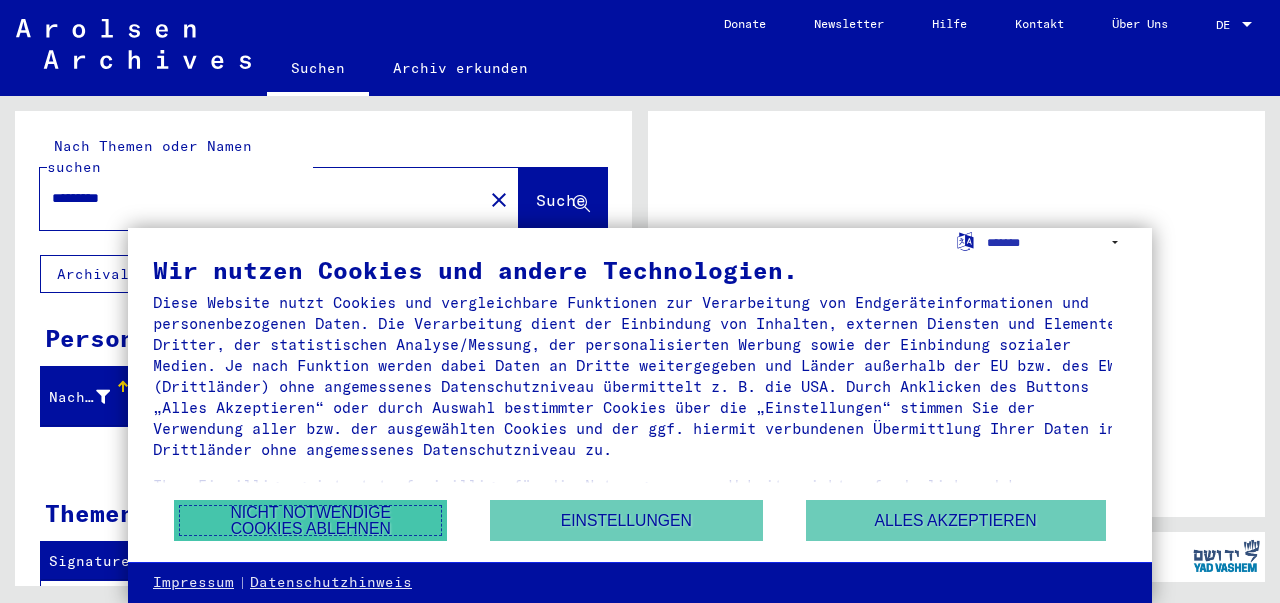 click on "Nicht notwendige Cookies ablehnen" at bounding box center [310, 520] 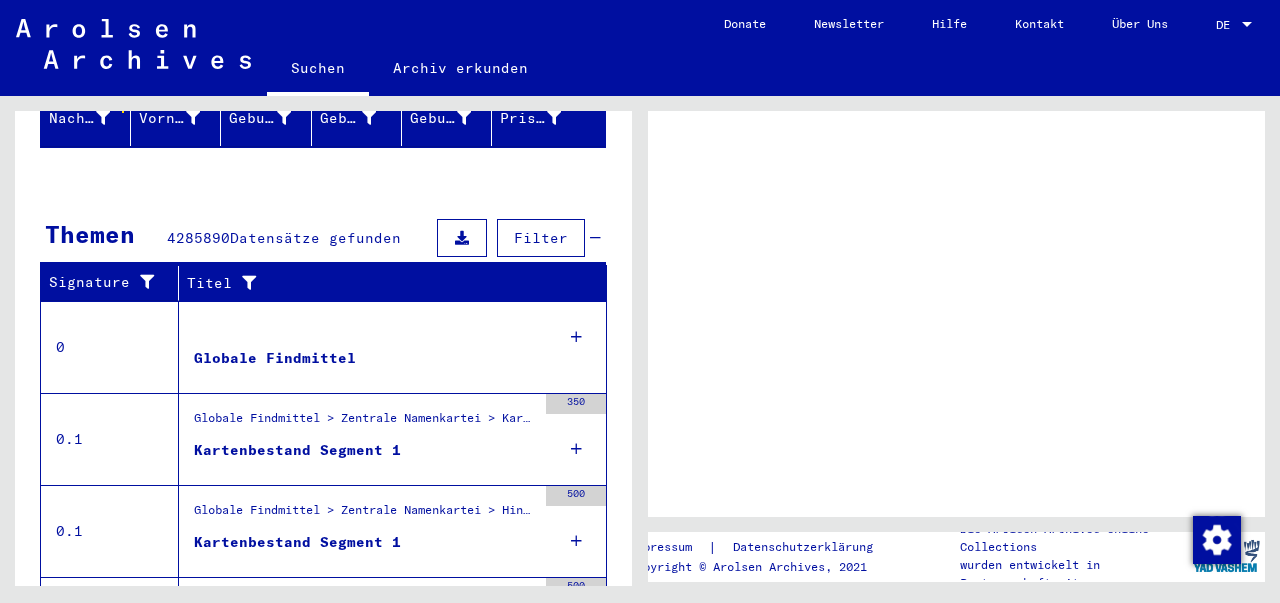 scroll, scrollTop: 0, scrollLeft: 0, axis: both 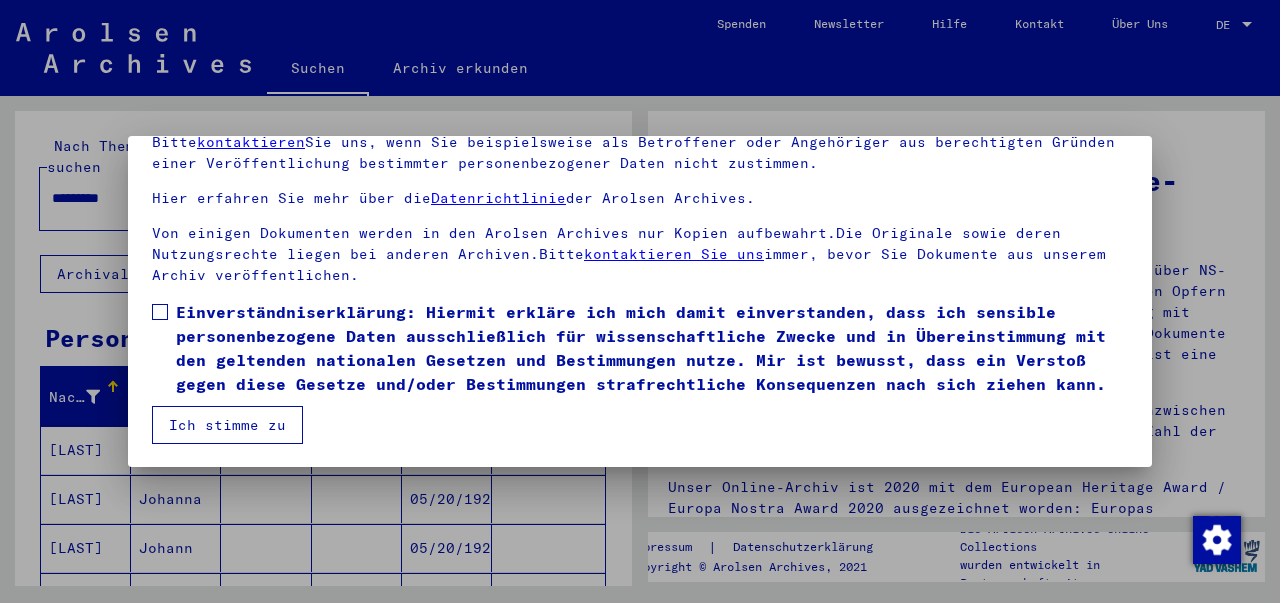 click on "Einverständniserklärung: Hiermit erkläre ich mich damit einverstanden, dass ich sensible personenbezogene Daten ausschließlich für wissenschaftliche Zwecke und in Übereinstimmung mit den geltenden nationalen Gesetzen und Bestimmungen nutze. Mir ist bewusst, dass ein Verstoß gegen diese Gesetze und/oder Bestimmungen strafrechtliche Konsequenzen nach sich ziehen kann." at bounding box center (652, 348) 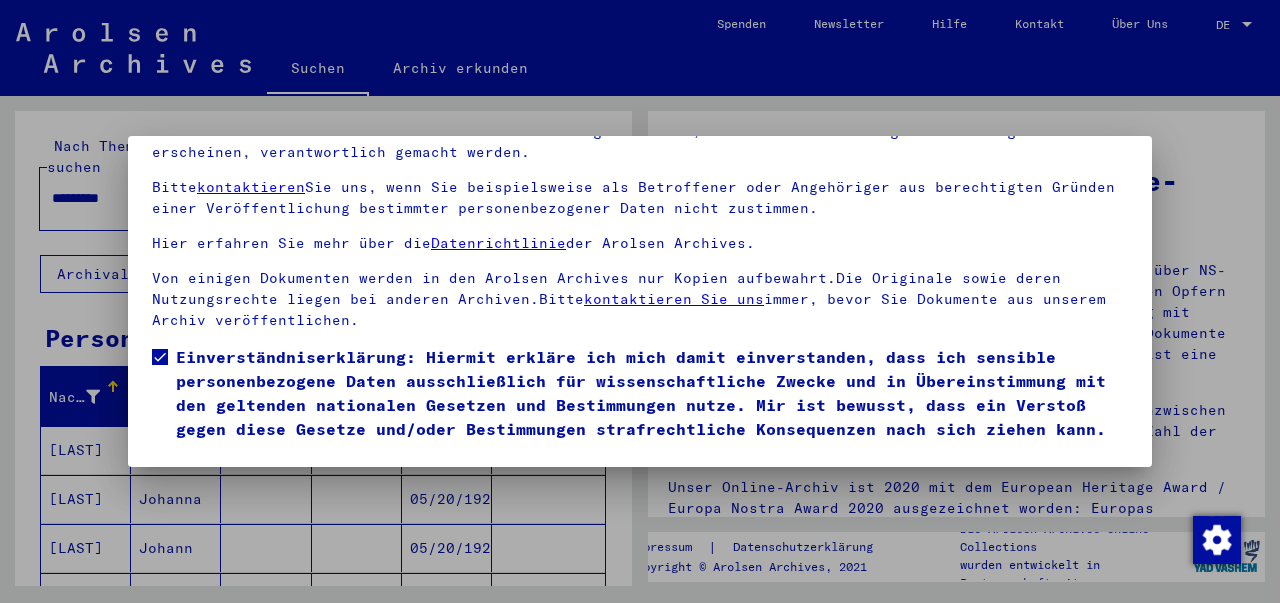 scroll, scrollTop: 0, scrollLeft: 0, axis: both 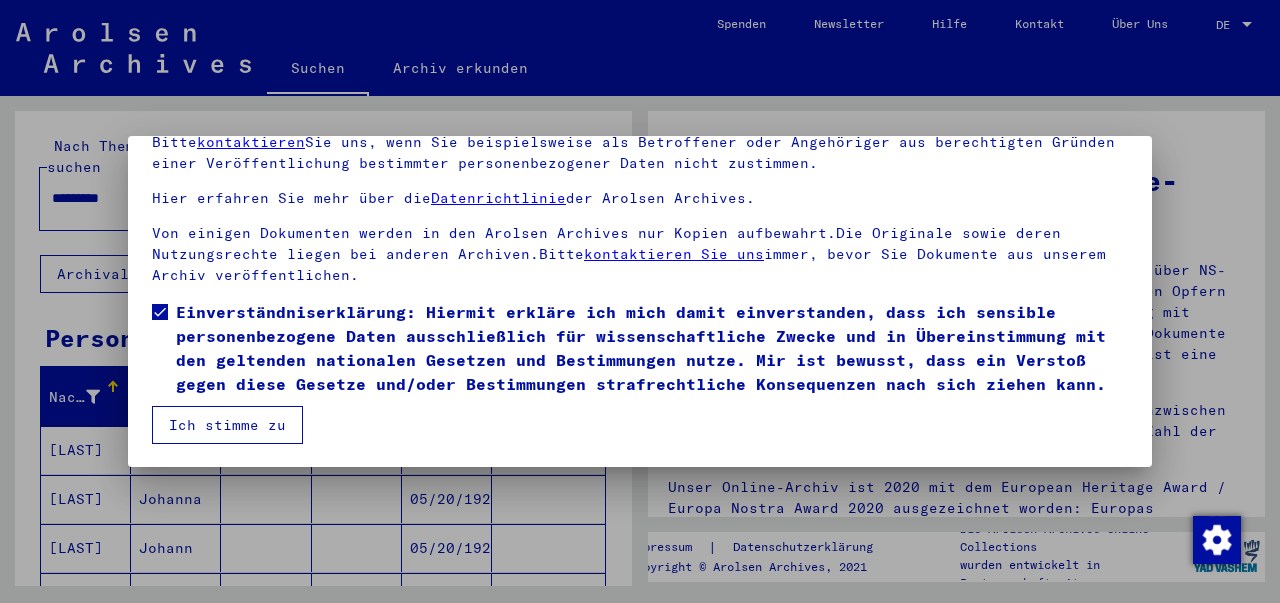 click on "Ich stimme zu" at bounding box center (227, 425) 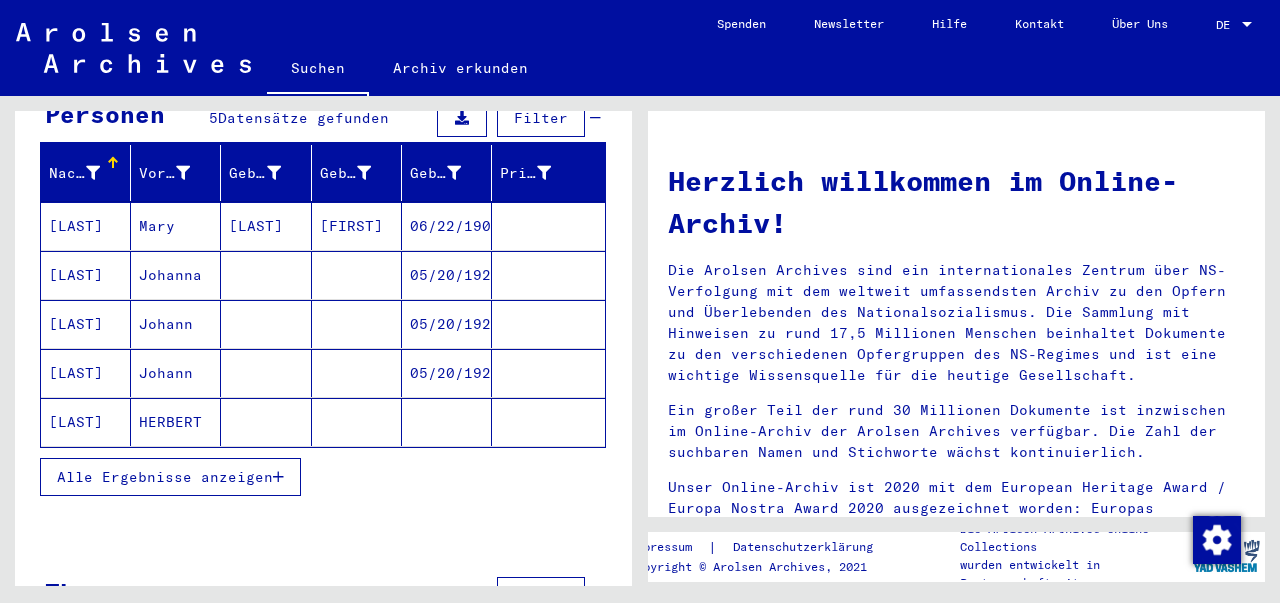 scroll, scrollTop: 201, scrollLeft: 0, axis: vertical 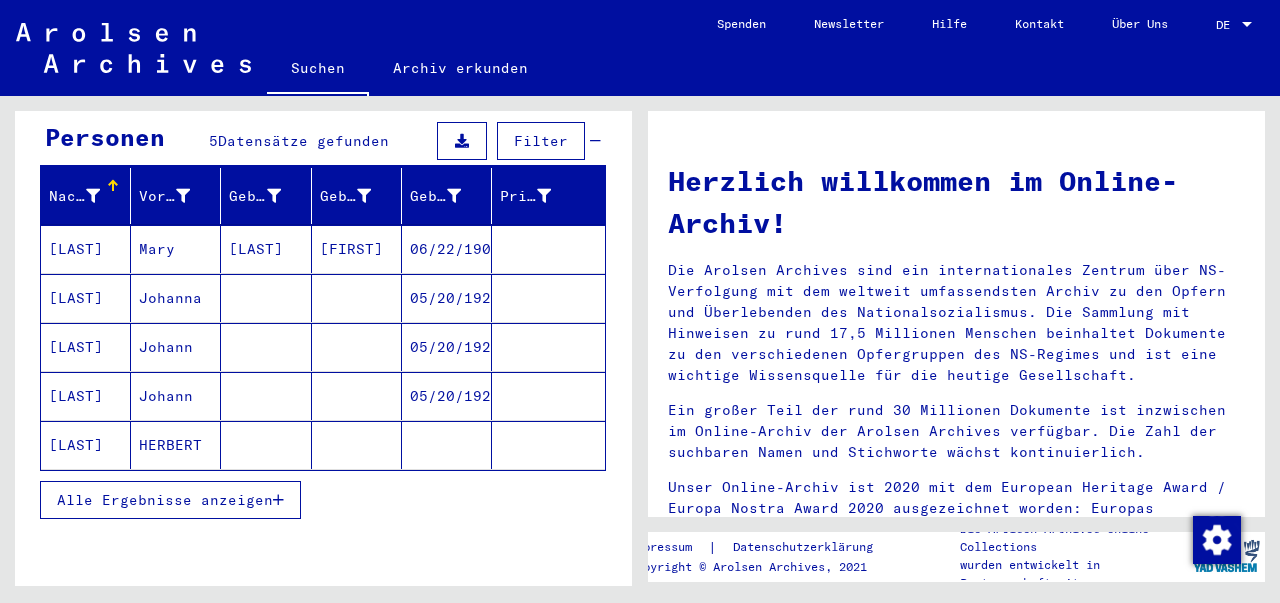 click on "Alle Ergebnisse anzeigen" at bounding box center (165, 500) 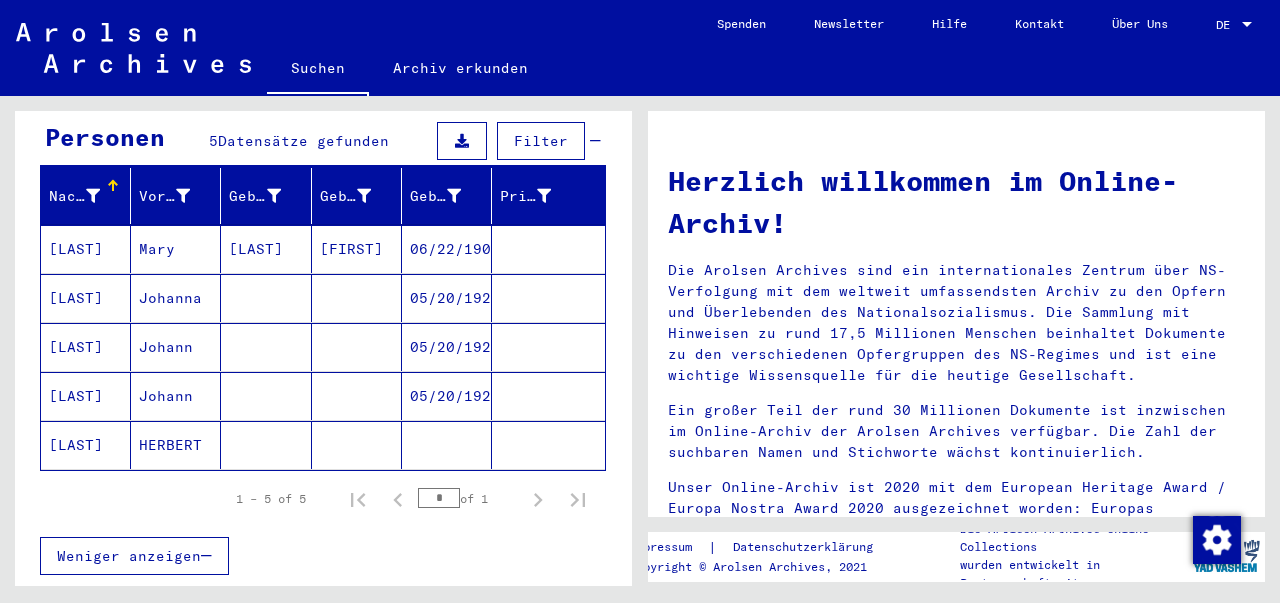 click on "HERBERT" 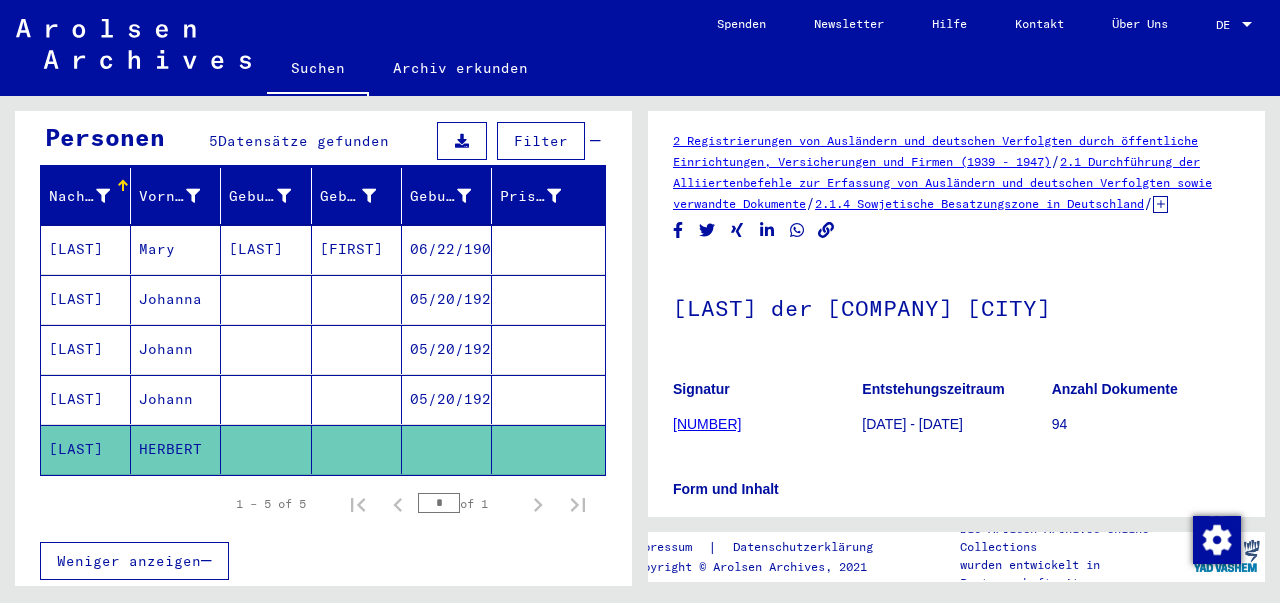 scroll, scrollTop: 8, scrollLeft: 0, axis: vertical 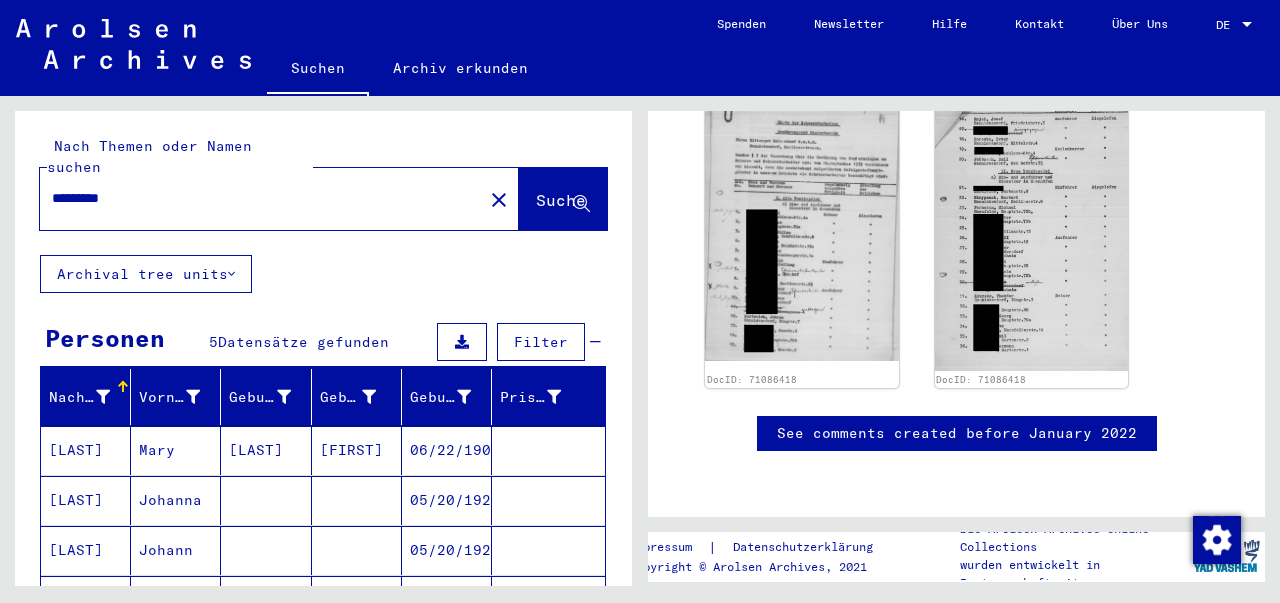 click on "*********" at bounding box center (261, 198) 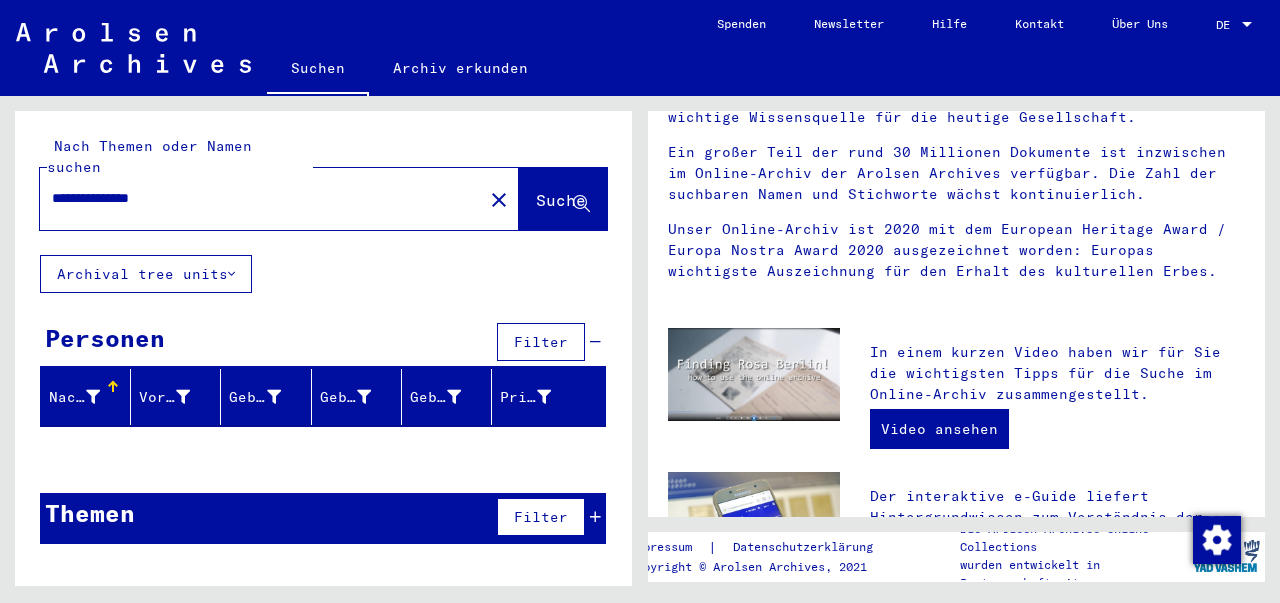 scroll, scrollTop: 289, scrollLeft: 0, axis: vertical 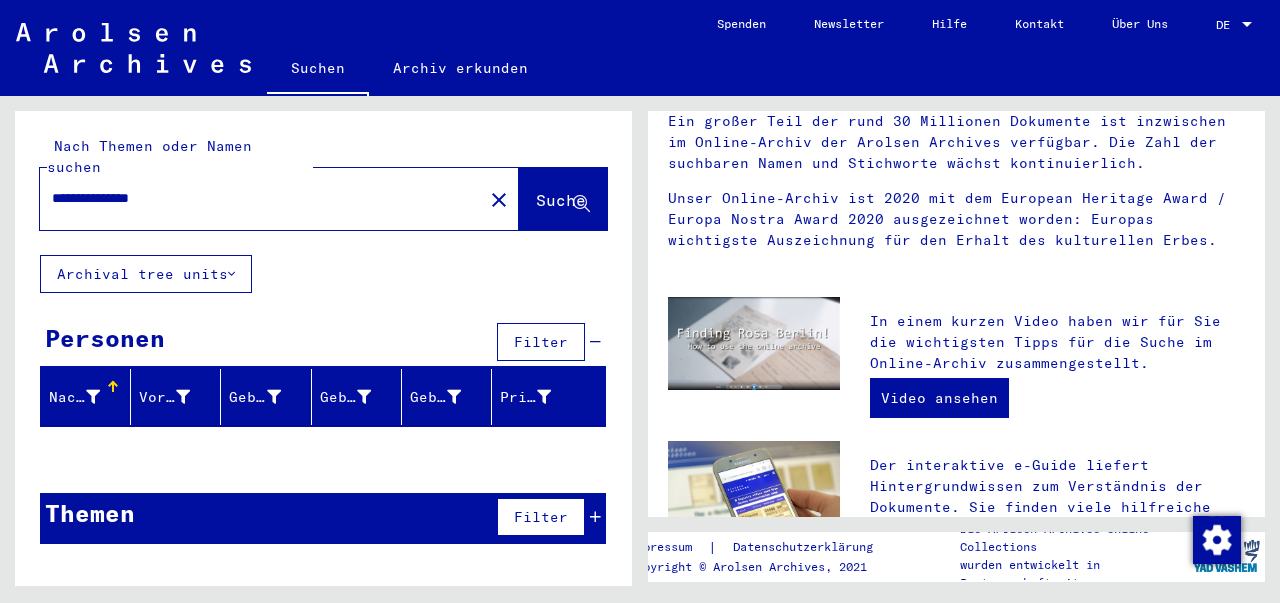 drag, startPoint x: 201, startPoint y: 185, endPoint x: 108, endPoint y: 186, distance: 93.00538 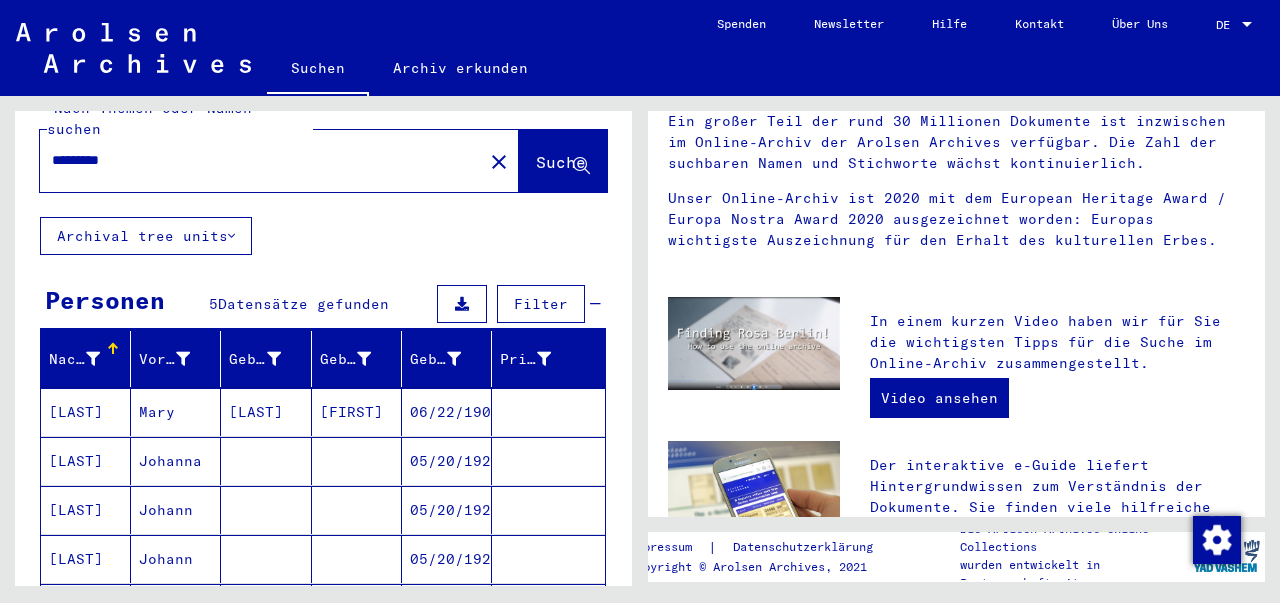 scroll, scrollTop: 15, scrollLeft: 0, axis: vertical 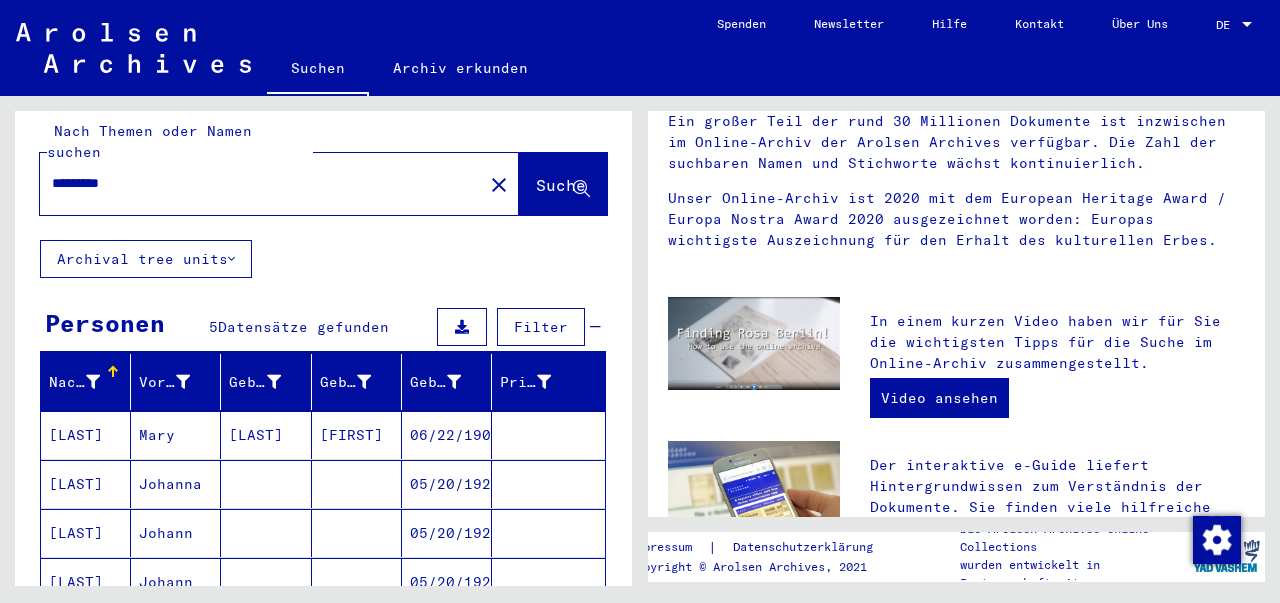 drag, startPoint x: 153, startPoint y: 152, endPoint x: 0, endPoint y: 135, distance: 153.94154 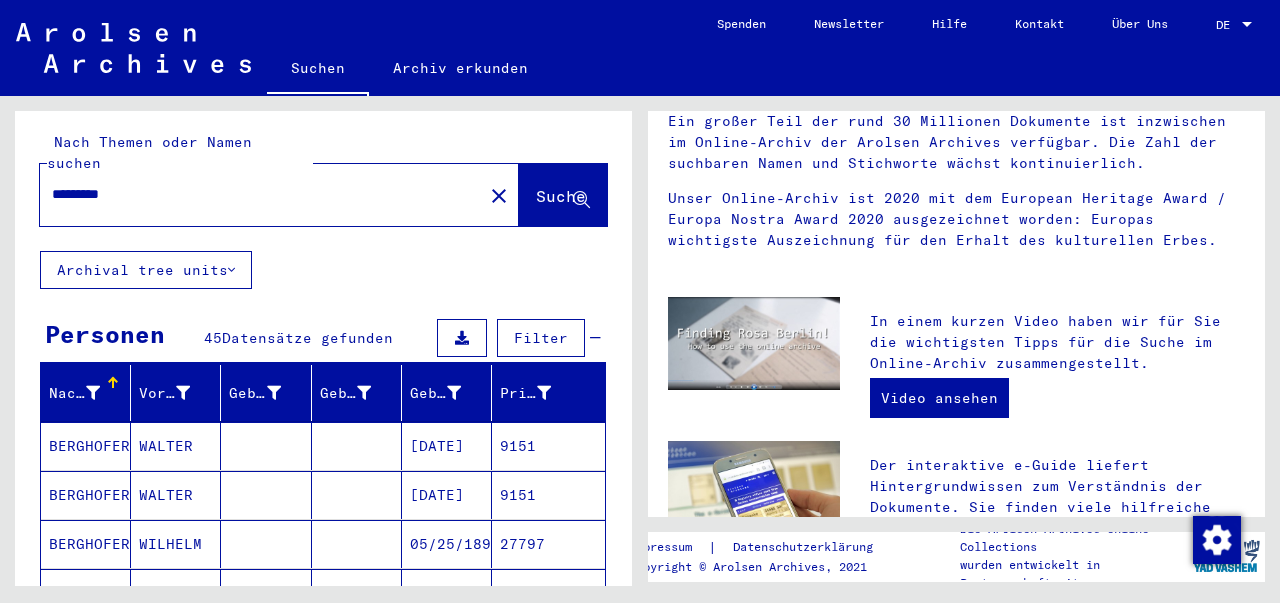 scroll, scrollTop: 218, scrollLeft: 0, axis: vertical 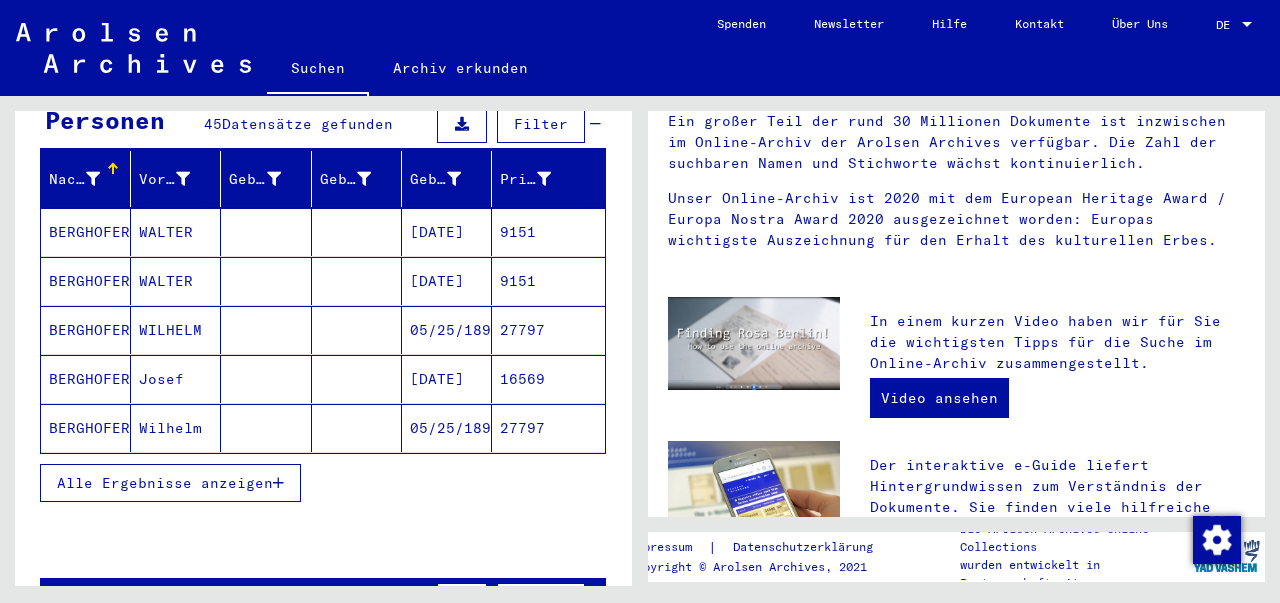 click on "Alle Ergebnisse anzeigen" at bounding box center (165, 483) 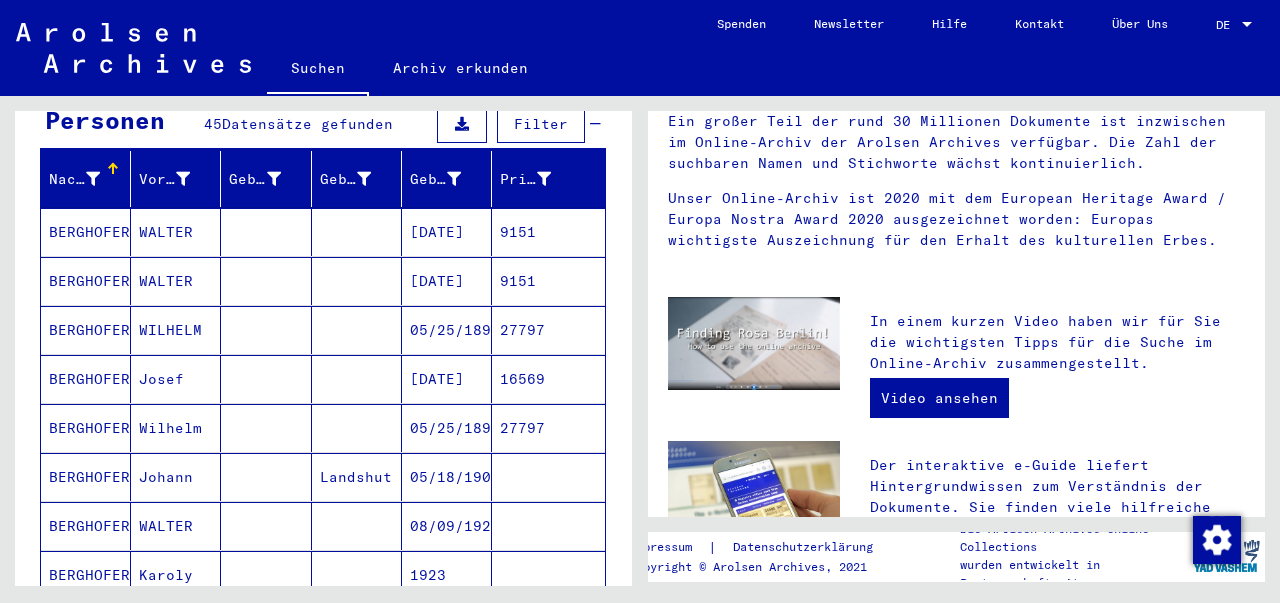 click on "Wilhelm" at bounding box center [176, 477] 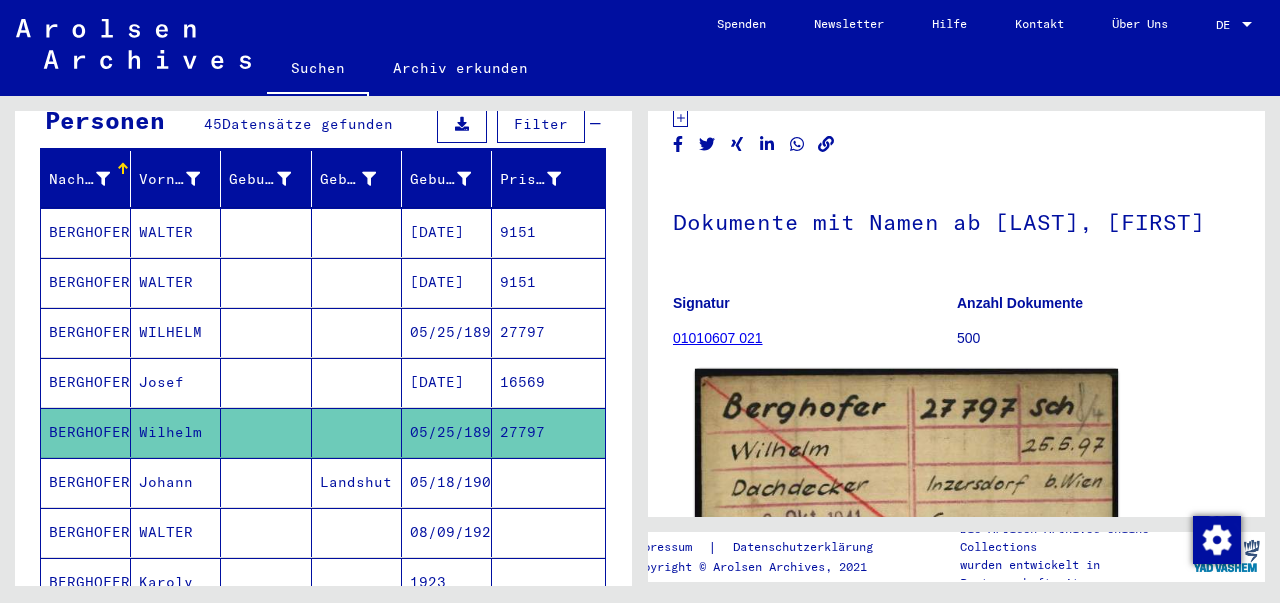 scroll, scrollTop: 0, scrollLeft: 0, axis: both 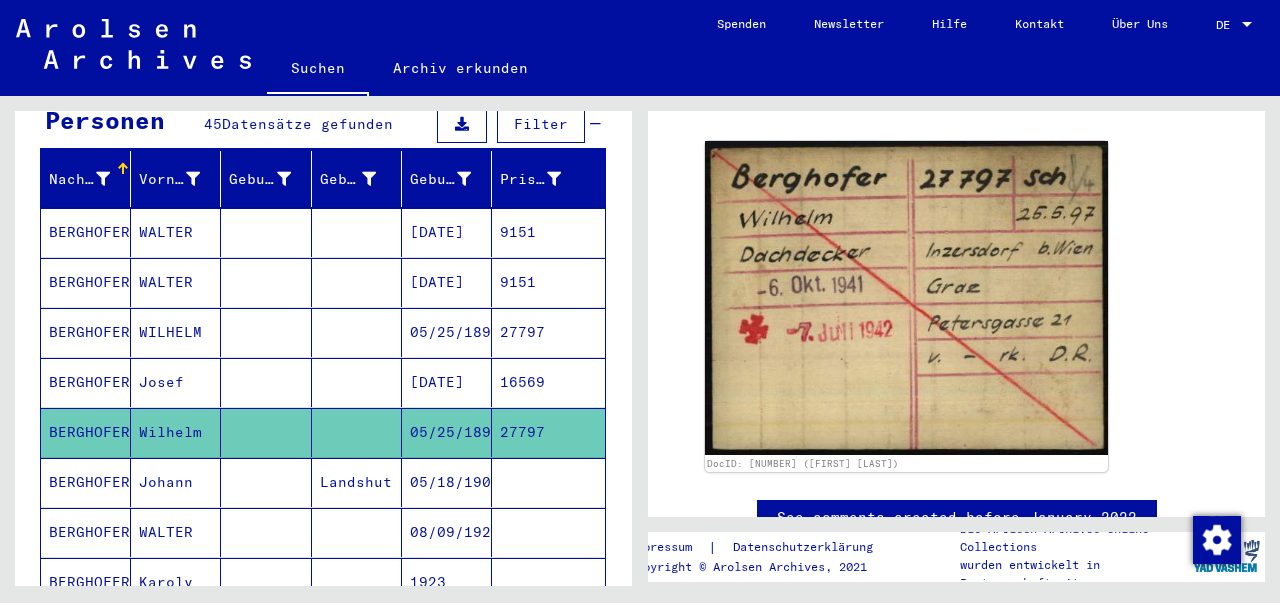 click on "BERGHOFER" at bounding box center (86, 382) 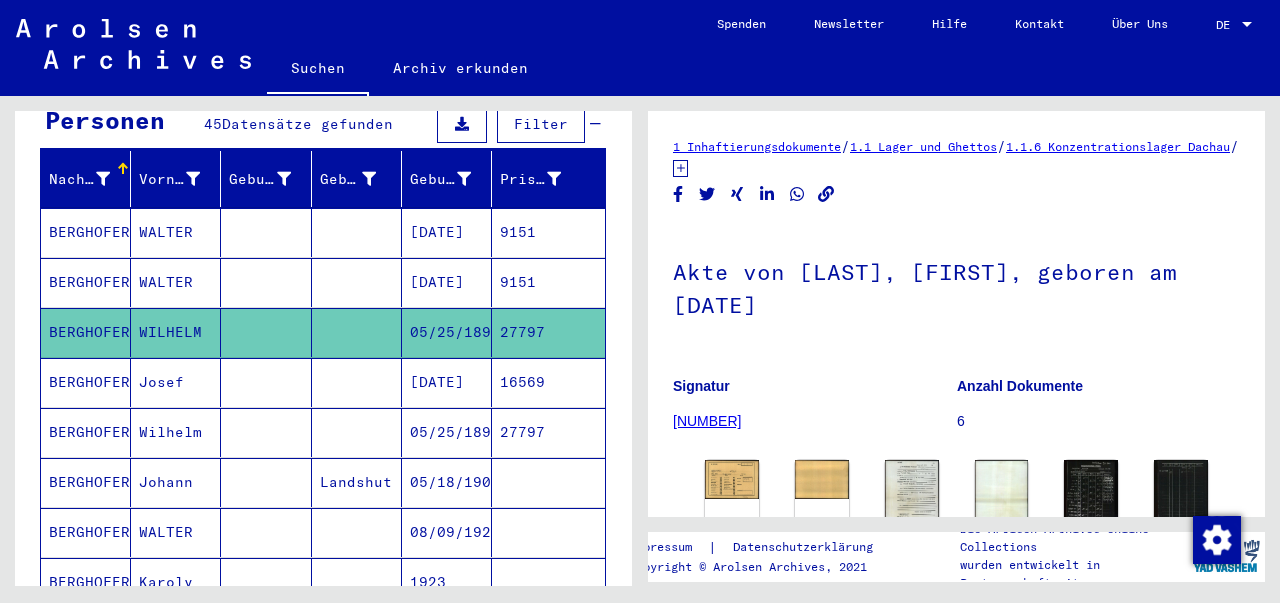 scroll, scrollTop: 0, scrollLeft: 0, axis: both 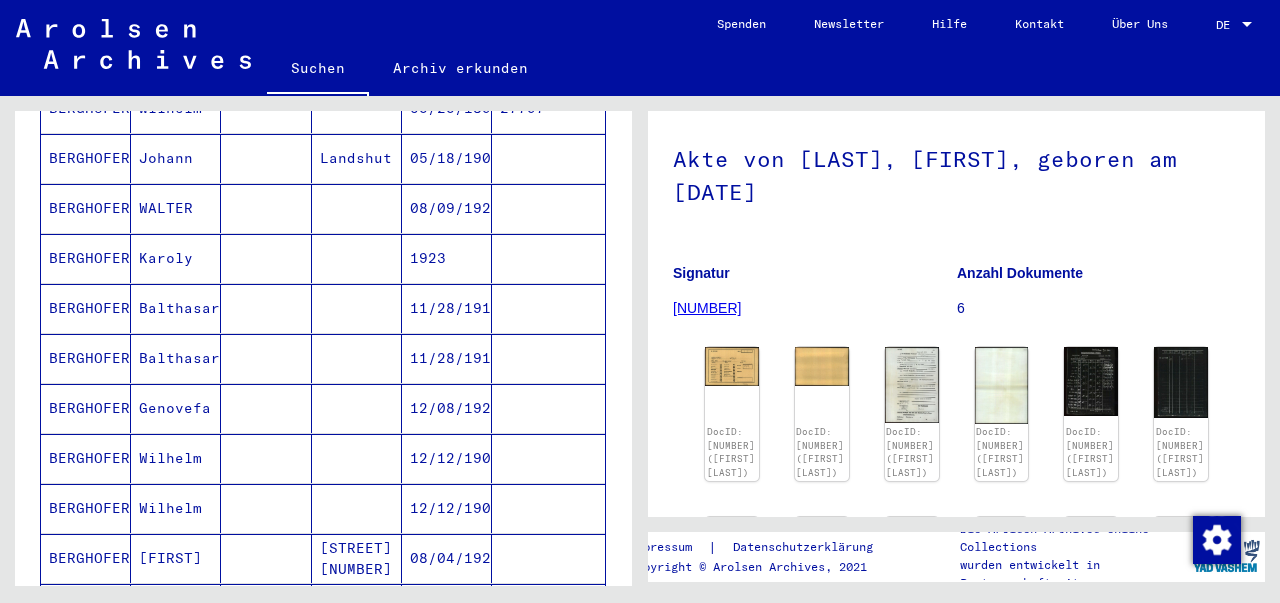 click on "BERGHOFER" at bounding box center [86, 508] 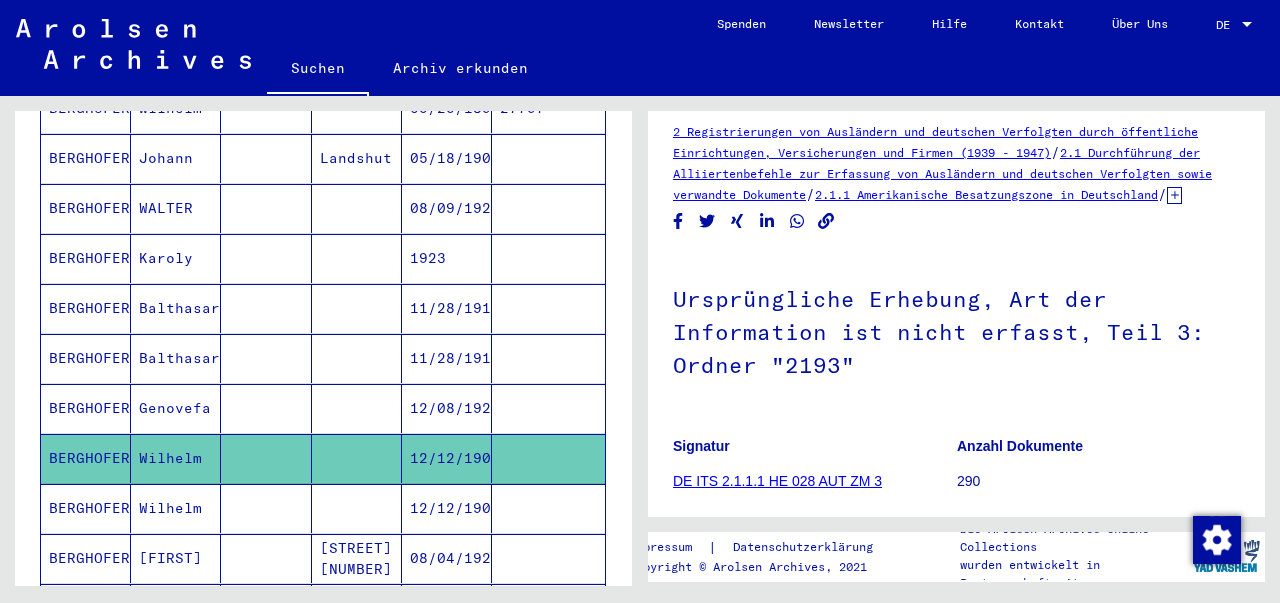scroll, scrollTop: 38, scrollLeft: 0, axis: vertical 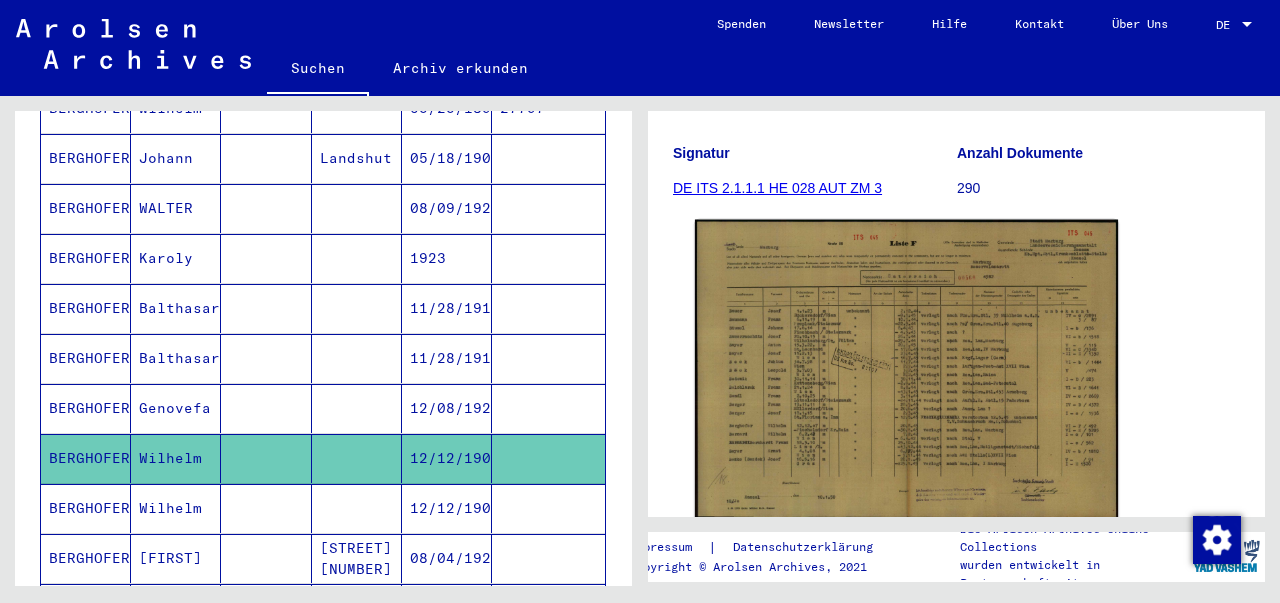 click 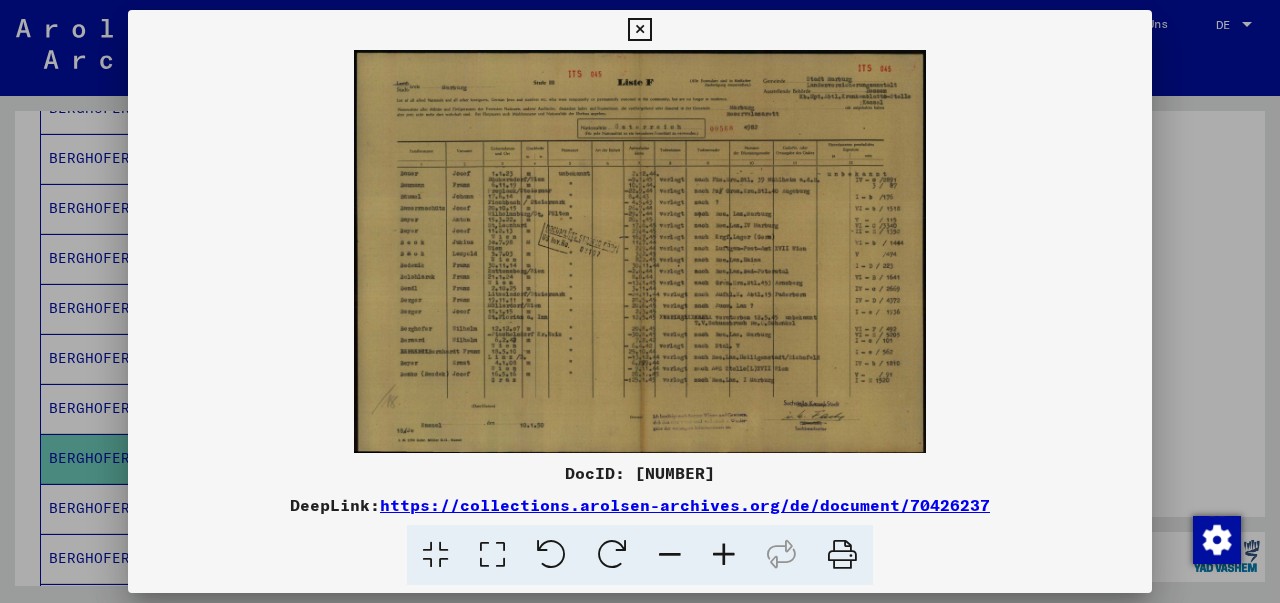 click at bounding box center [640, 301] 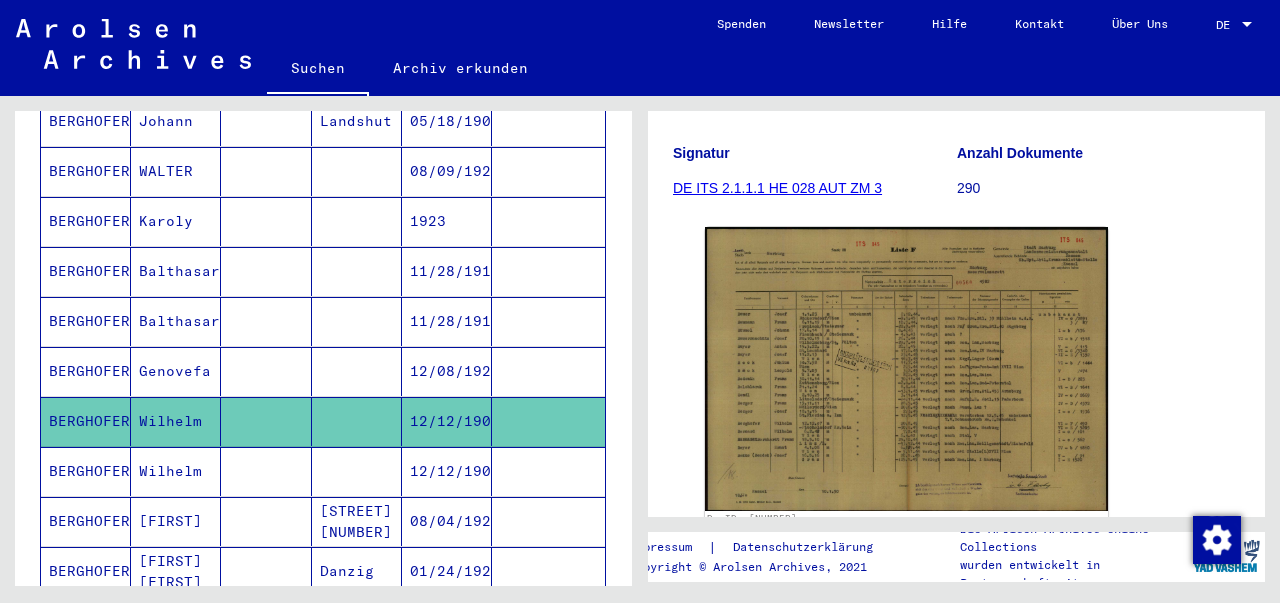 scroll, scrollTop: 738, scrollLeft: 0, axis: vertical 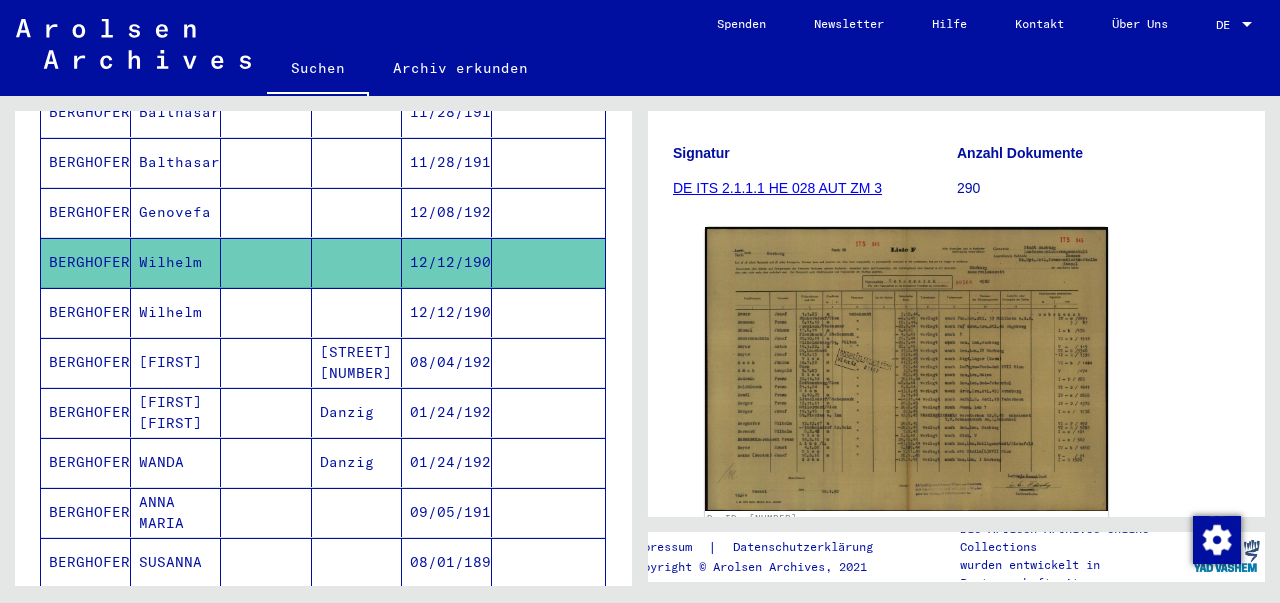 click on "BERGHOFER" at bounding box center (86, 362) 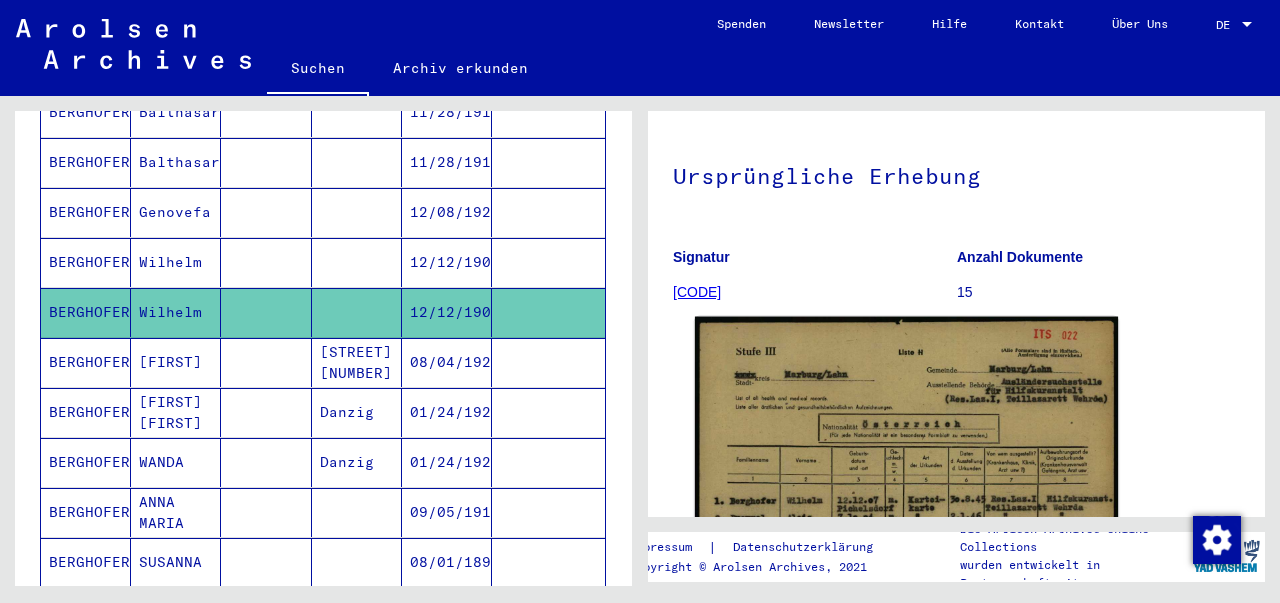 scroll, scrollTop: 224, scrollLeft: 0, axis: vertical 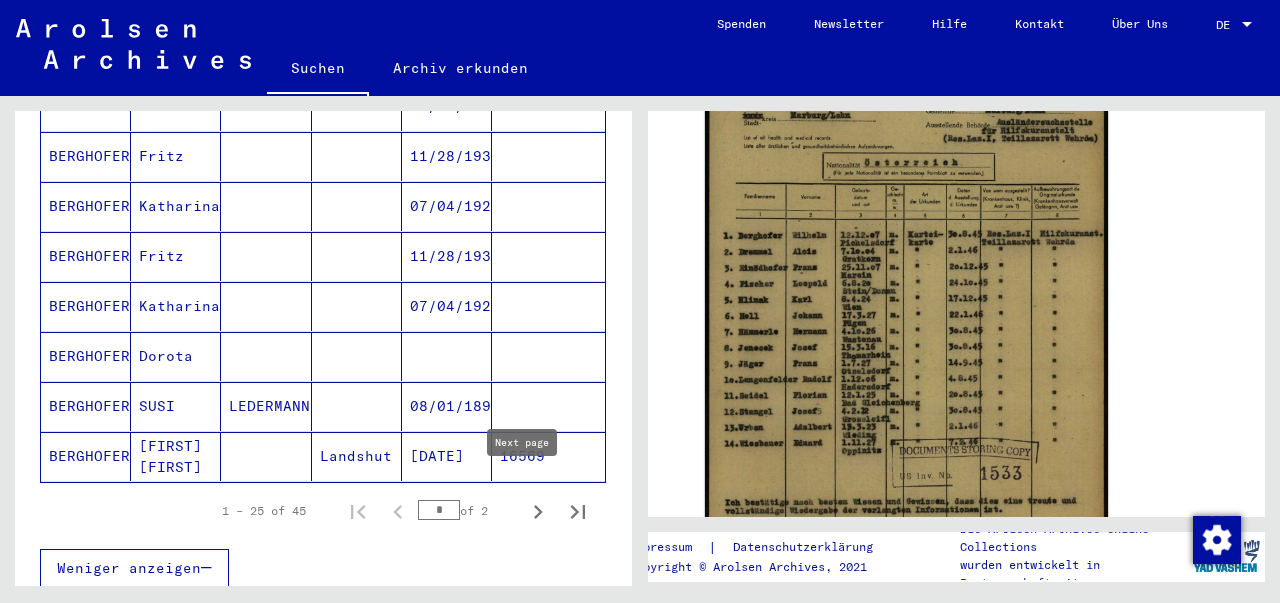 click 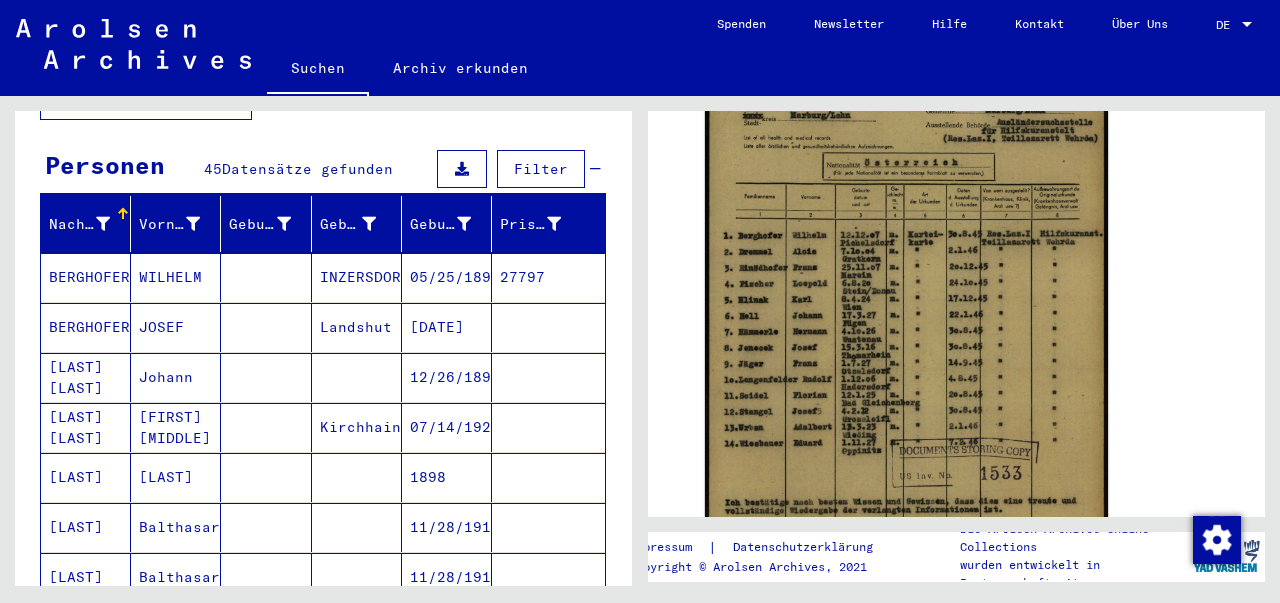 click on "BERGHOFER" at bounding box center (86, 327) 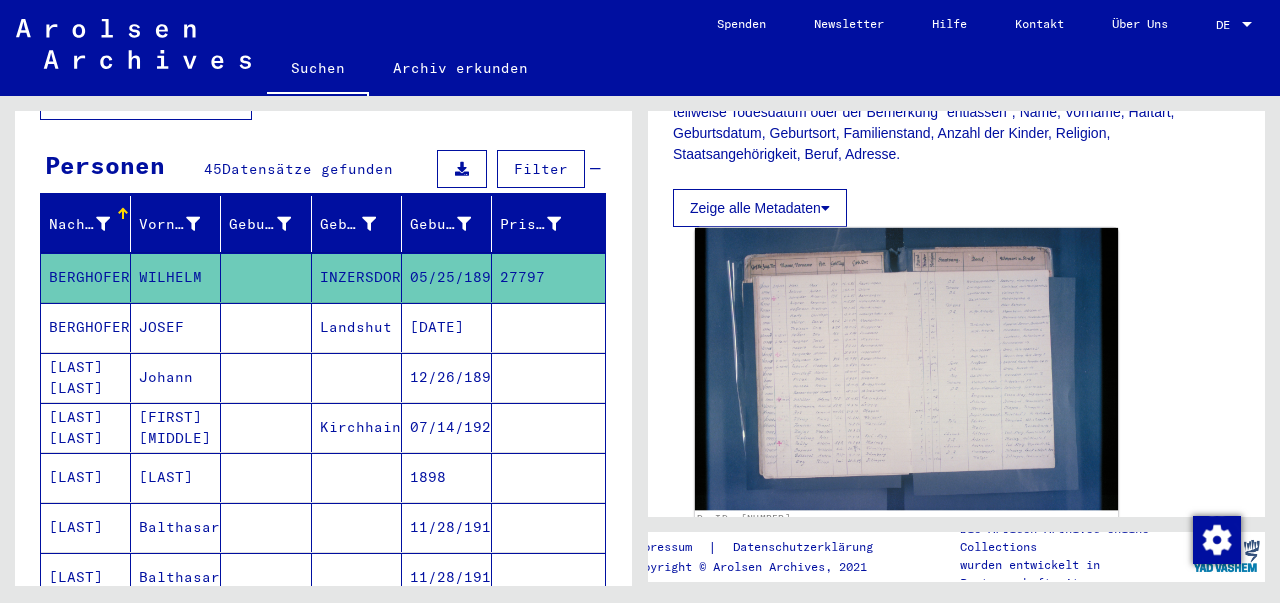 click 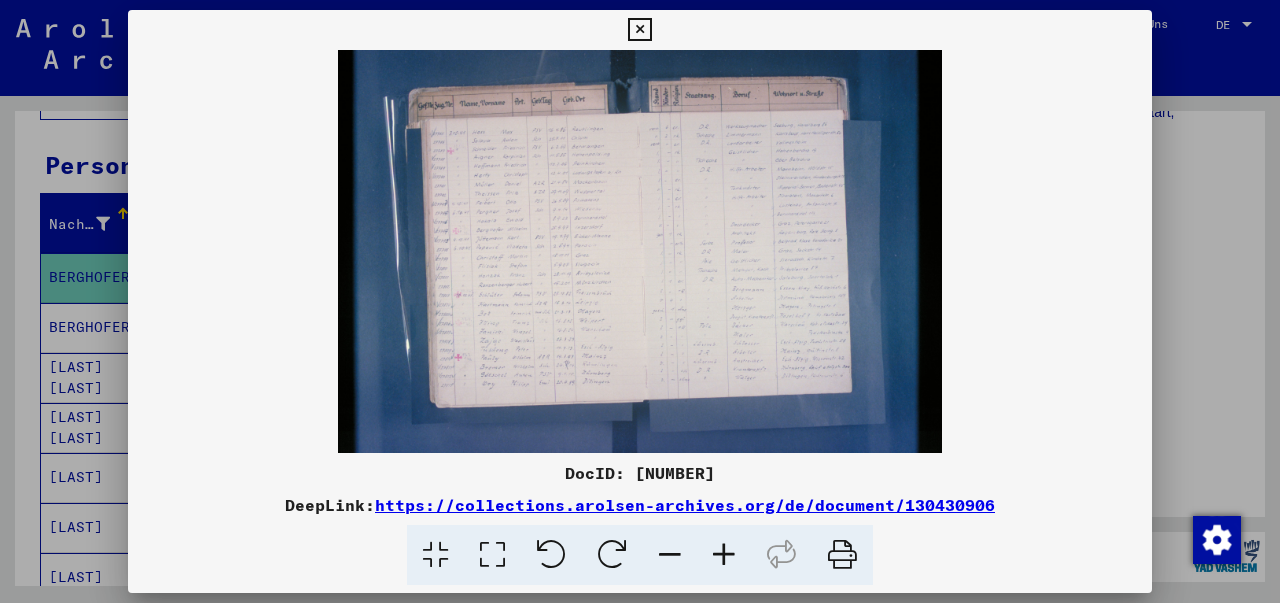 click at bounding box center (724, 555) 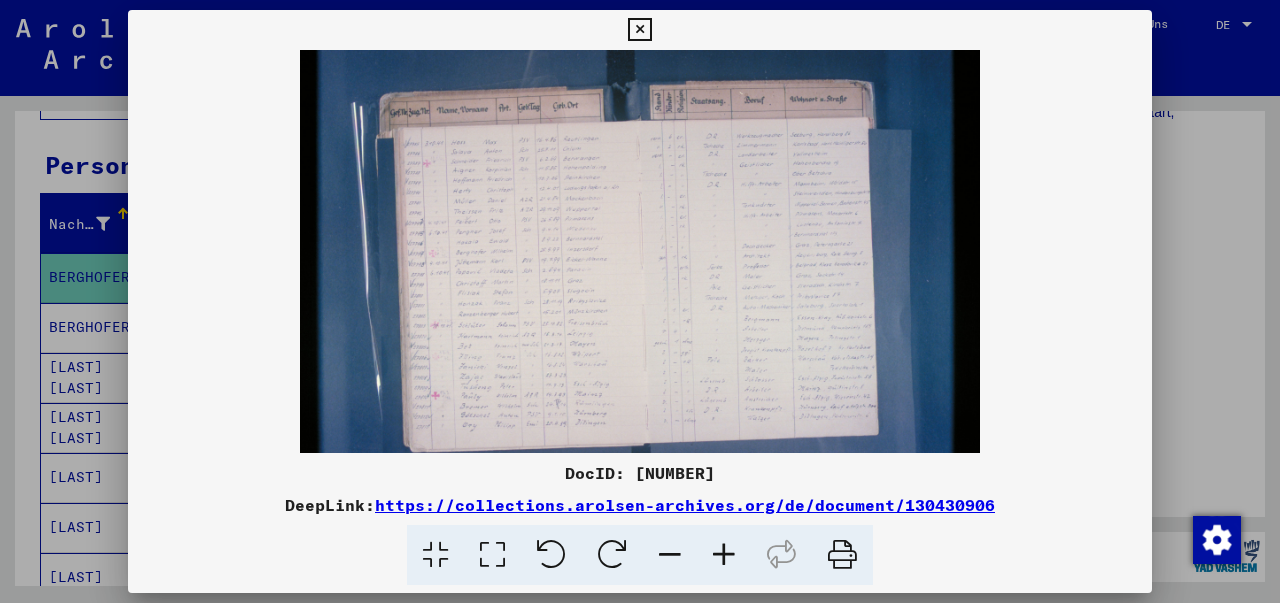 click at bounding box center [724, 555] 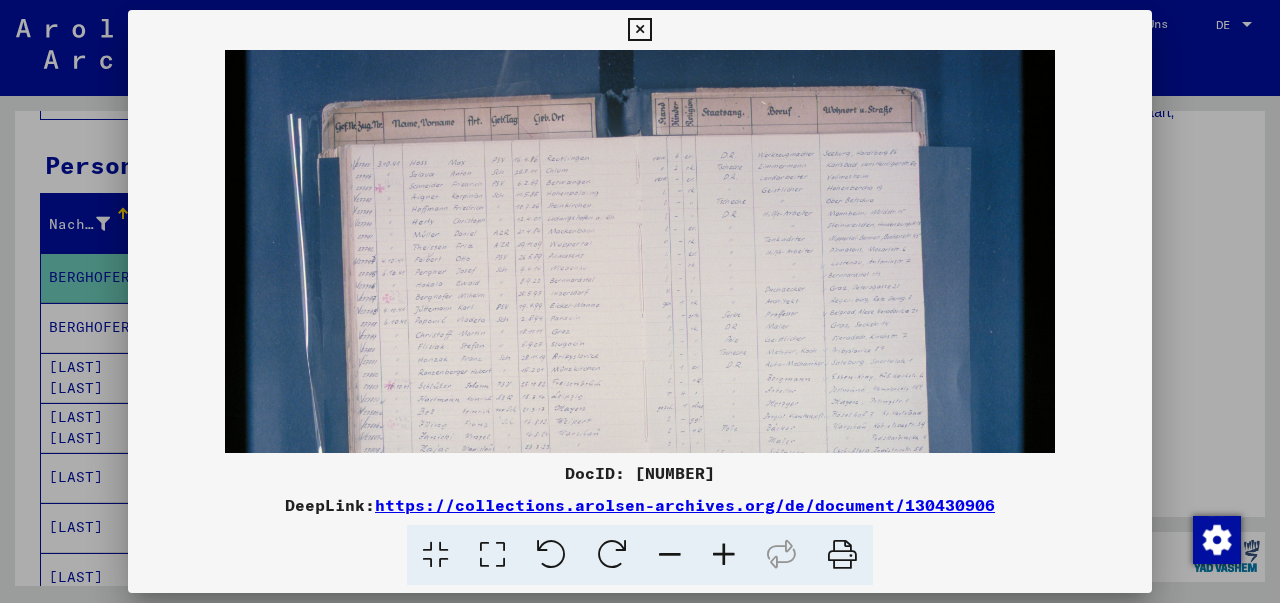 click at bounding box center [724, 555] 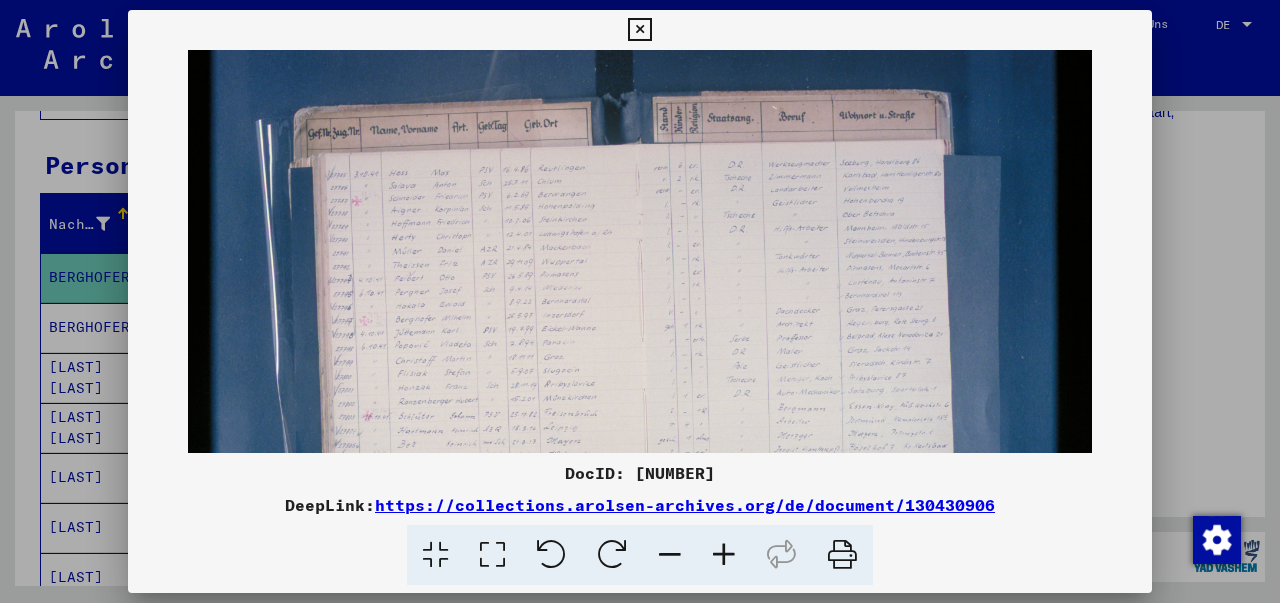 click at bounding box center (724, 555) 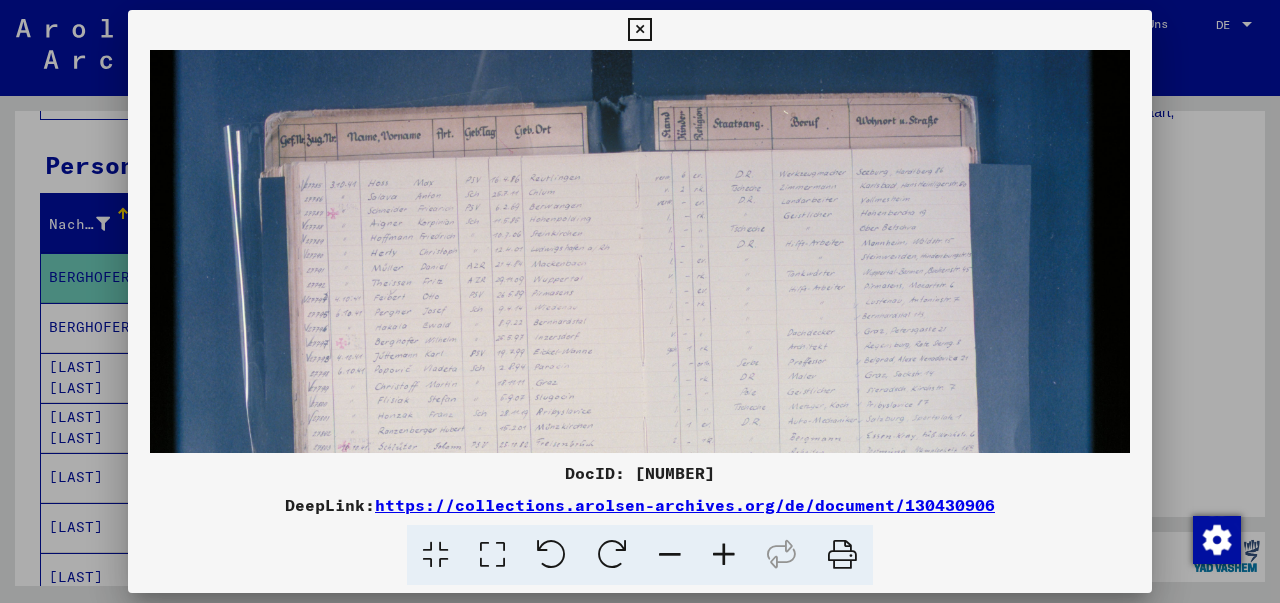click at bounding box center [724, 555] 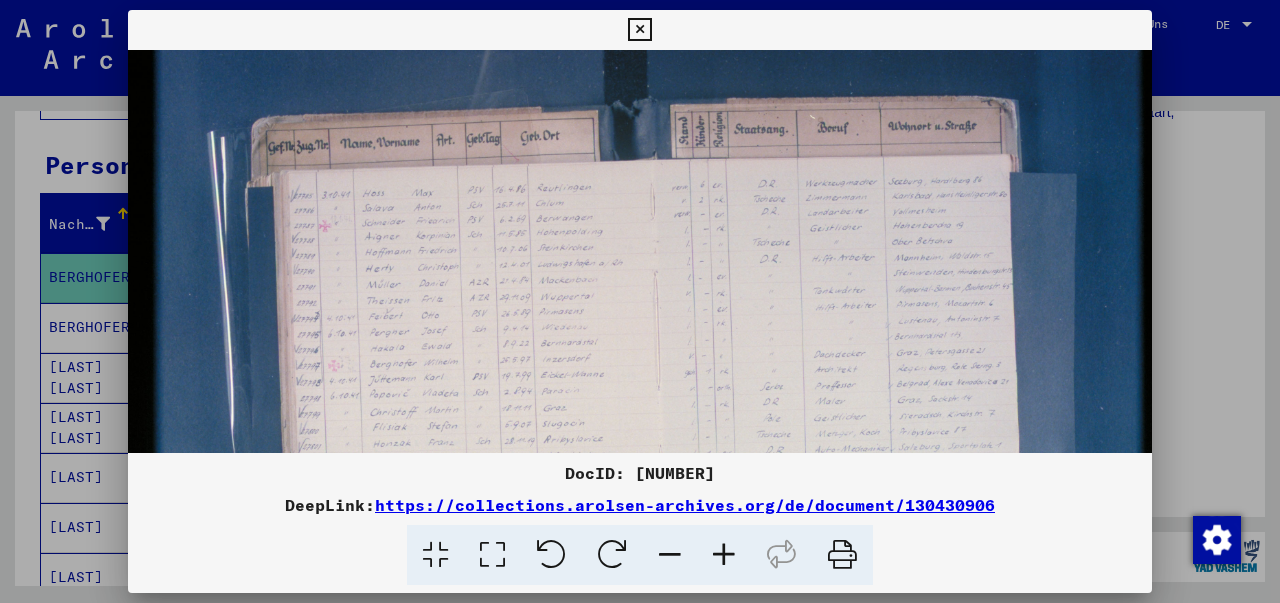 click at bounding box center [724, 555] 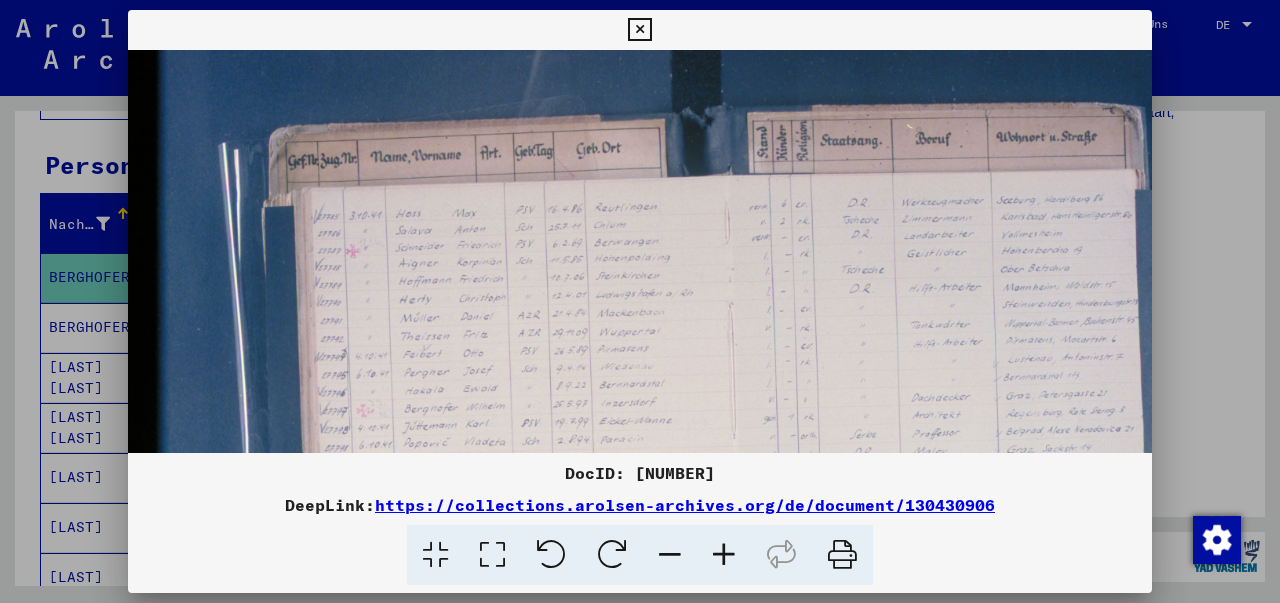 click at bounding box center [724, 555] 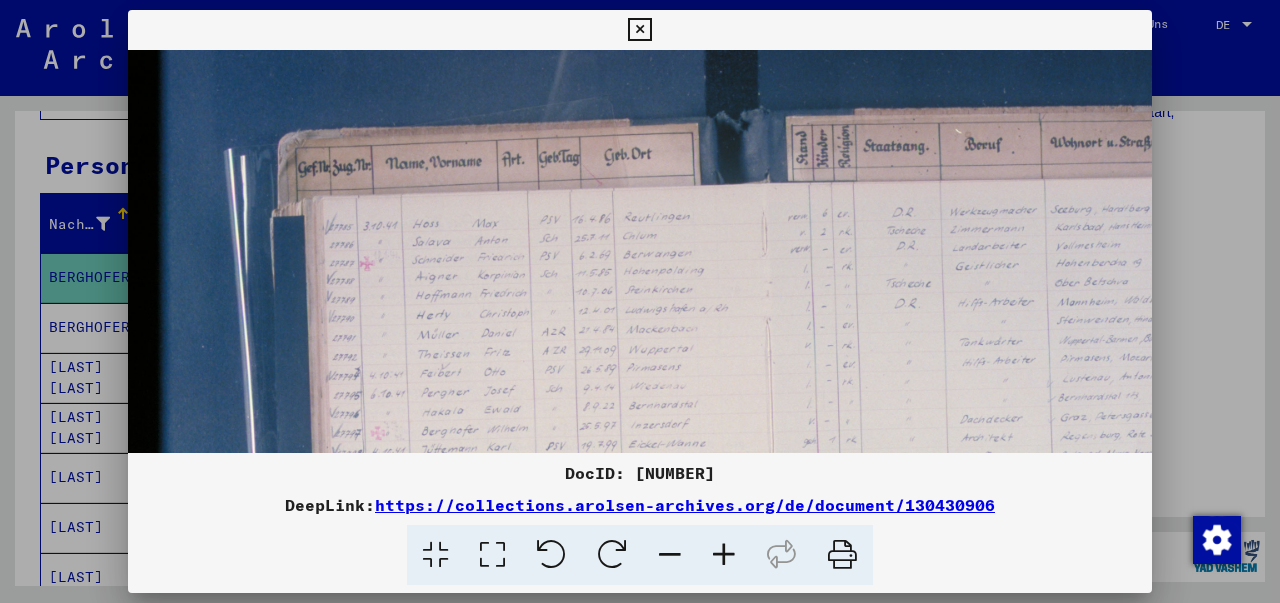 click at bounding box center [724, 555] 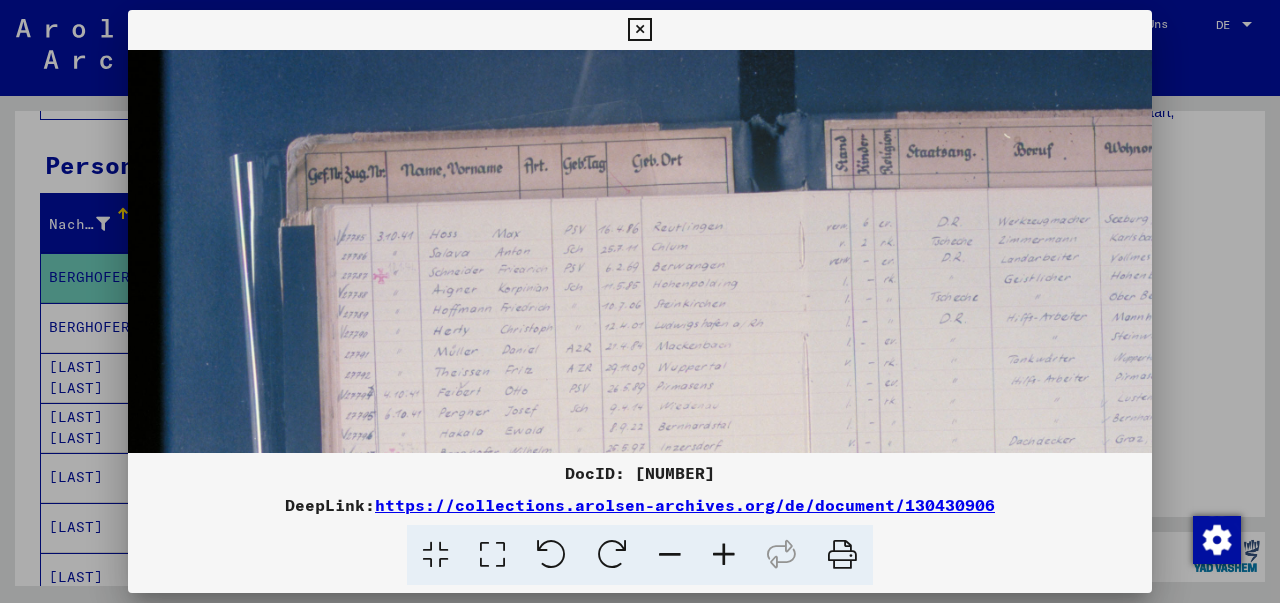 click at bounding box center (724, 555) 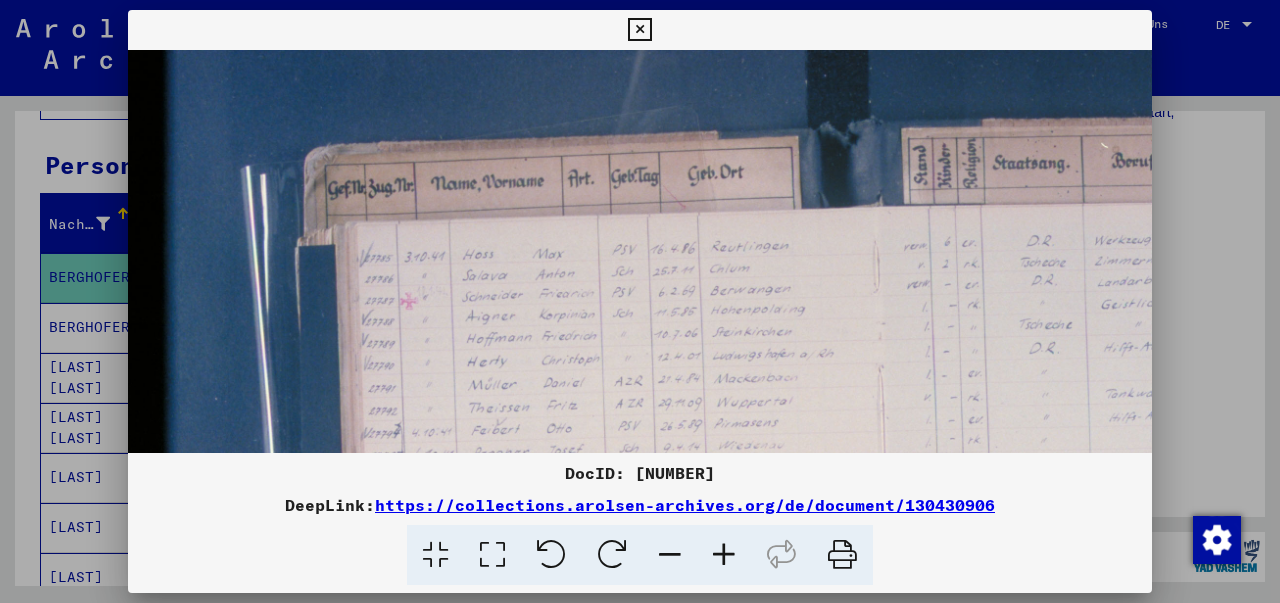 click at bounding box center (724, 555) 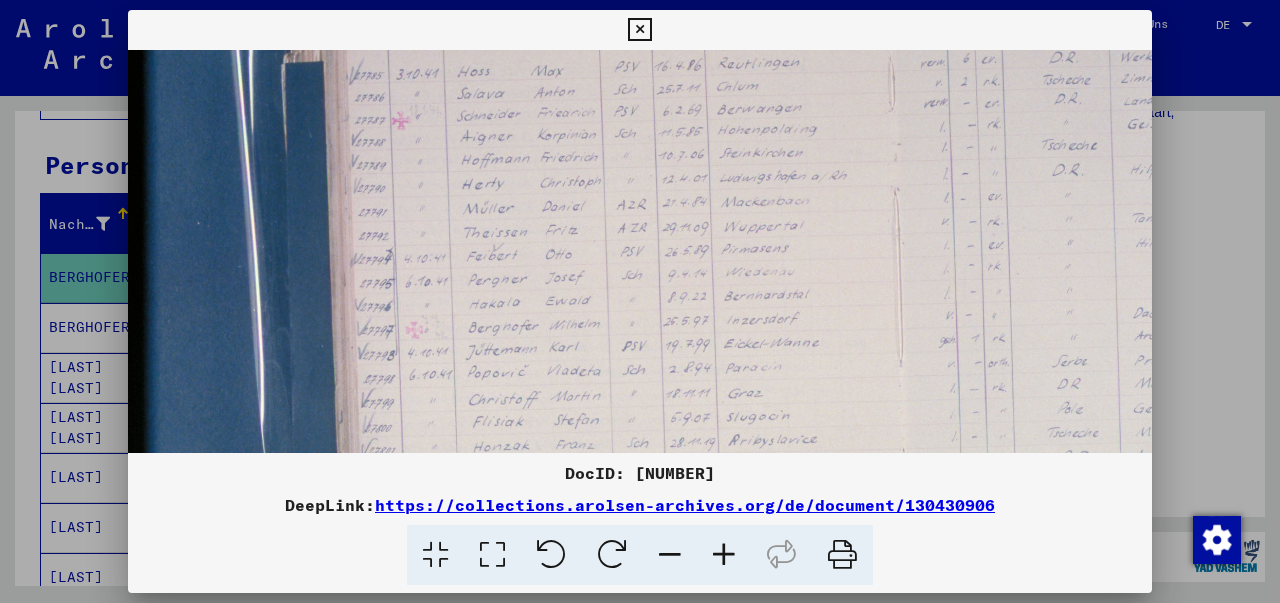drag, startPoint x: 722, startPoint y: 342, endPoint x: 694, endPoint y: 127, distance: 216.81558 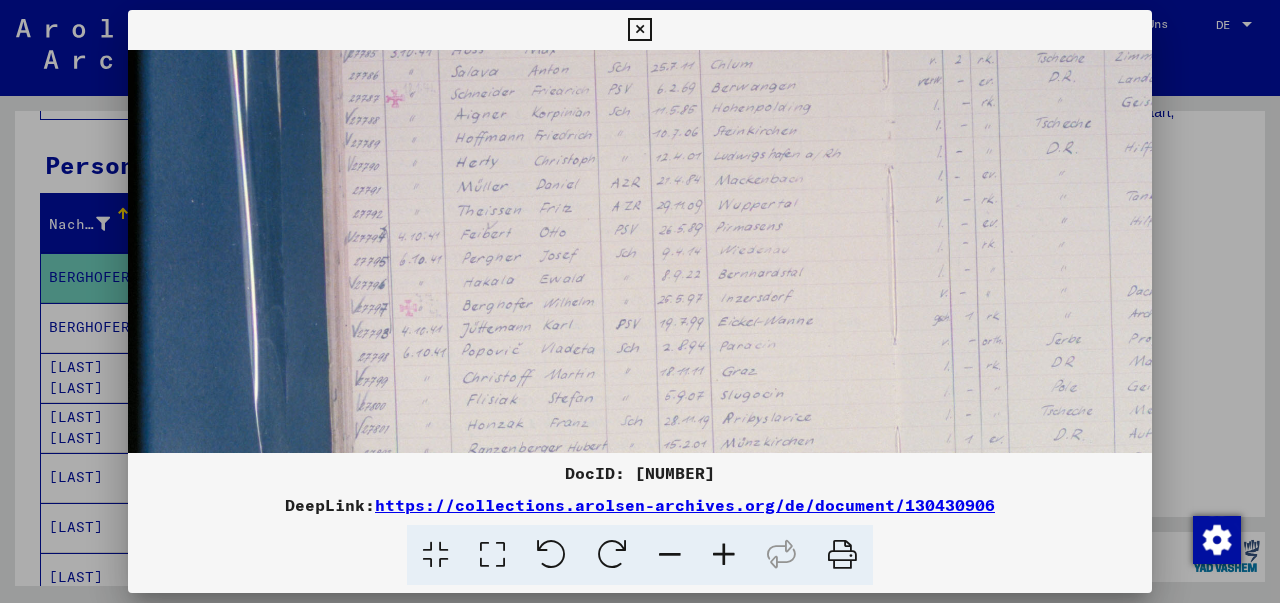 click at bounding box center [639, 30] 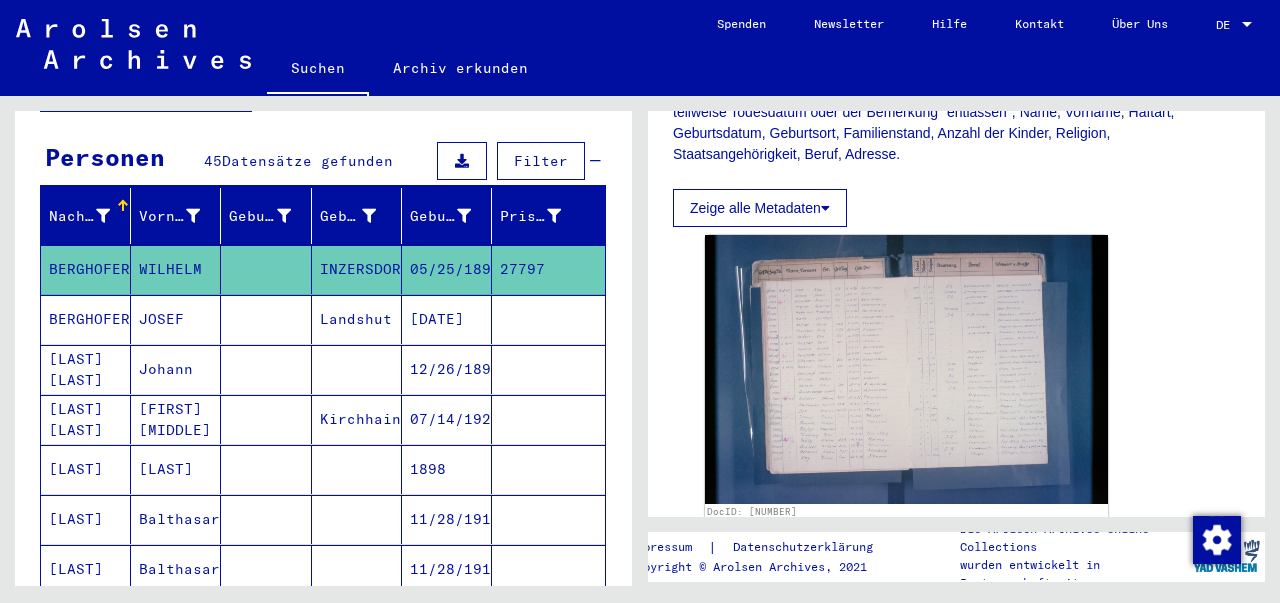 scroll, scrollTop: 0, scrollLeft: 0, axis: both 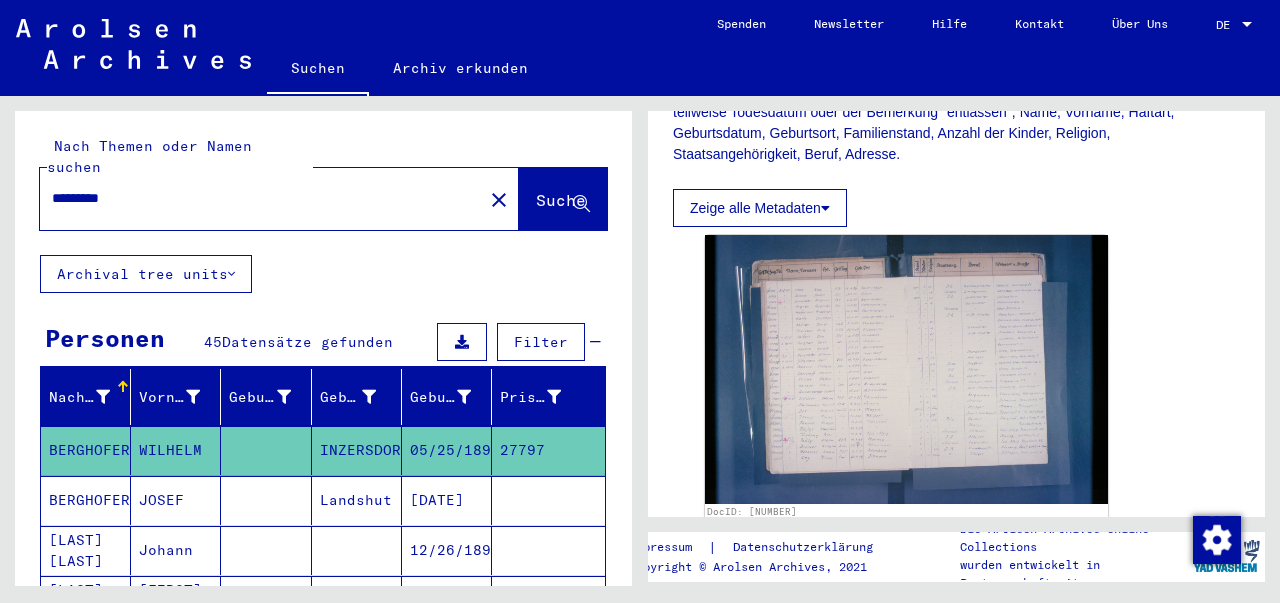 drag, startPoint x: 154, startPoint y: 175, endPoint x: 0, endPoint y: 103, distance: 170 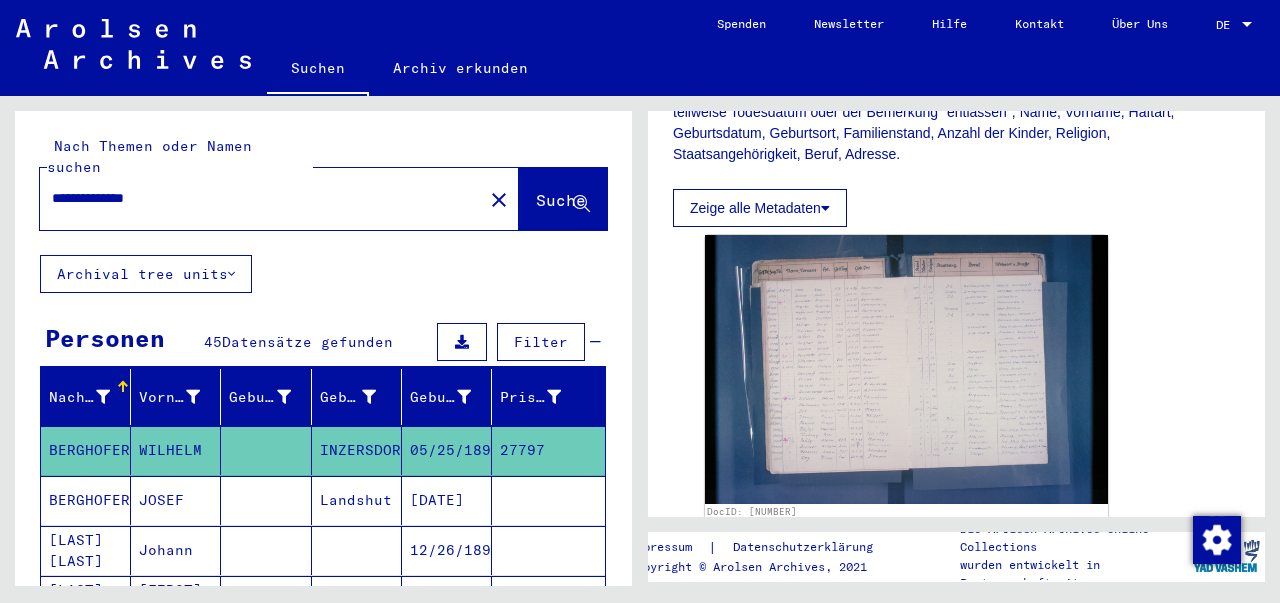 scroll, scrollTop: 0, scrollLeft: 0, axis: both 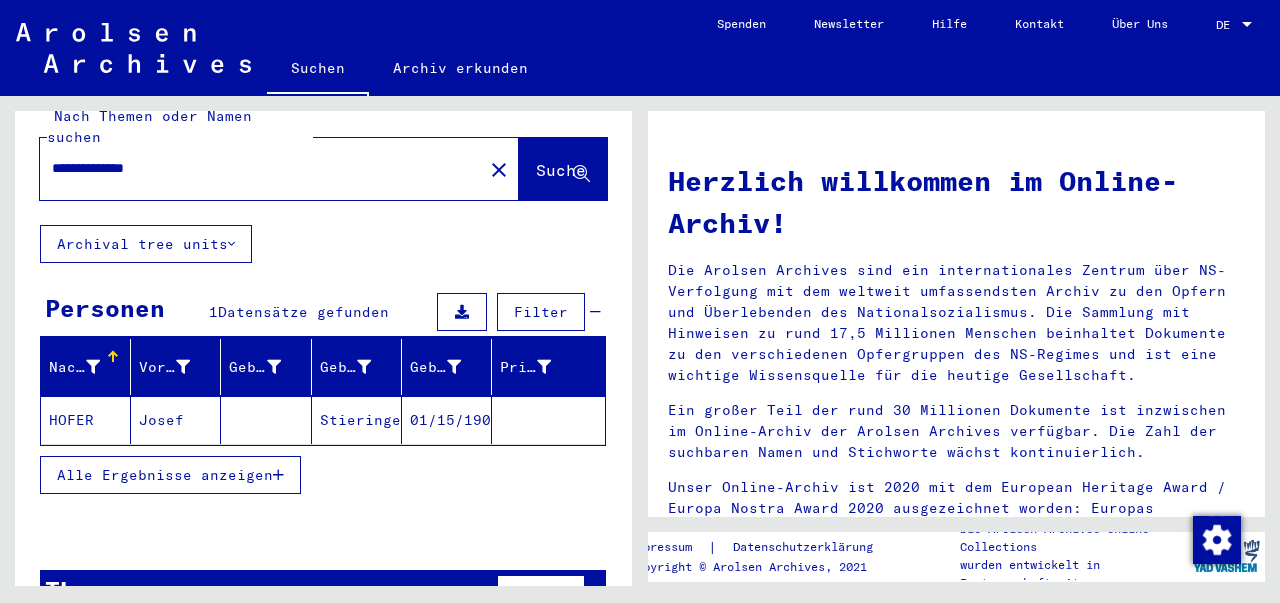 click on "HOFER" 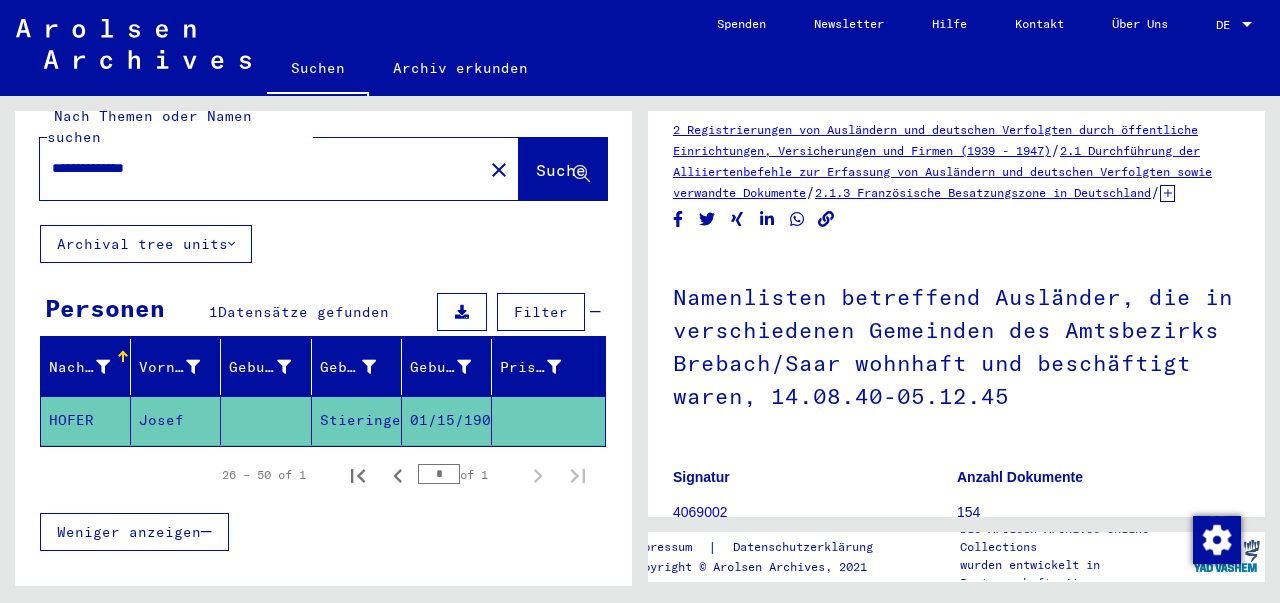 scroll, scrollTop: 45, scrollLeft: 0, axis: vertical 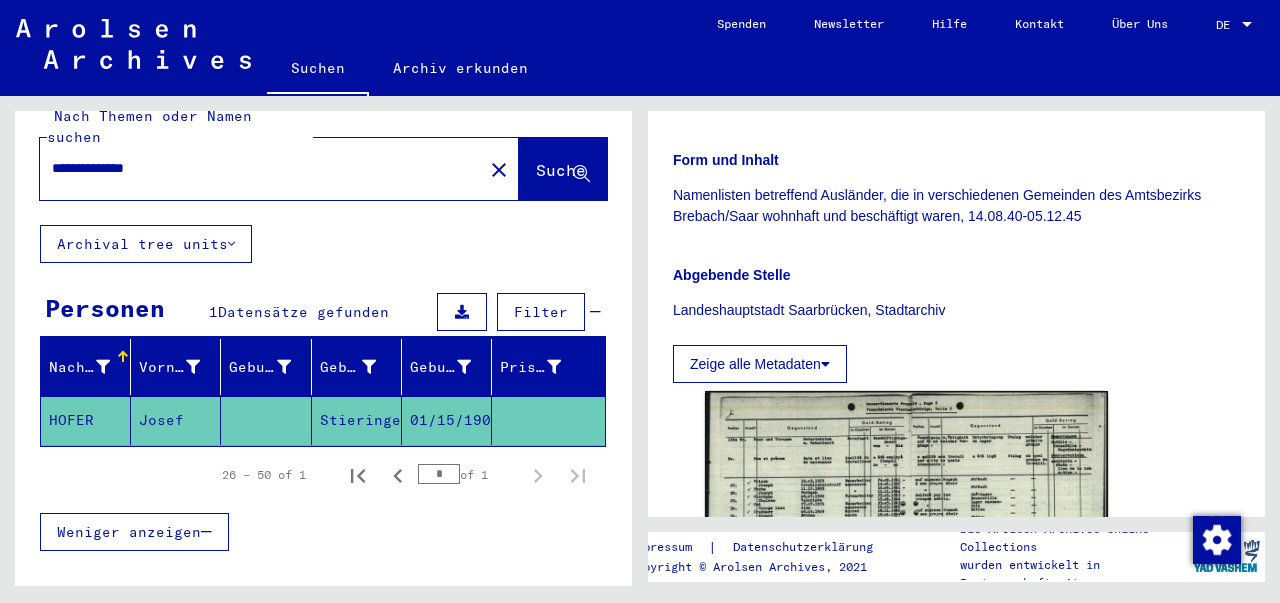 drag, startPoint x: 236, startPoint y: 156, endPoint x: 161, endPoint y: 141, distance: 76.48529 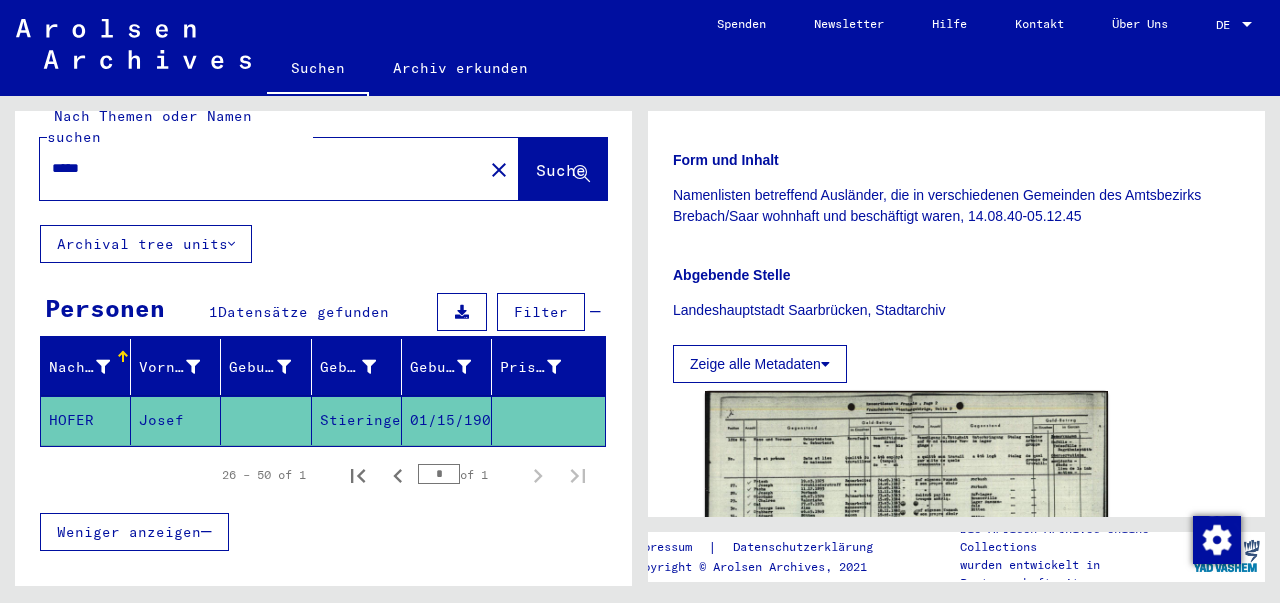 type on "*****" 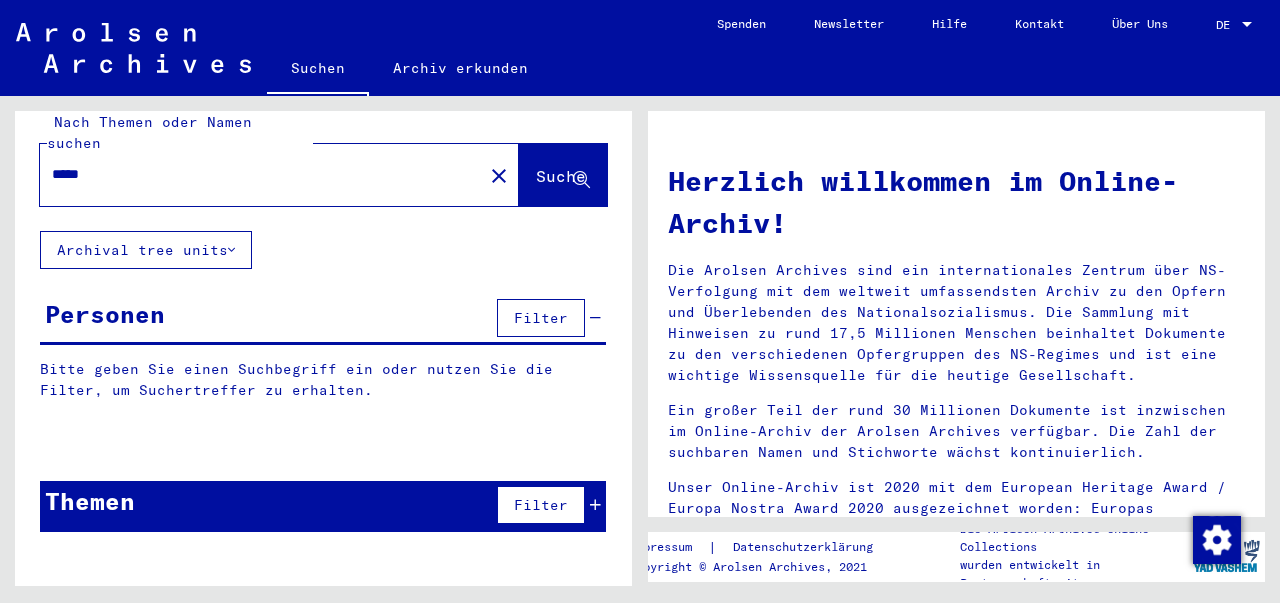 scroll, scrollTop: 0, scrollLeft: 0, axis: both 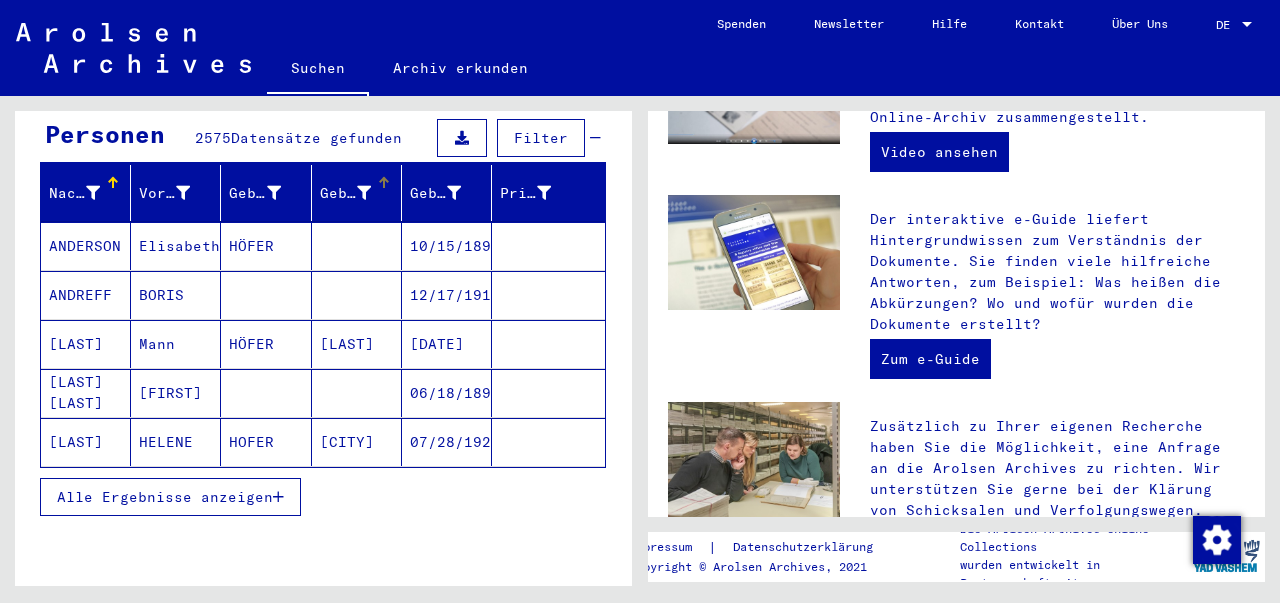 click at bounding box center (364, 193) 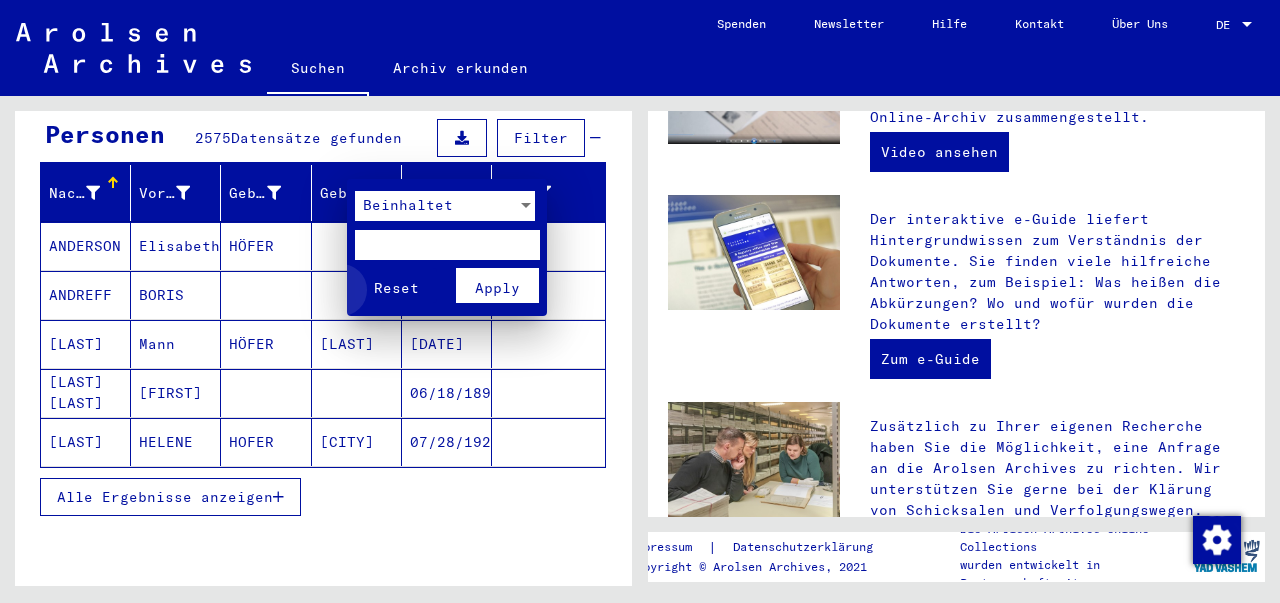 click on "Reset" at bounding box center (396, 285) 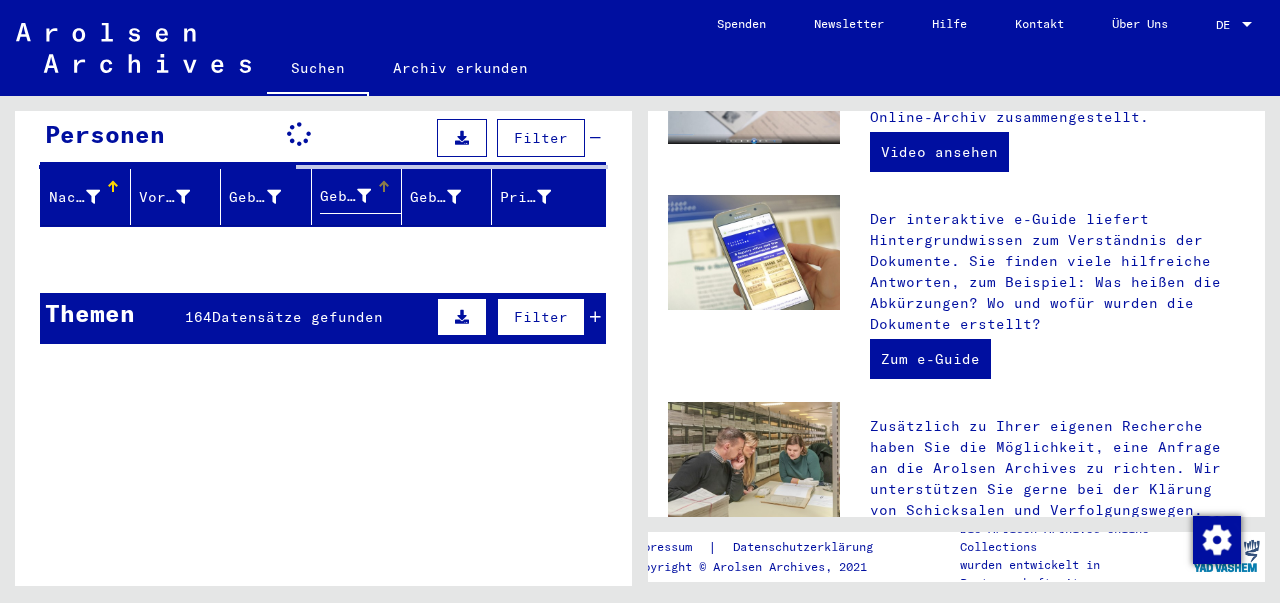 scroll, scrollTop: 204, scrollLeft: 0, axis: vertical 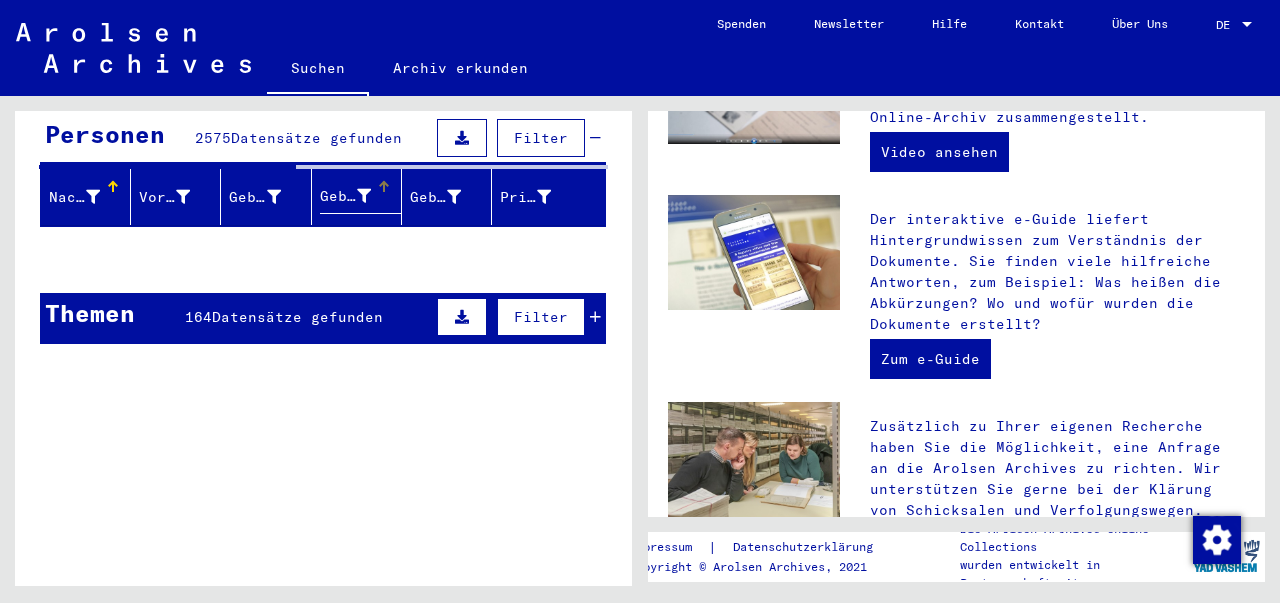 click at bounding box center (364, 196) 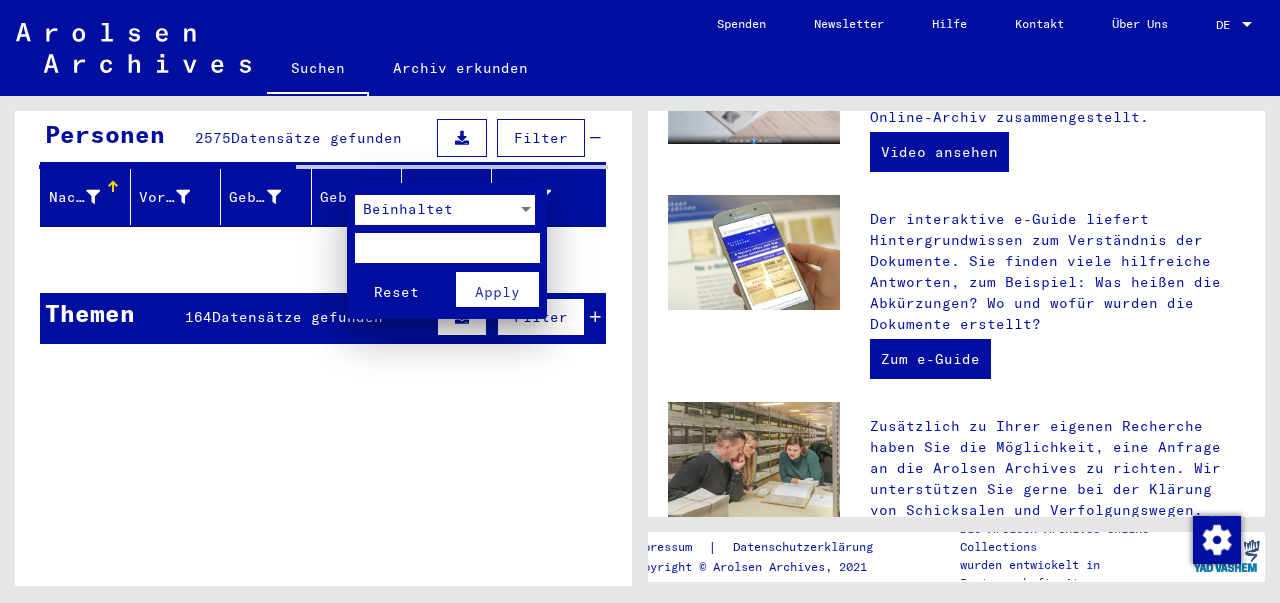 click on "Beinhaltet" at bounding box center (408, 209) 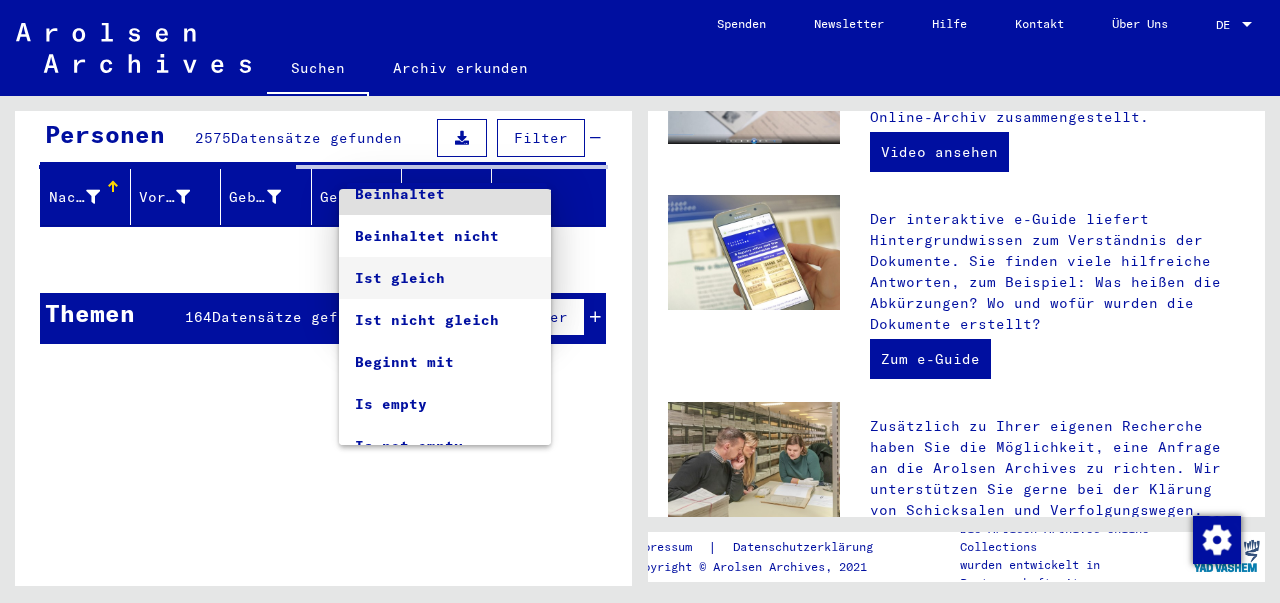 scroll, scrollTop: 38, scrollLeft: 0, axis: vertical 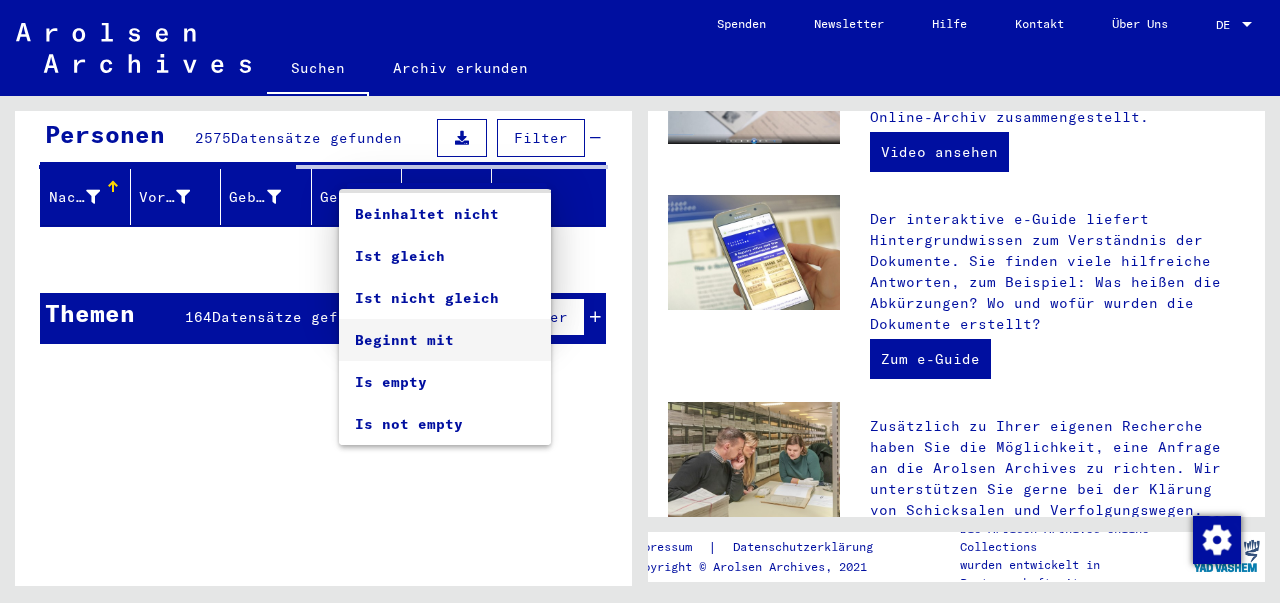 click on "Beginnt mit" at bounding box center (445, 340) 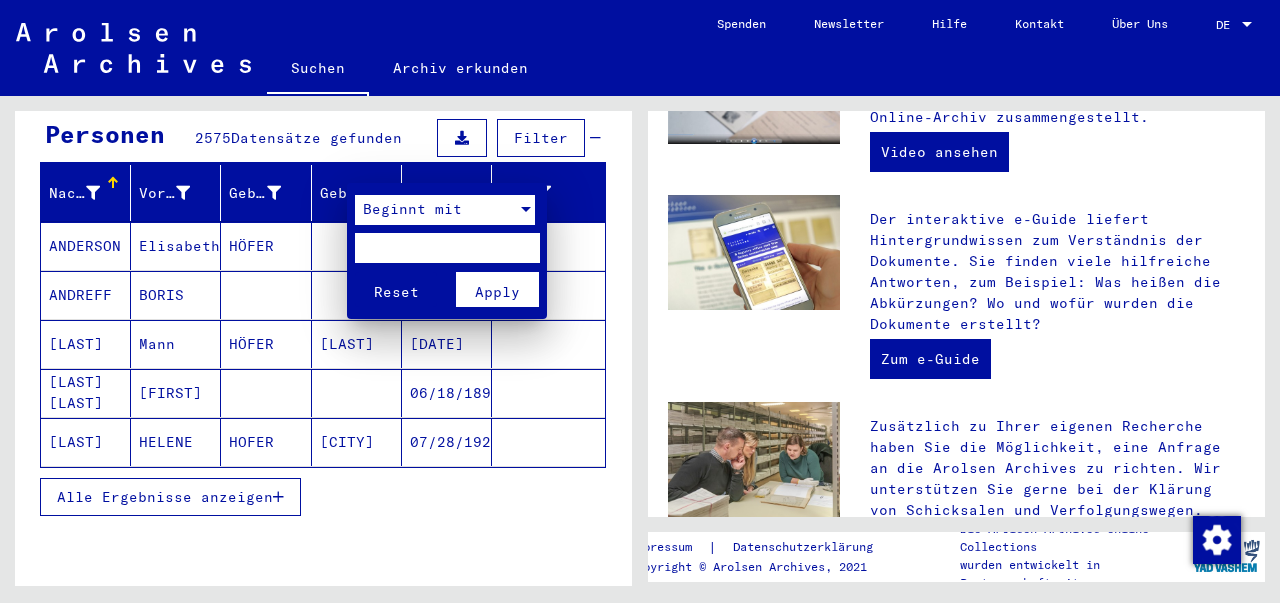 click at bounding box center (640, 301) 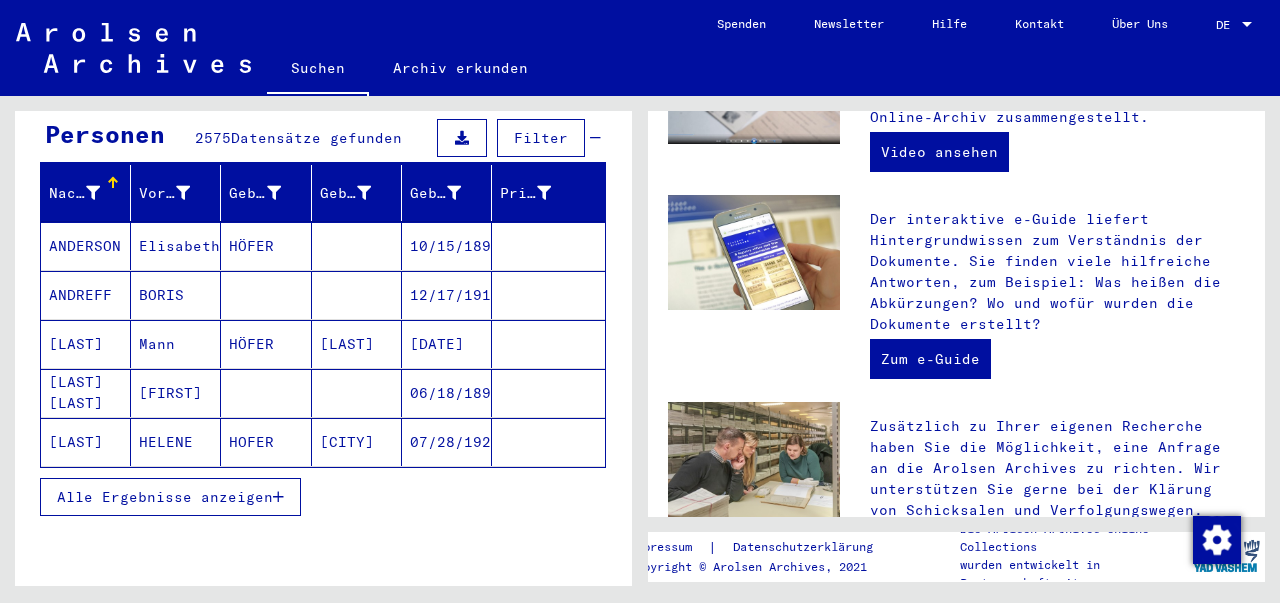 scroll, scrollTop: 103, scrollLeft: 0, axis: vertical 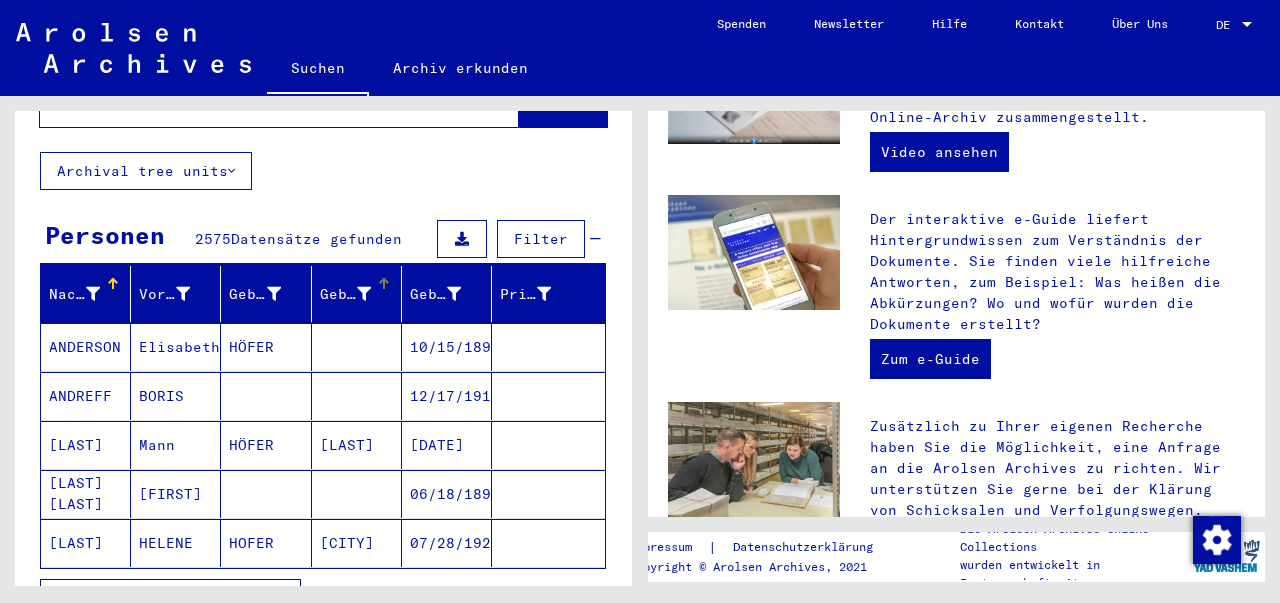 click on "Geburt‏" at bounding box center (345, 294) 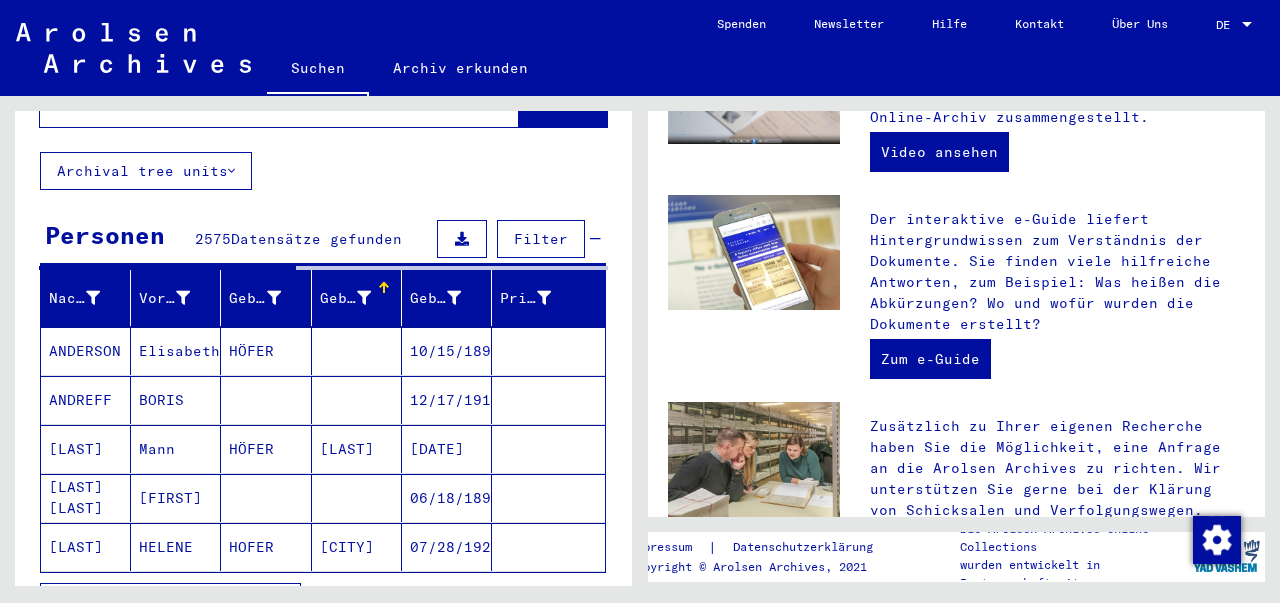 click on "Geburt‏" at bounding box center (348, 298) 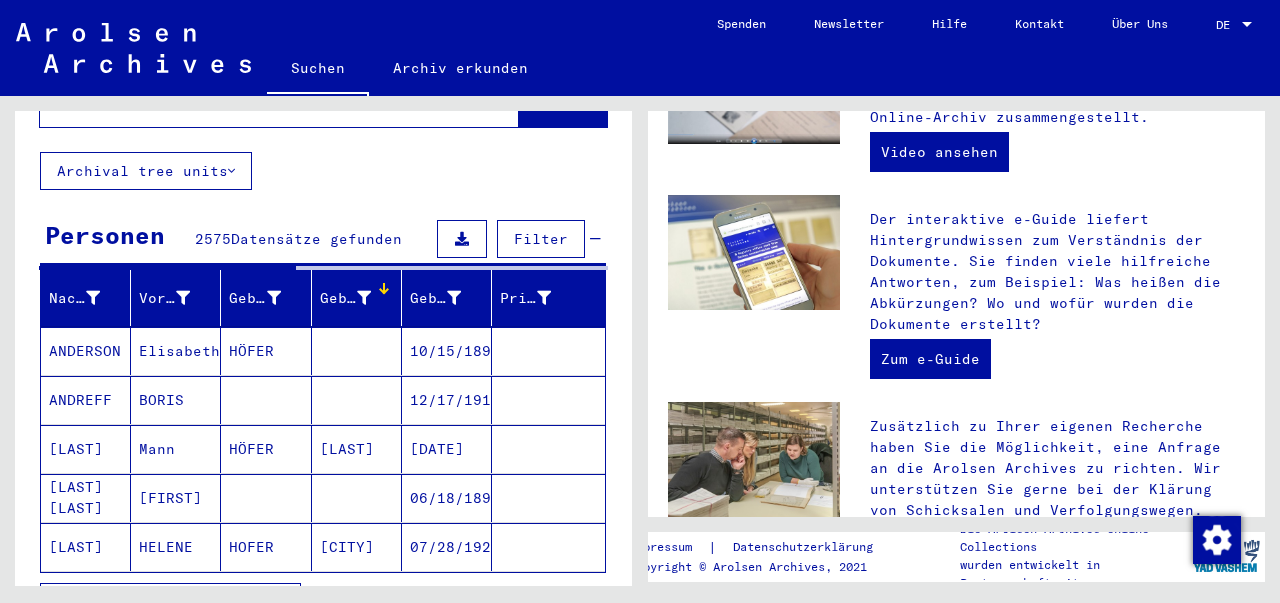 click at bounding box center (364, 298) 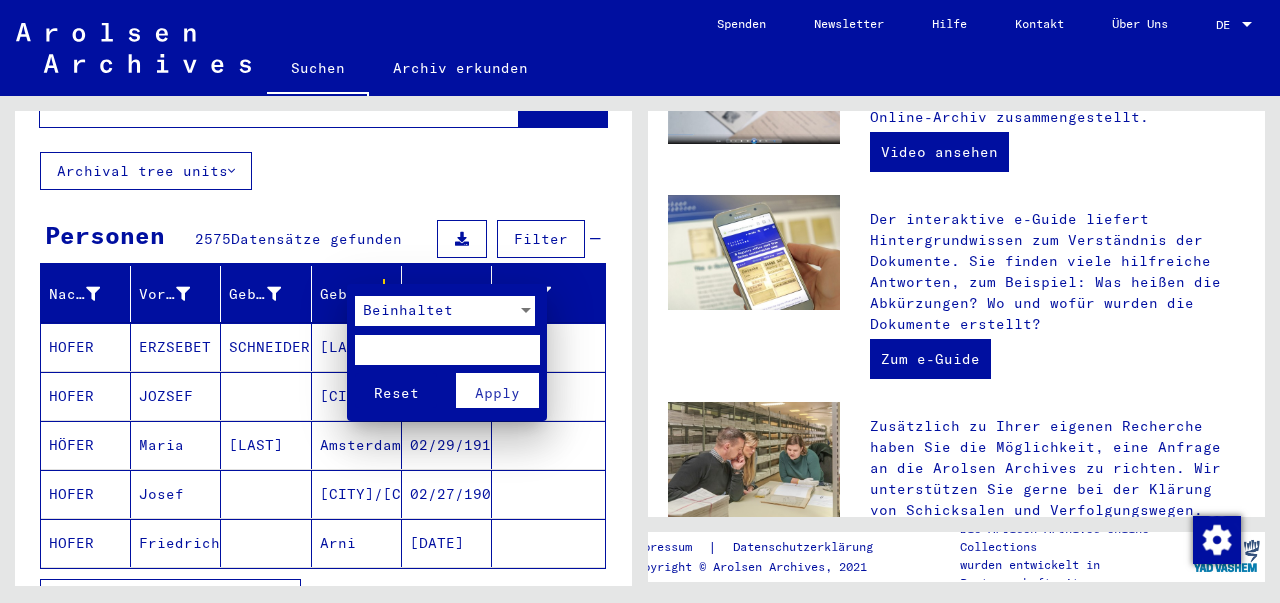 click at bounding box center [447, 350] 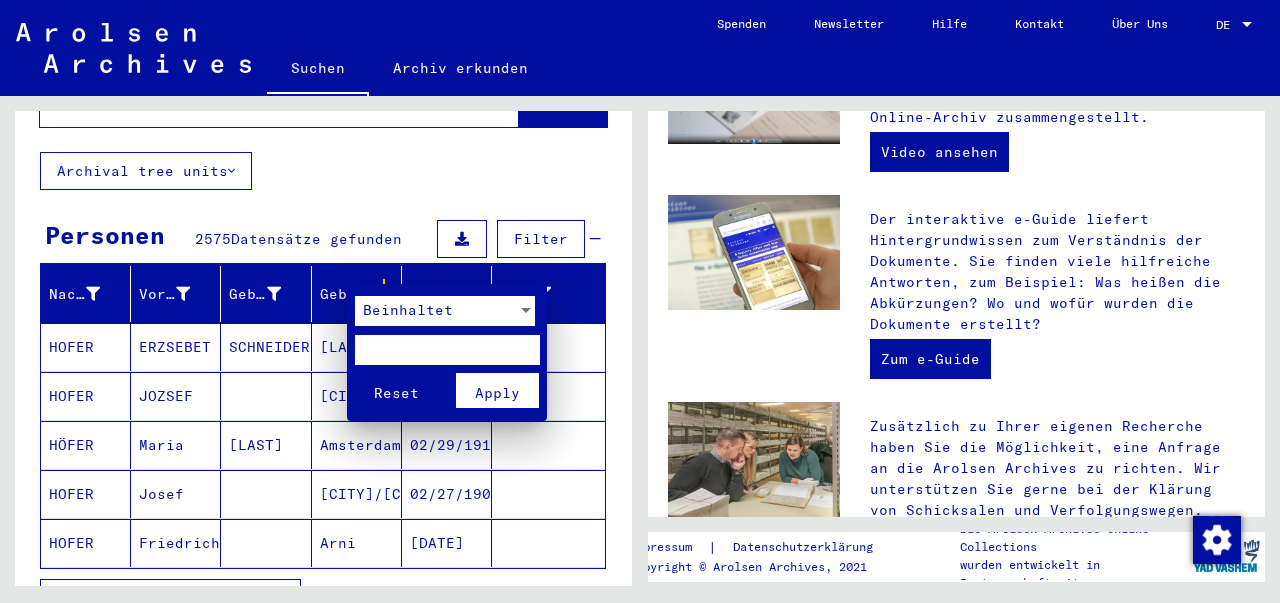 click at bounding box center (447, 350) 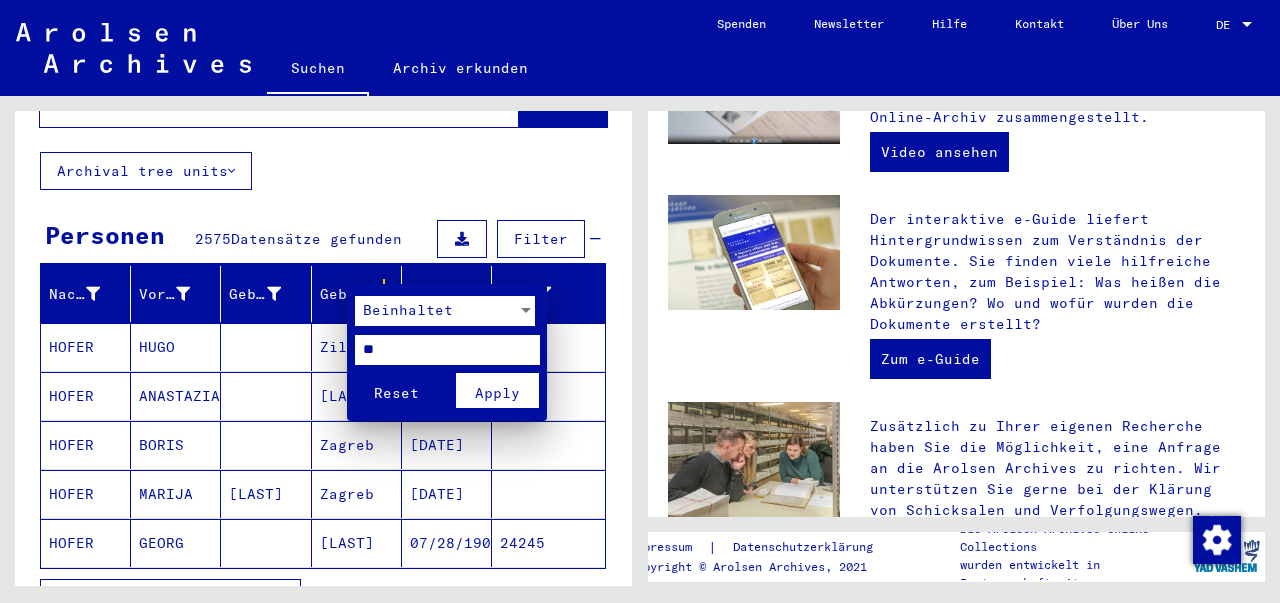 type on "*" 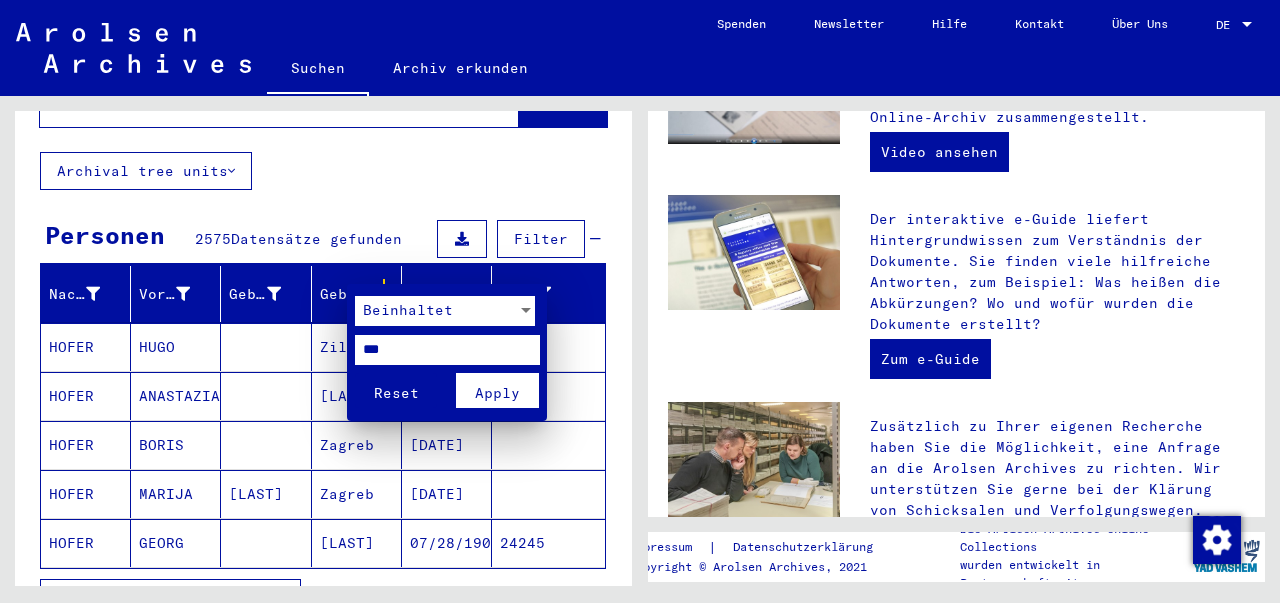type on "***" 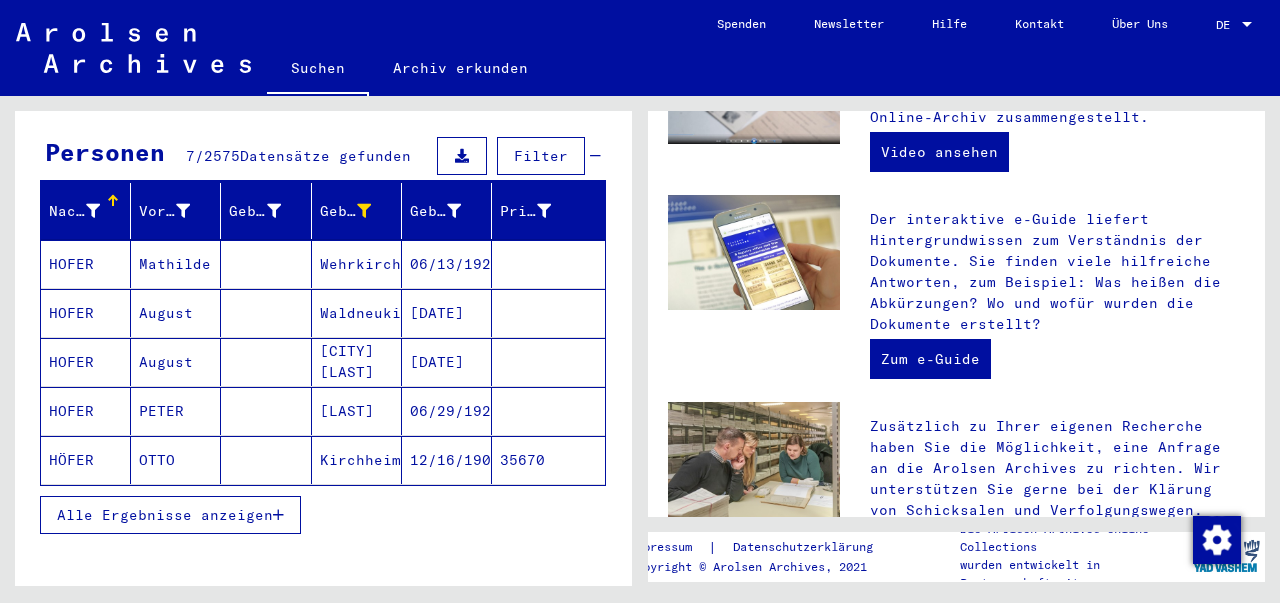 scroll, scrollTop: 154, scrollLeft: 0, axis: vertical 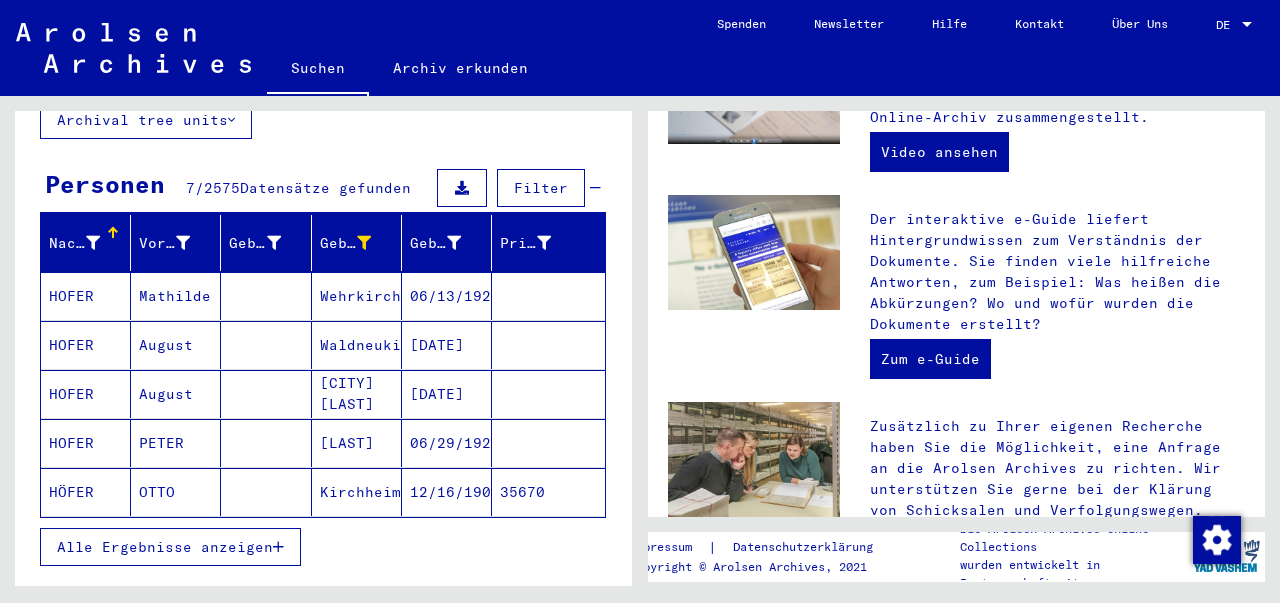 click on "Alle Ergebnisse anzeigen" at bounding box center (165, 547) 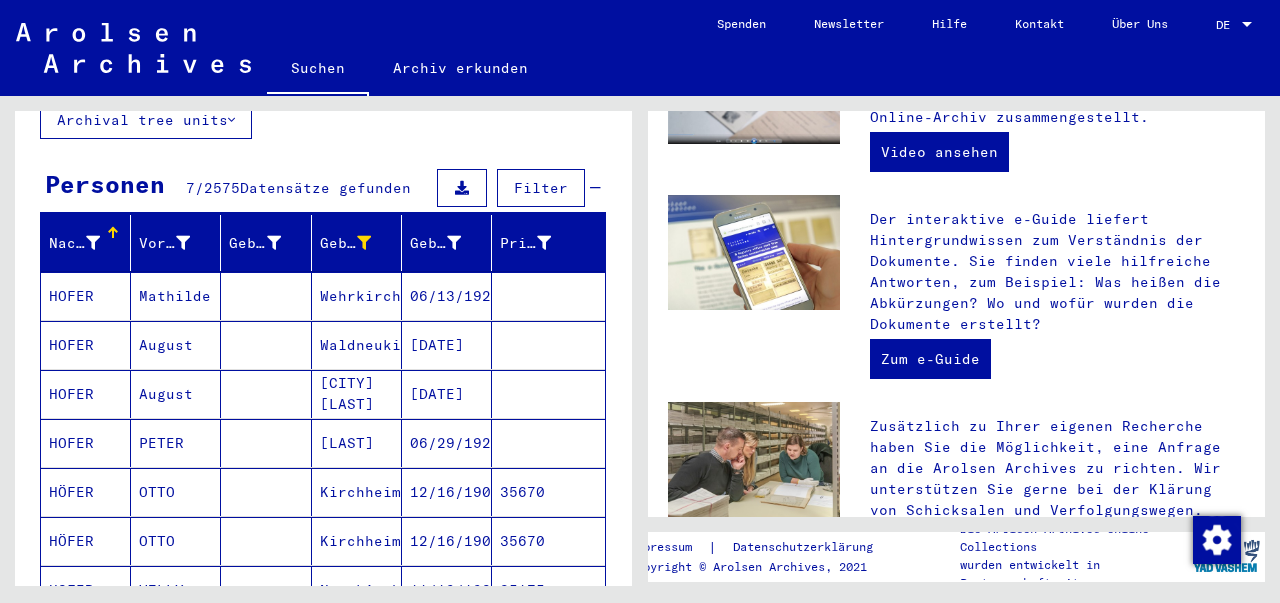 scroll, scrollTop: 346, scrollLeft: 0, axis: vertical 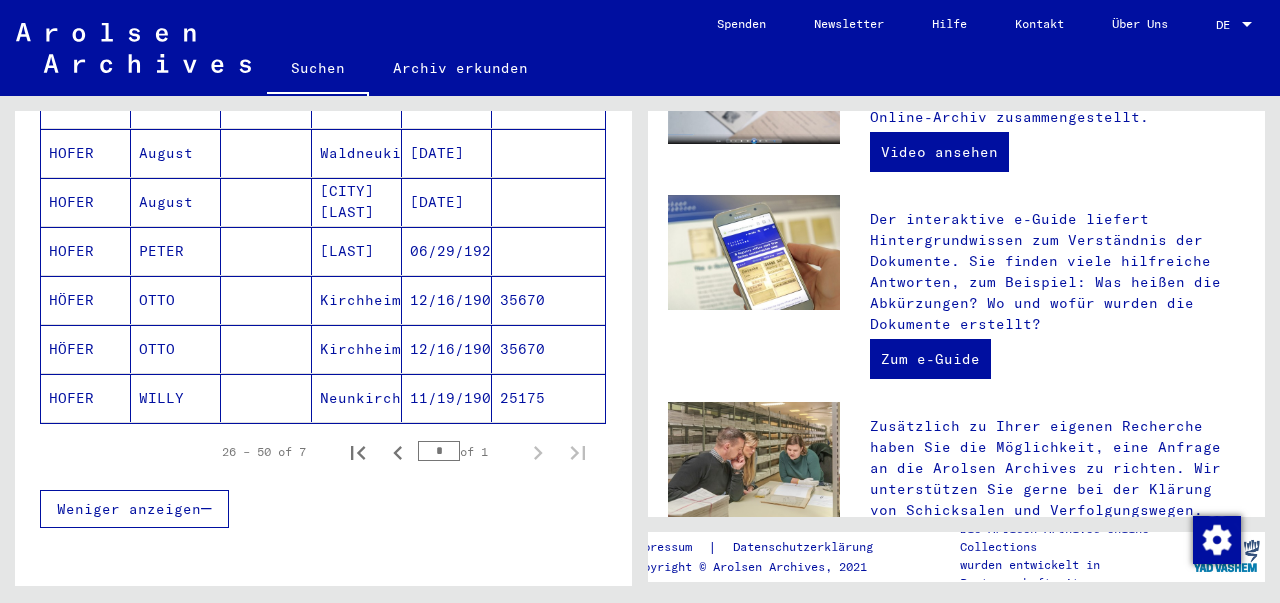 click on "Neunkirchen" 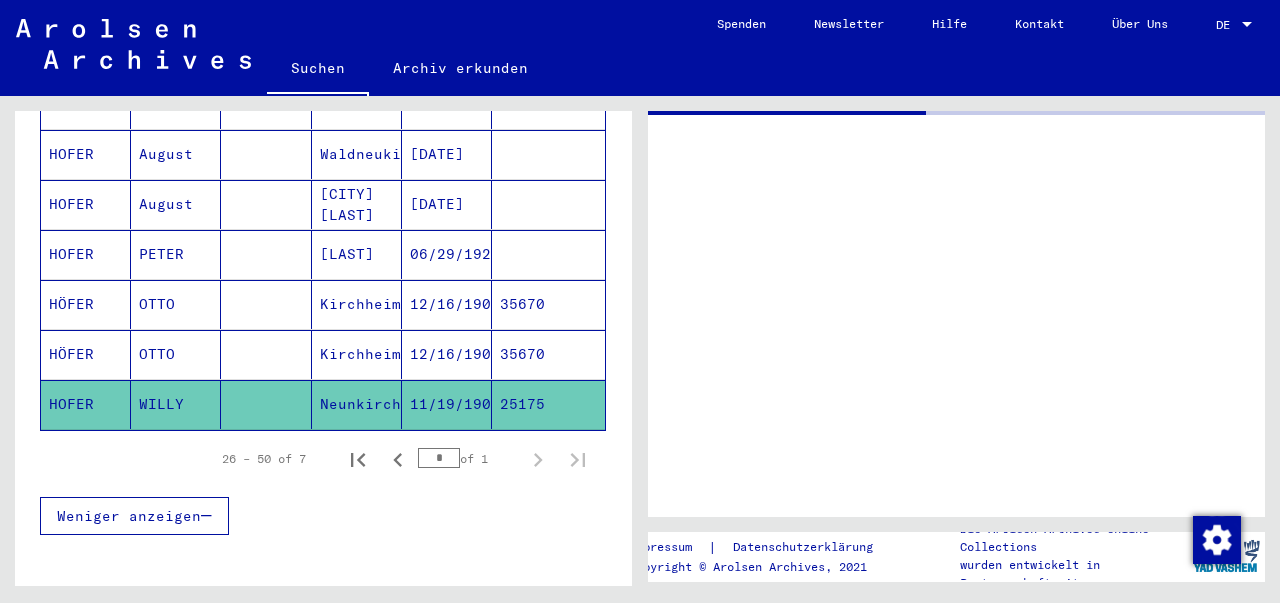 scroll, scrollTop: 0, scrollLeft: 0, axis: both 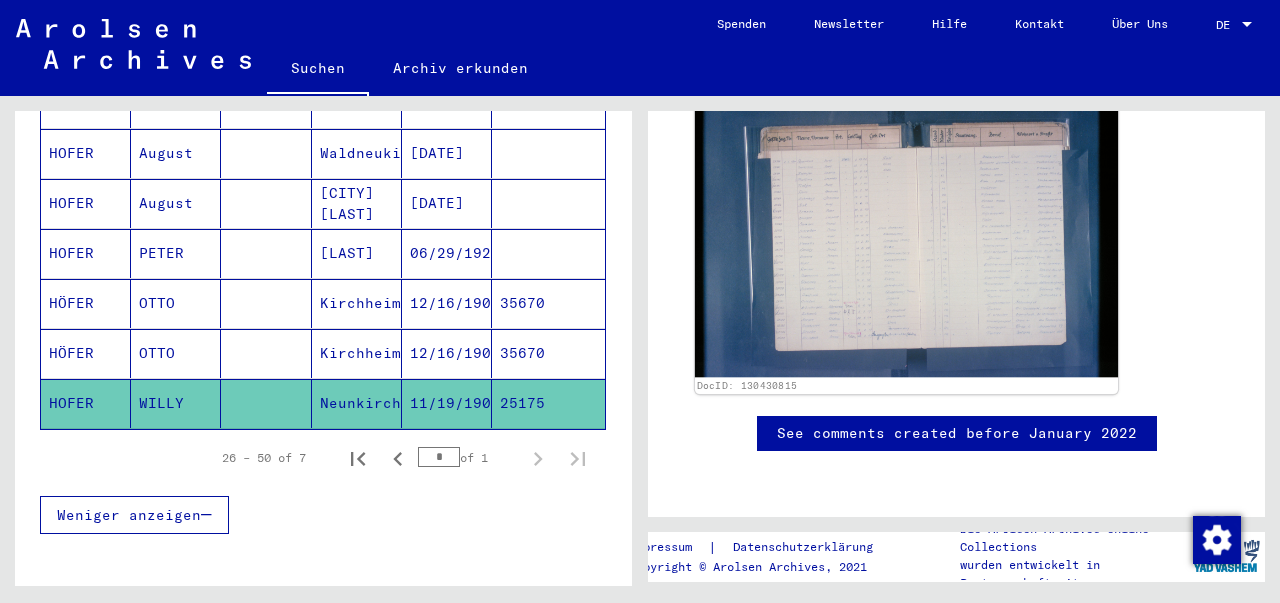 click 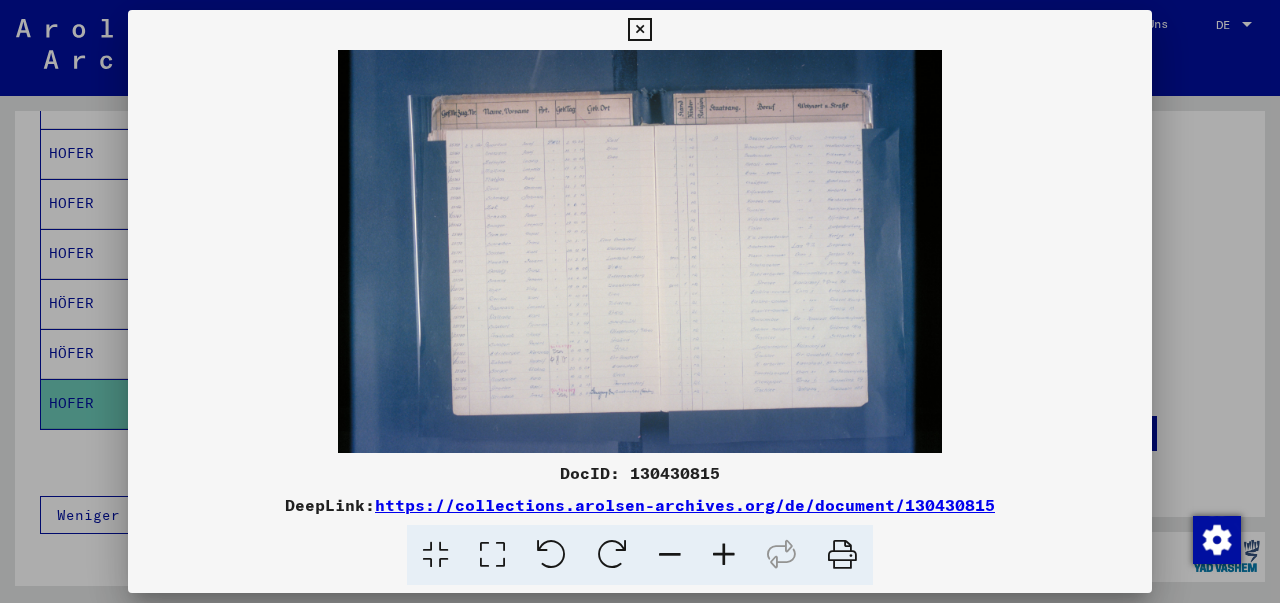 click at bounding box center (724, 555) 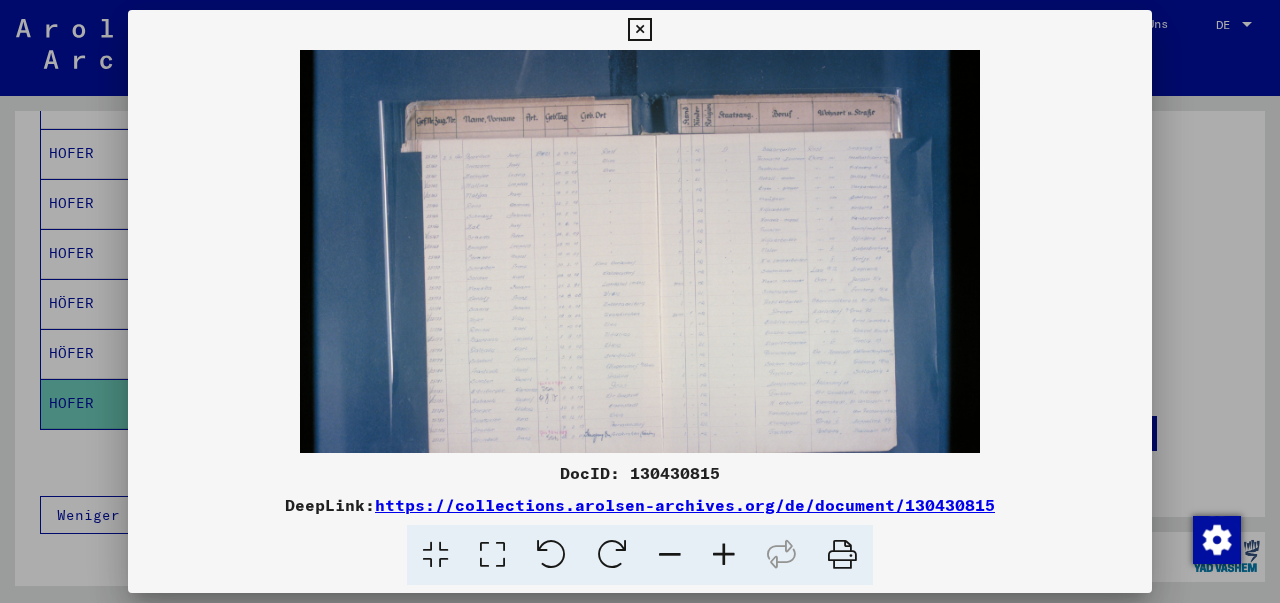 click at bounding box center (724, 555) 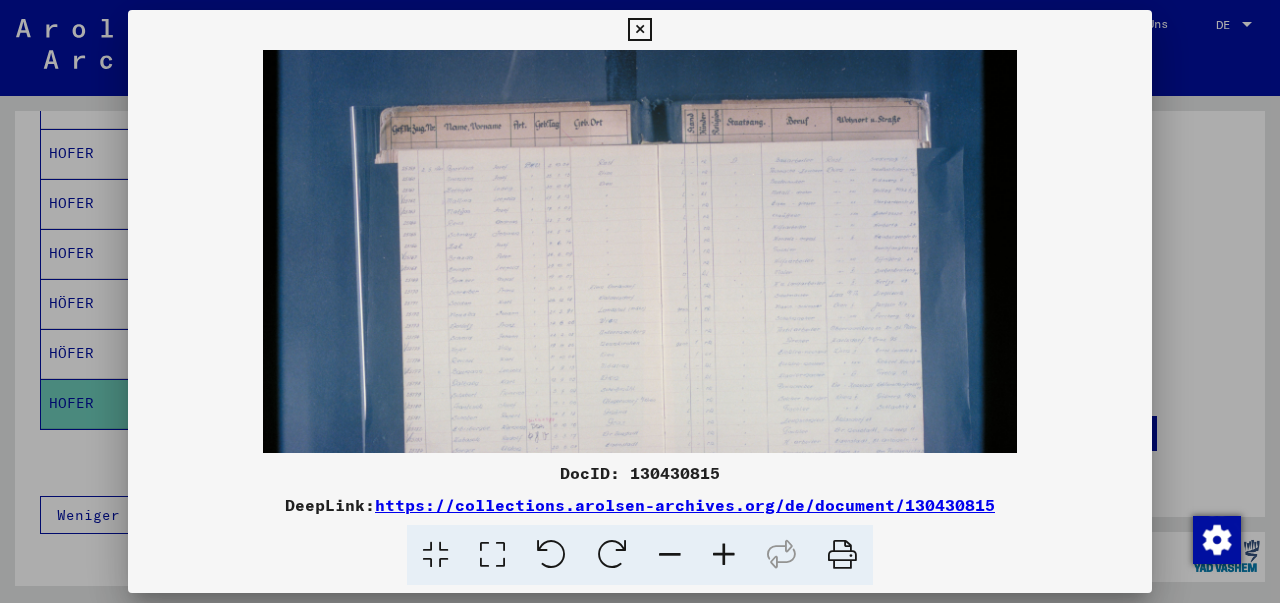 click at bounding box center [724, 555] 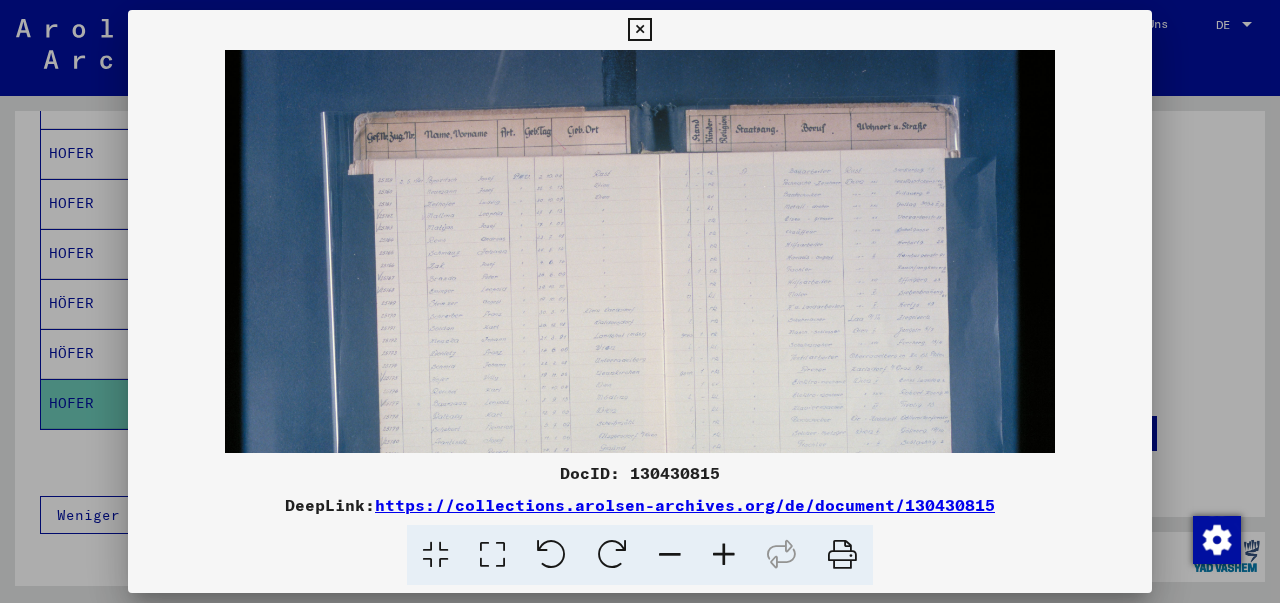 click at bounding box center (724, 555) 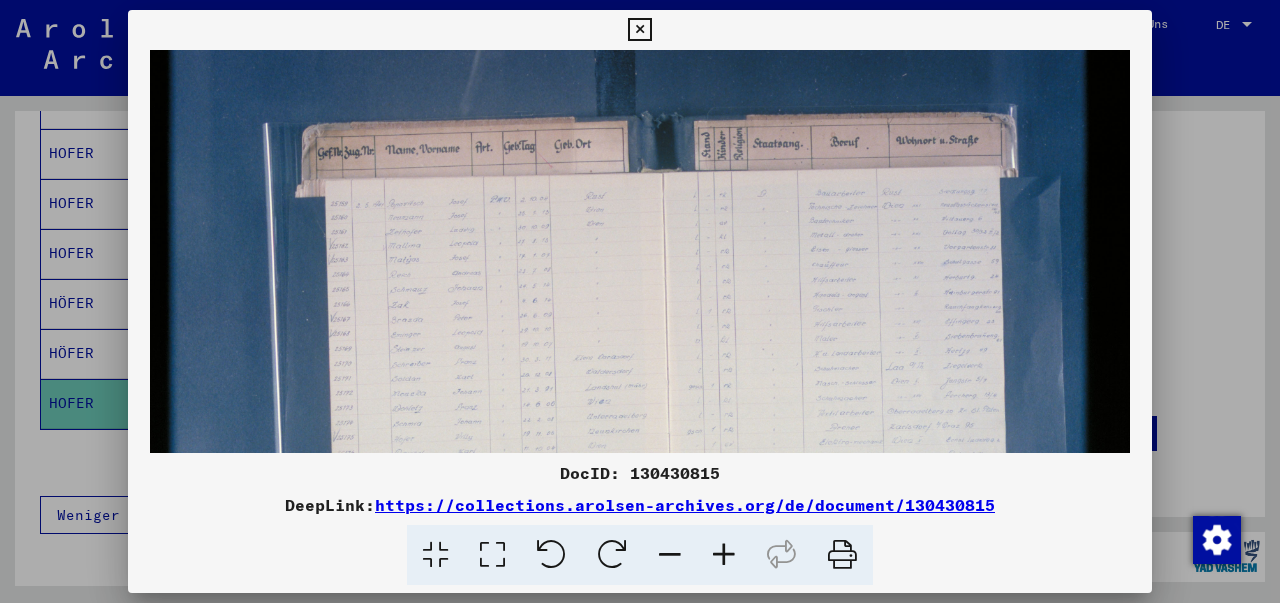 click at bounding box center (724, 555) 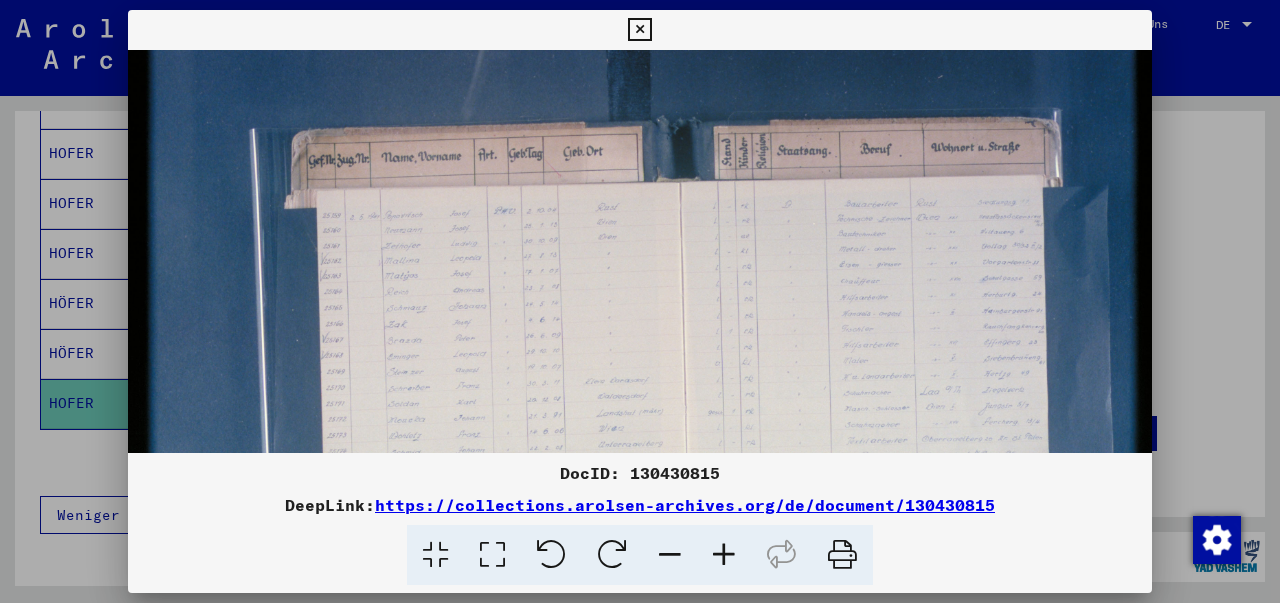 click at bounding box center (724, 555) 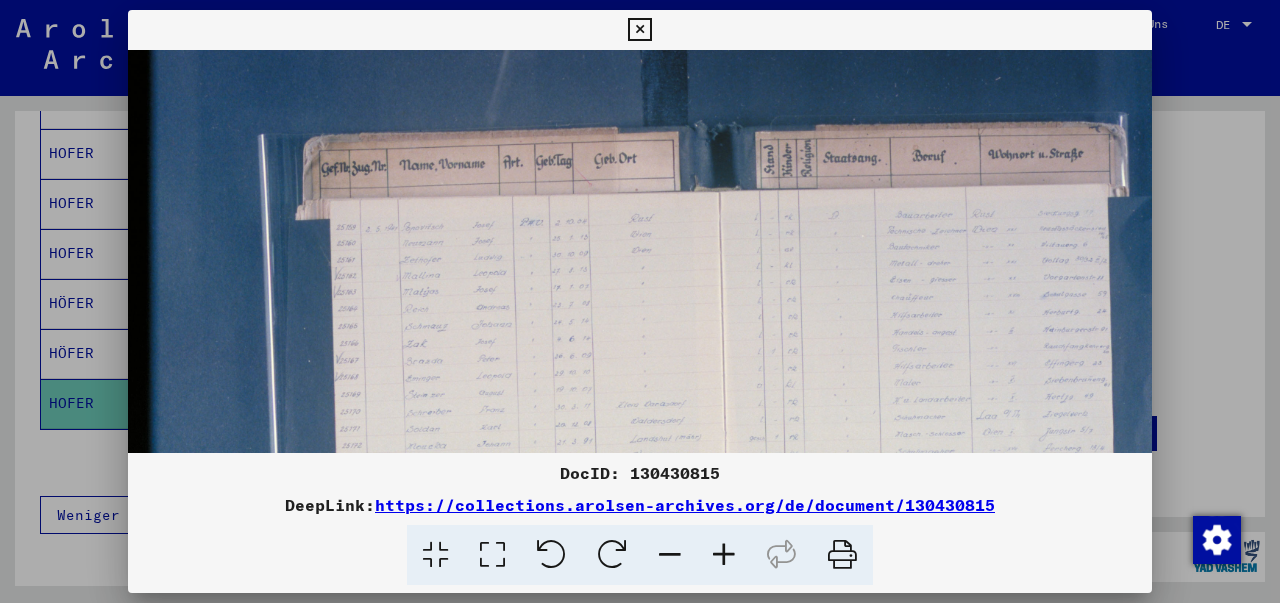 click at bounding box center (724, 555) 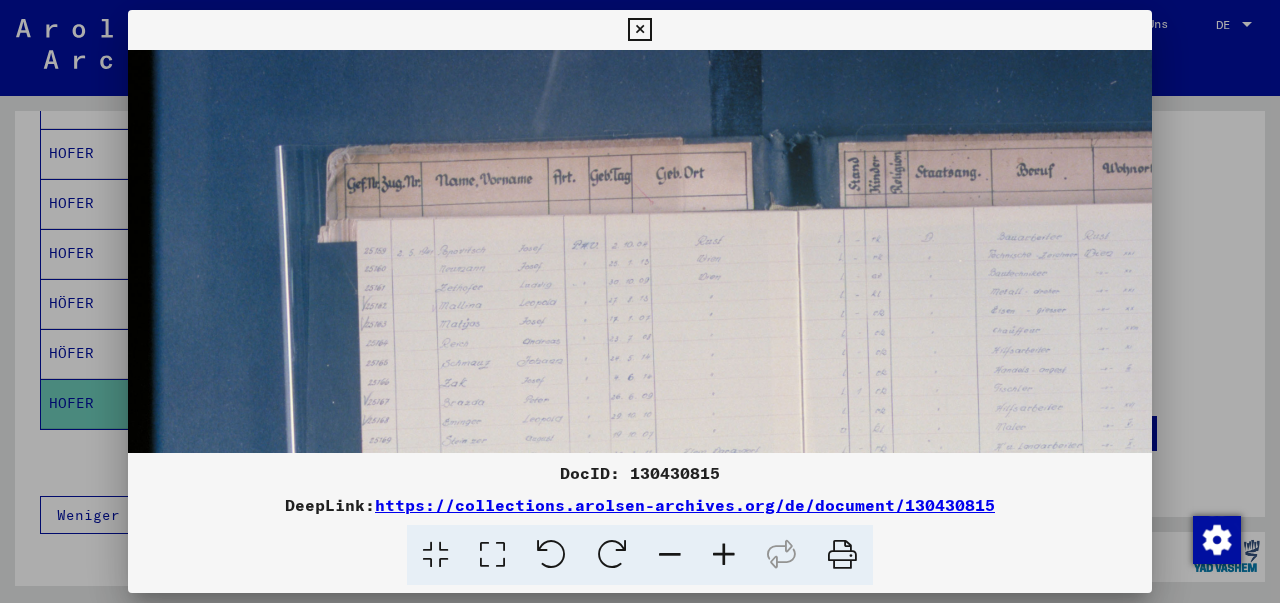 click at bounding box center [724, 555] 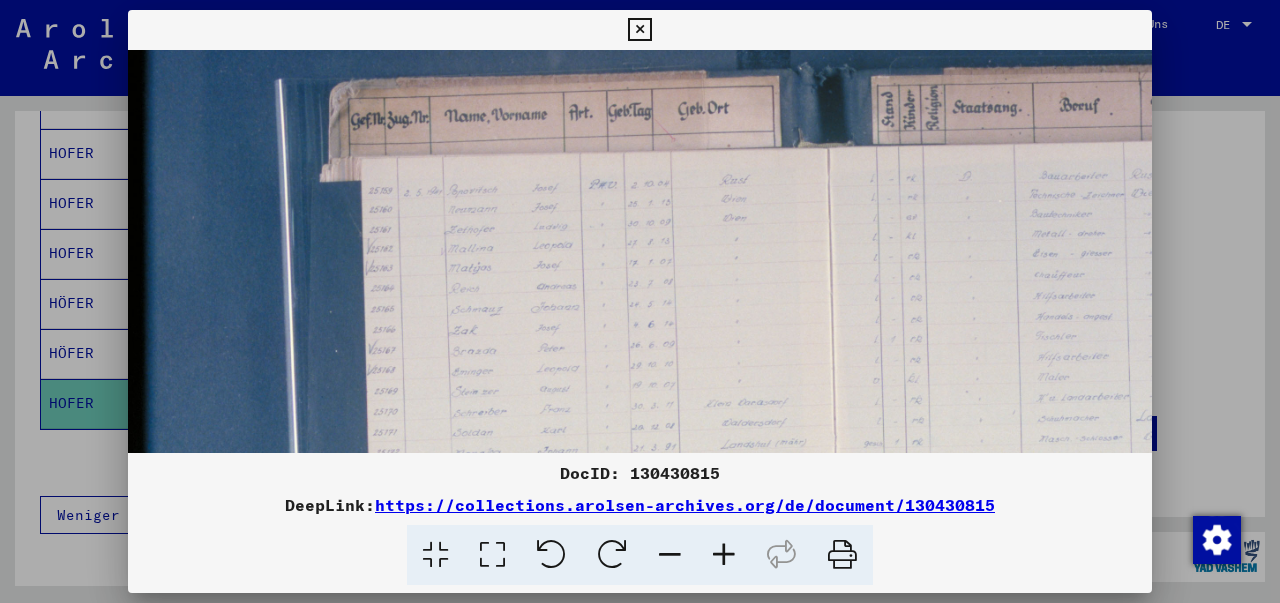 drag, startPoint x: 674, startPoint y: 351, endPoint x: 665, endPoint y: 281, distance: 70.5762 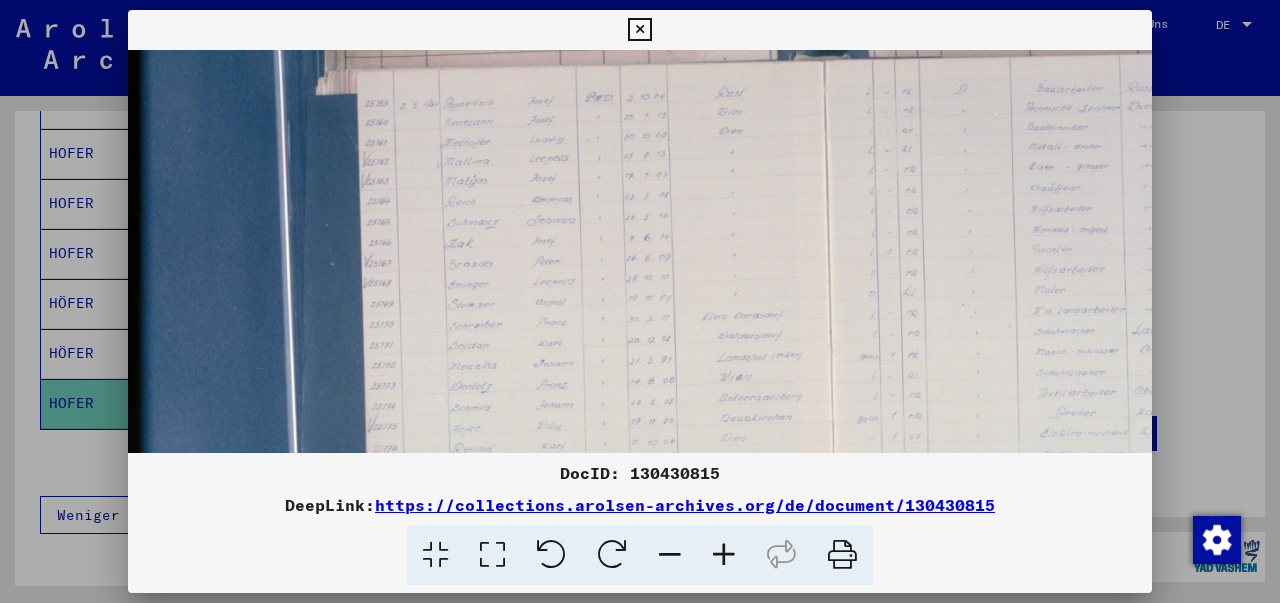 scroll, scrollTop: 186, scrollLeft: 16, axis: both 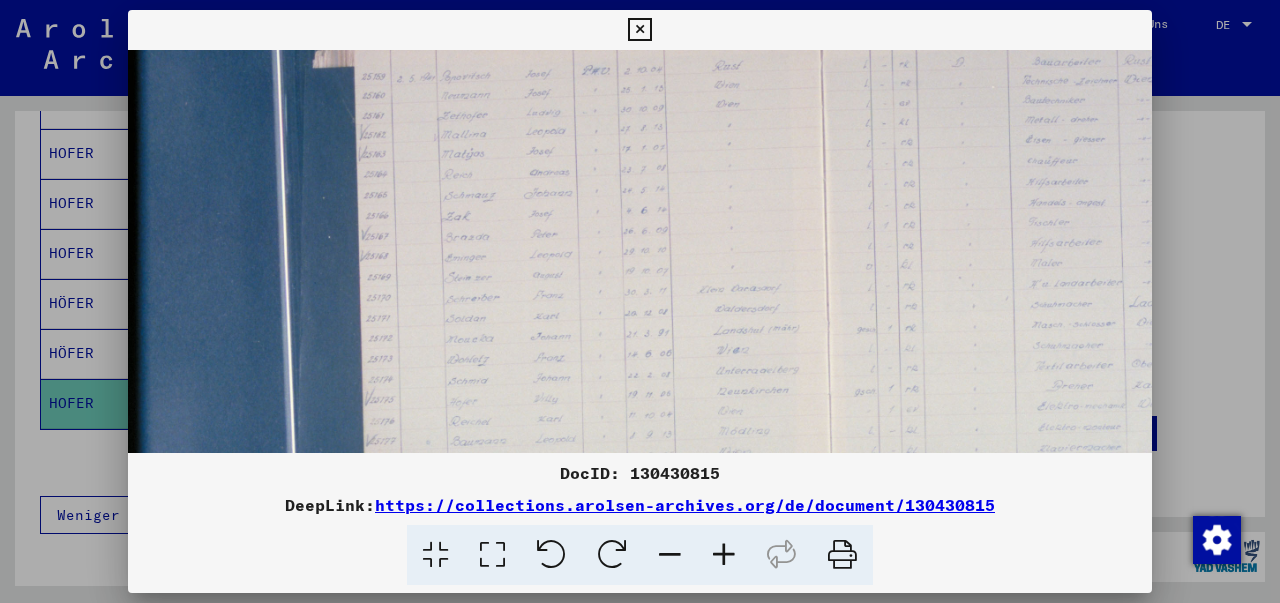 drag, startPoint x: 667, startPoint y: 324, endPoint x: 660, endPoint y: 210, distance: 114.21471 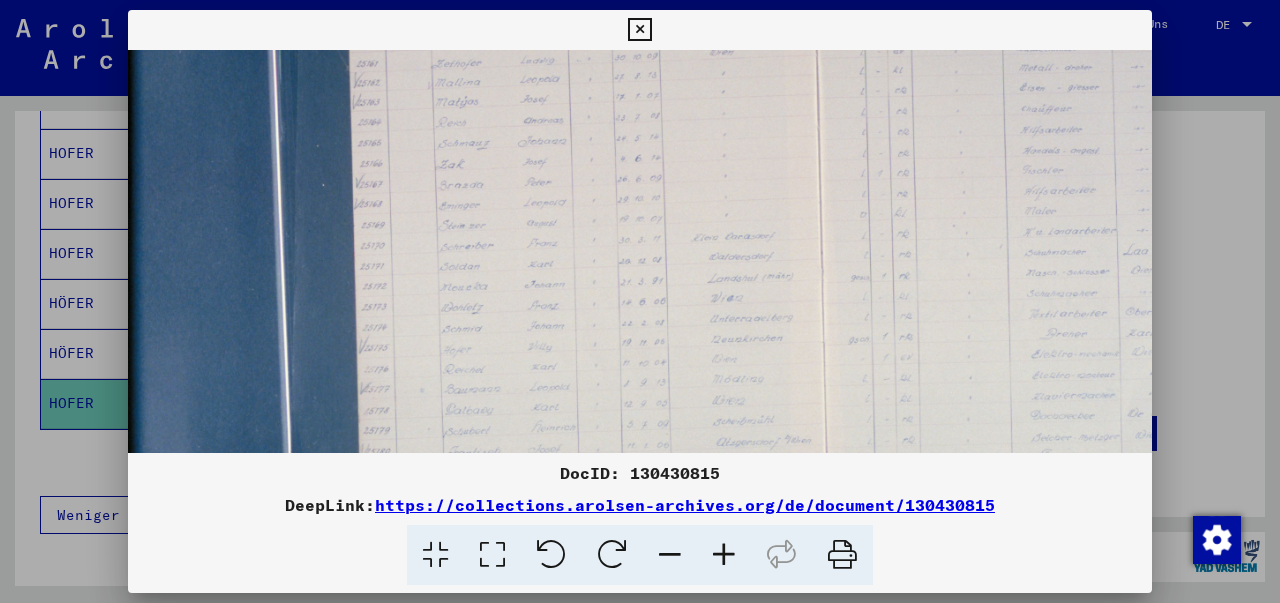 scroll, scrollTop: 253, scrollLeft: 22, axis: both 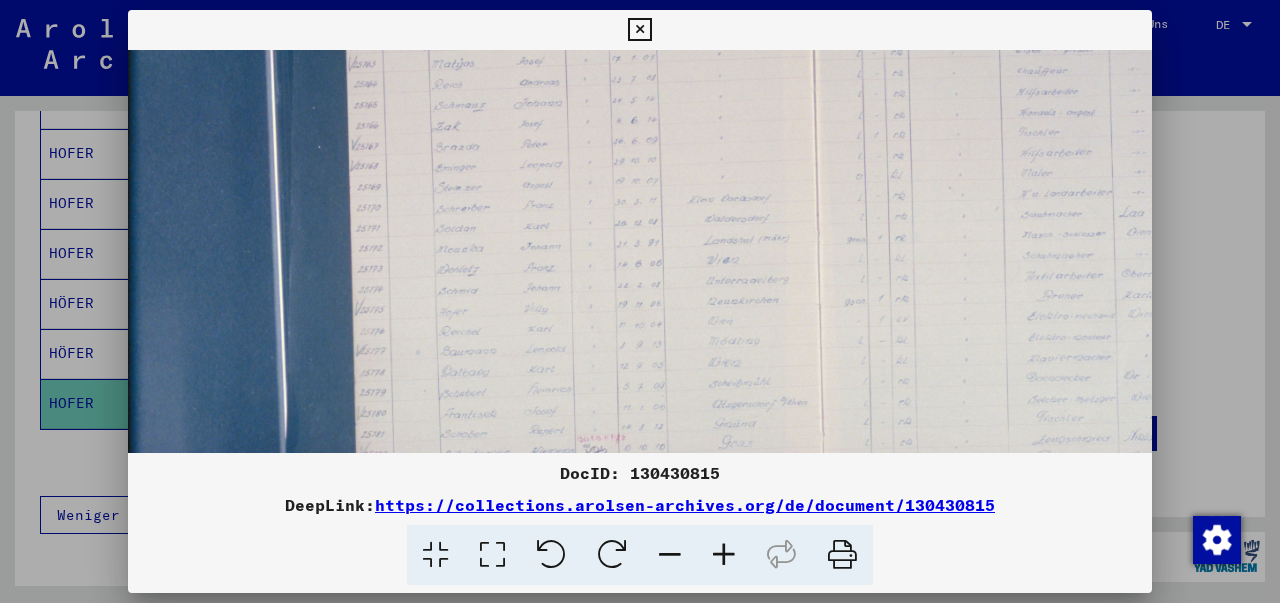 drag, startPoint x: 671, startPoint y: 346, endPoint x: 661, endPoint y: 256, distance: 90.55385 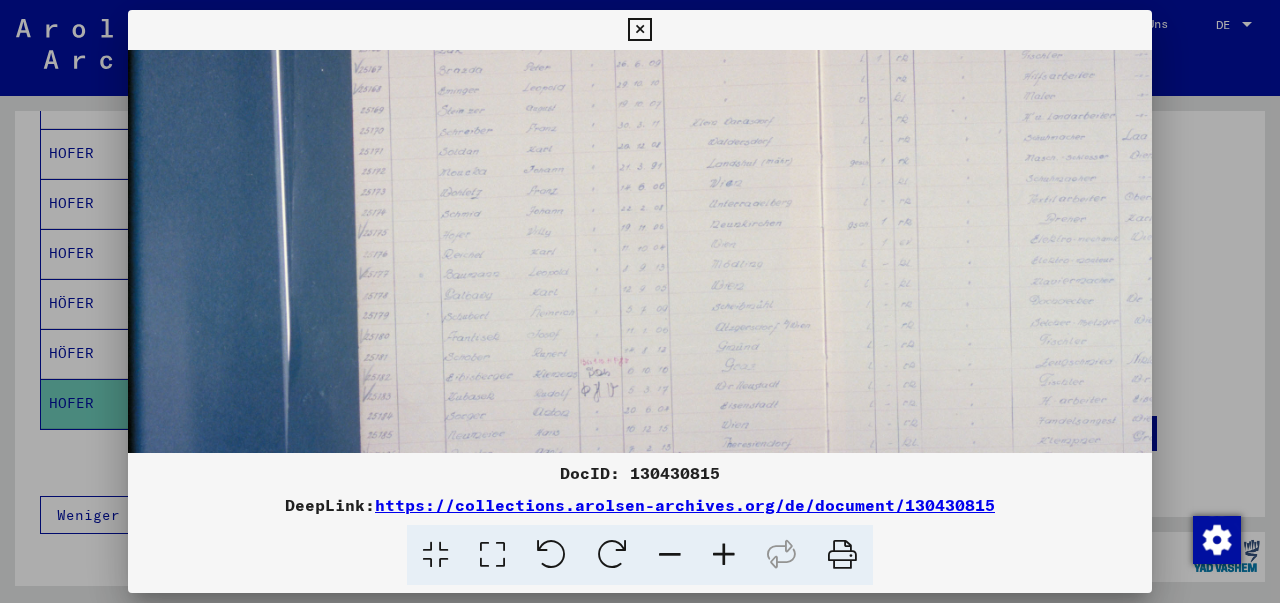 drag, startPoint x: 677, startPoint y: 304, endPoint x: 677, endPoint y: 262, distance: 42 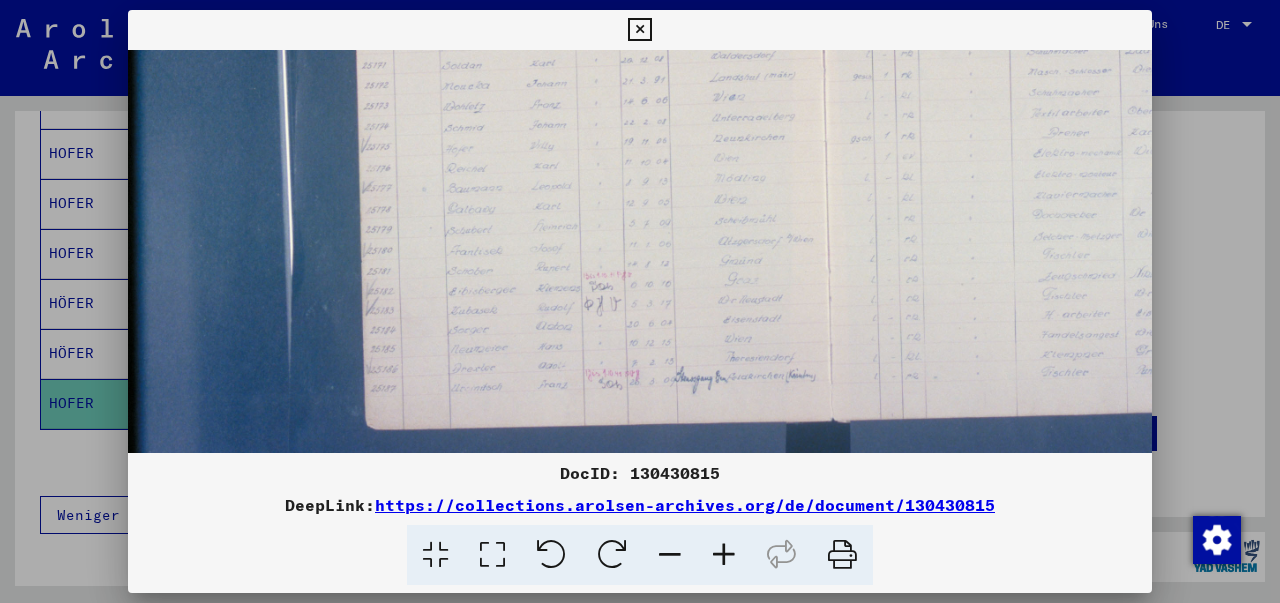scroll, scrollTop: 459, scrollLeft: 22, axis: both 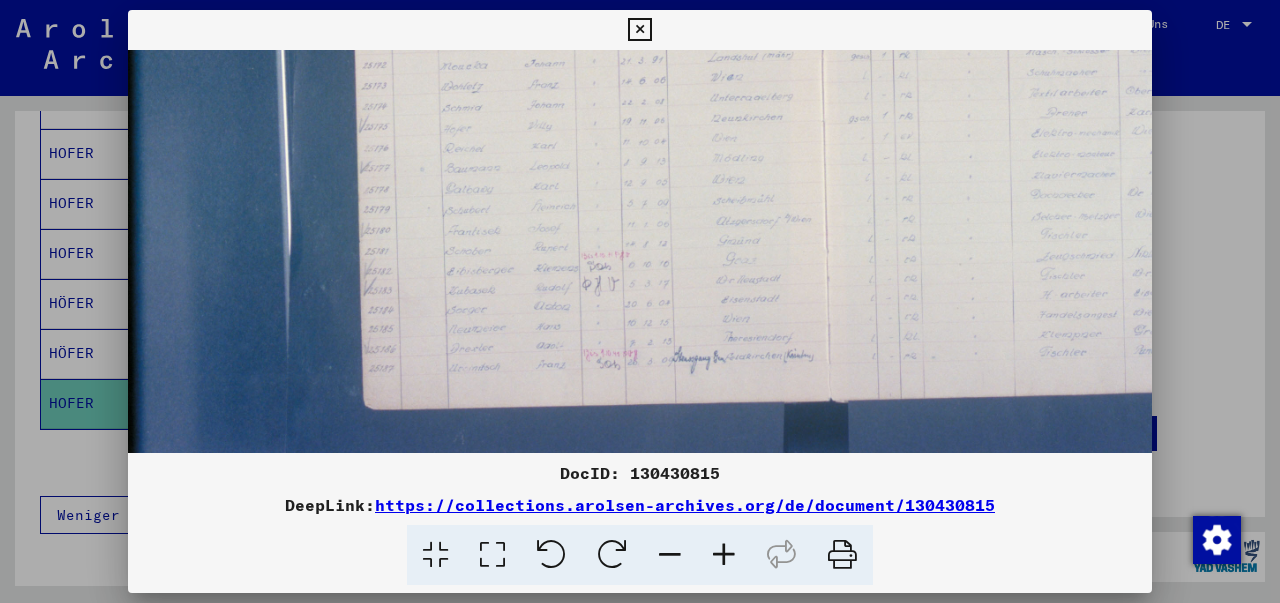 drag, startPoint x: 698, startPoint y: 343, endPoint x: 698, endPoint y: 245, distance: 98 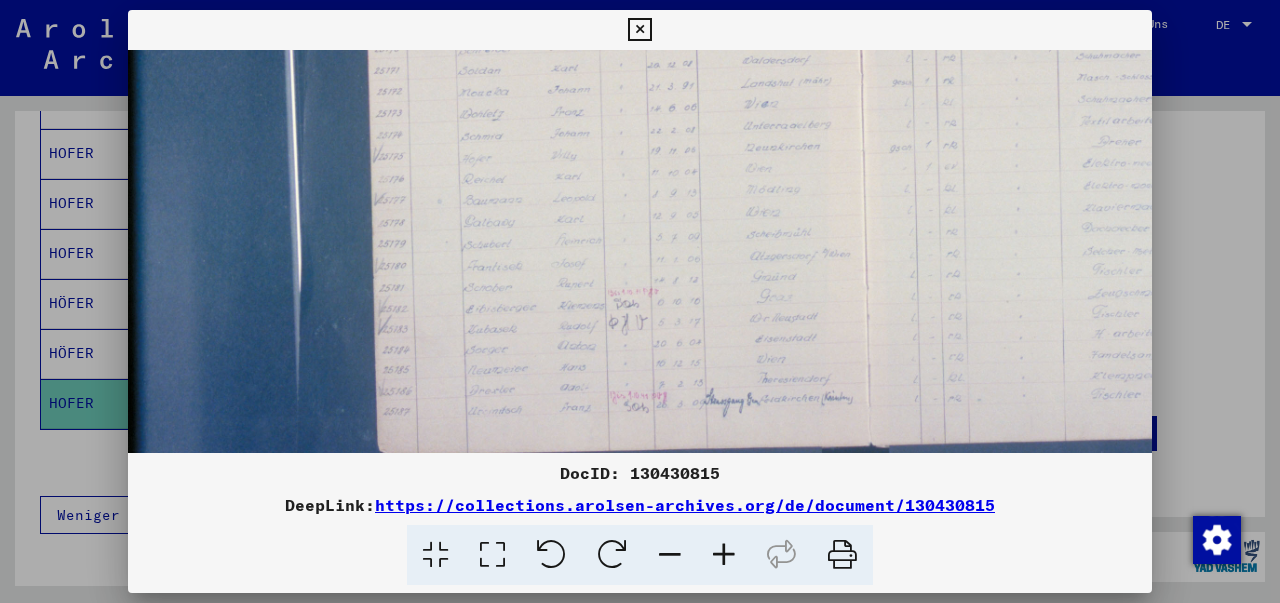 click at bounding box center [724, 555] 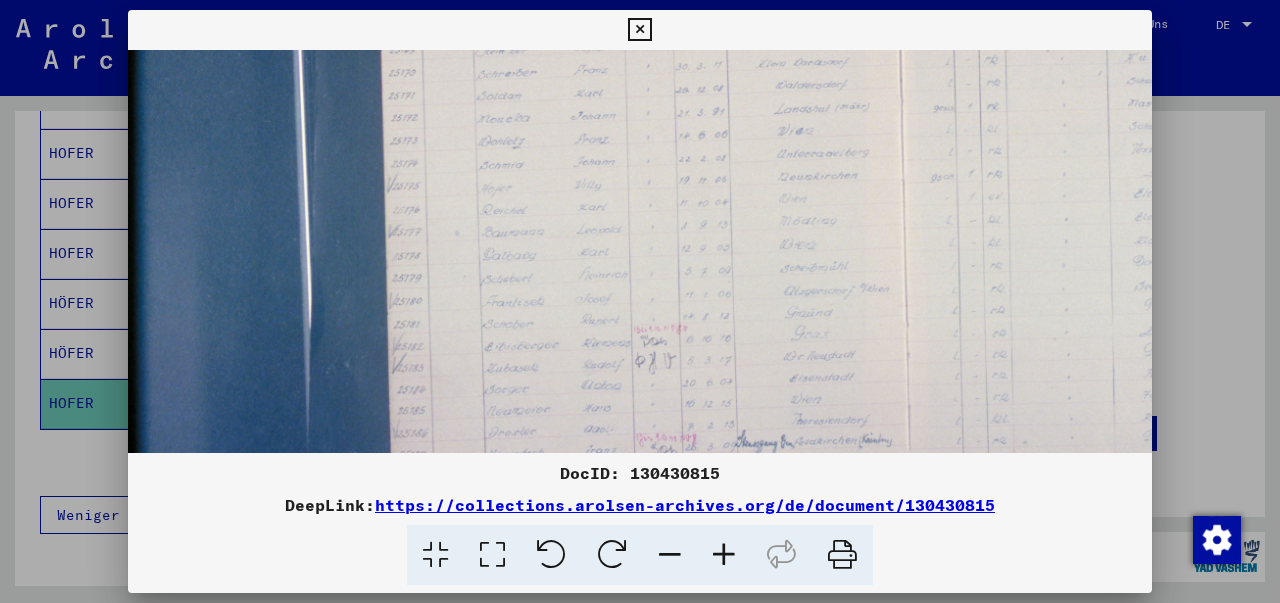 click at bounding box center [724, 555] 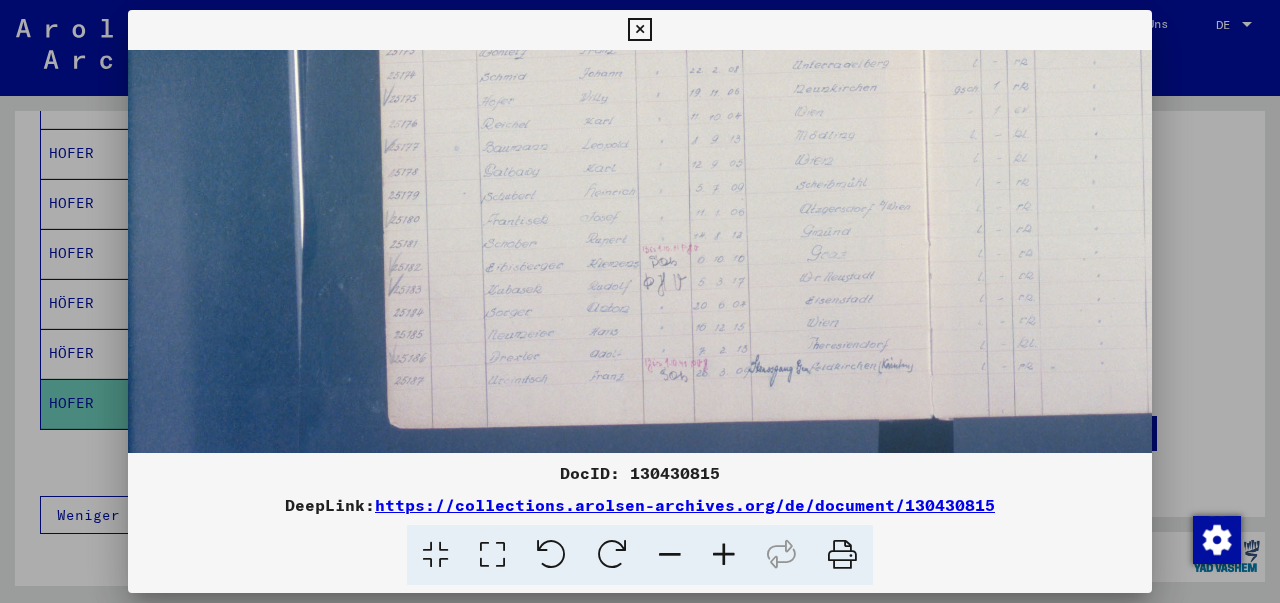 scroll, scrollTop: 577, scrollLeft: 41, axis: both 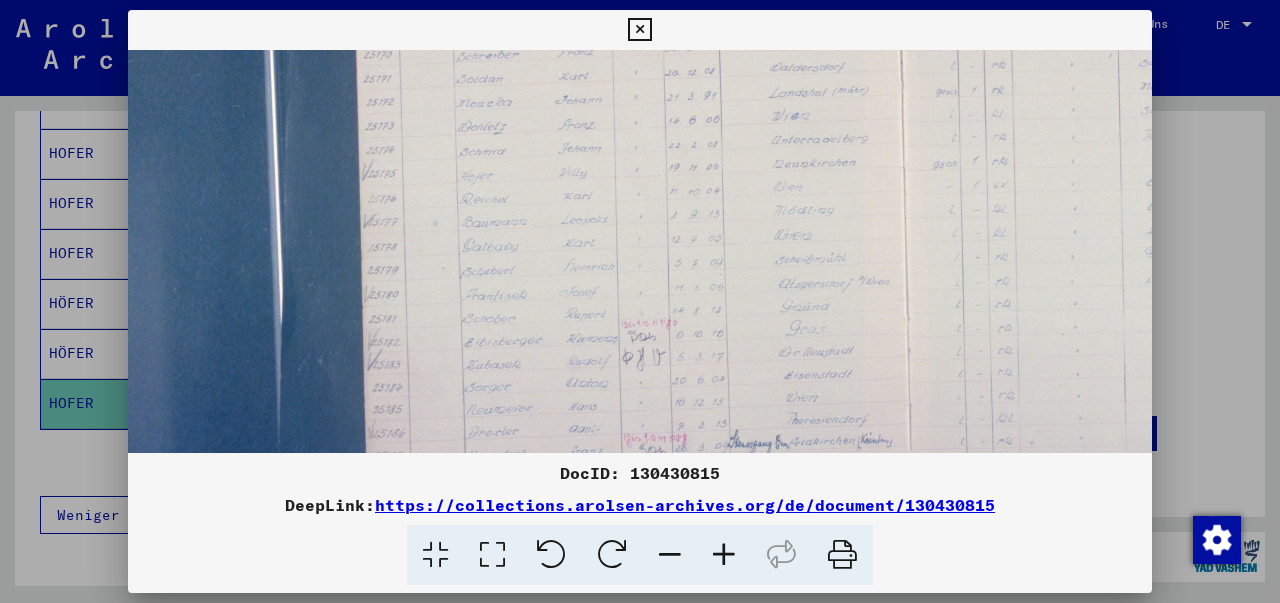 drag, startPoint x: 727, startPoint y: 279, endPoint x: 688, endPoint y: 245, distance: 51.739735 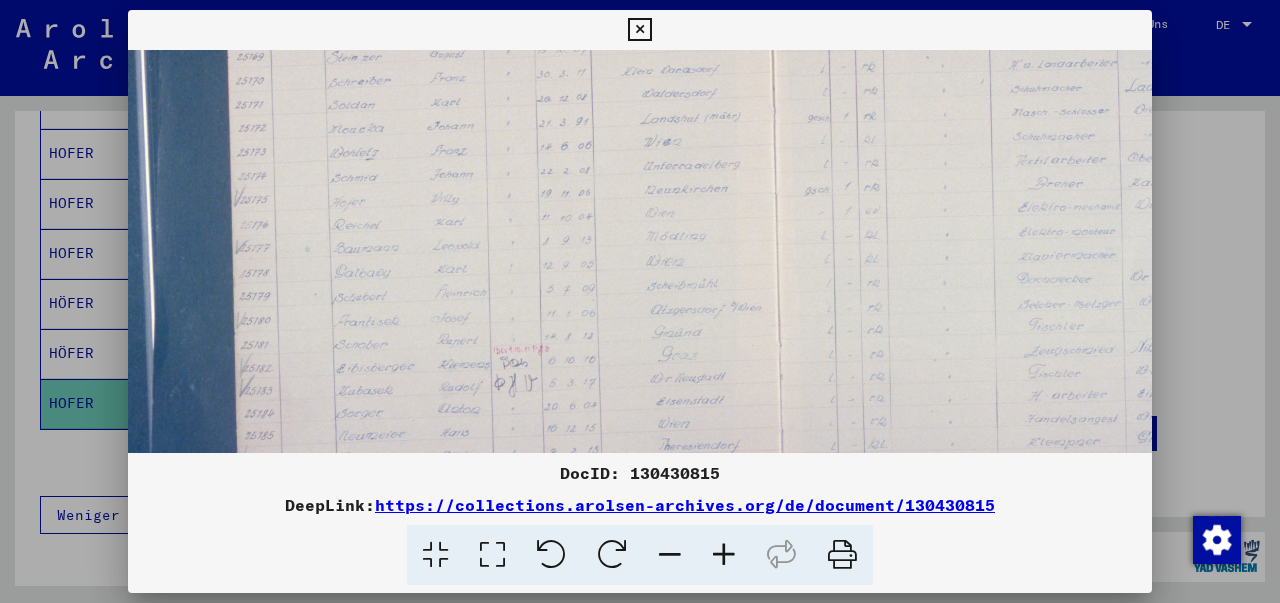 scroll, scrollTop: 450, scrollLeft: 230, axis: both 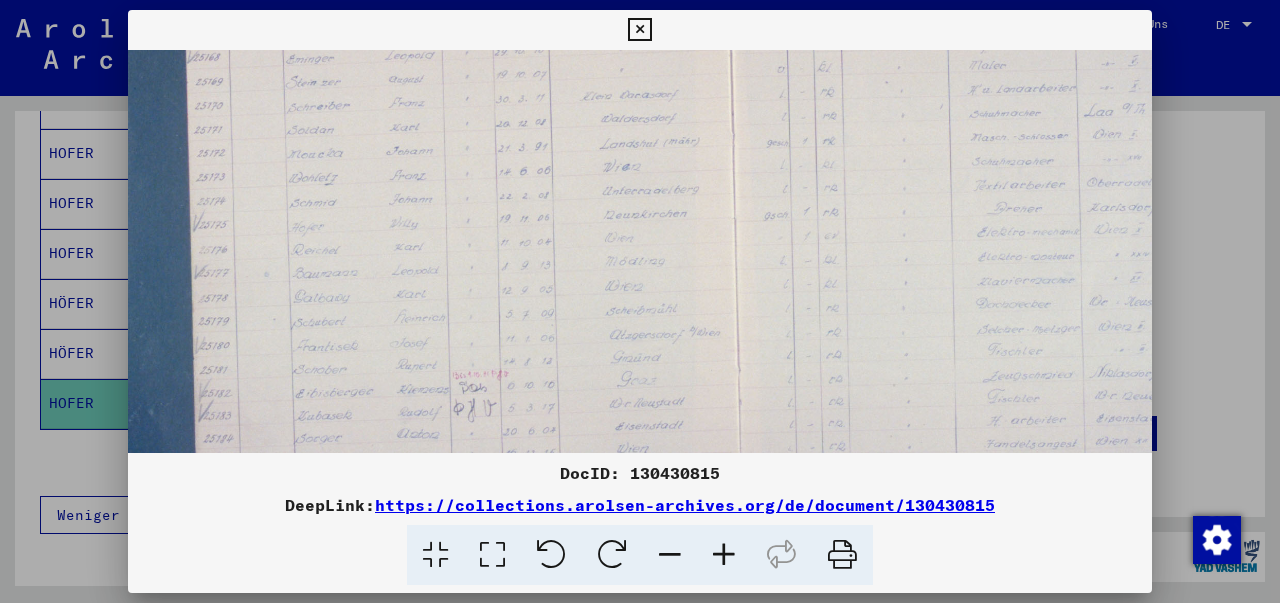 drag, startPoint x: 704, startPoint y: 232, endPoint x: 574, endPoint y: 268, distance: 134.89255 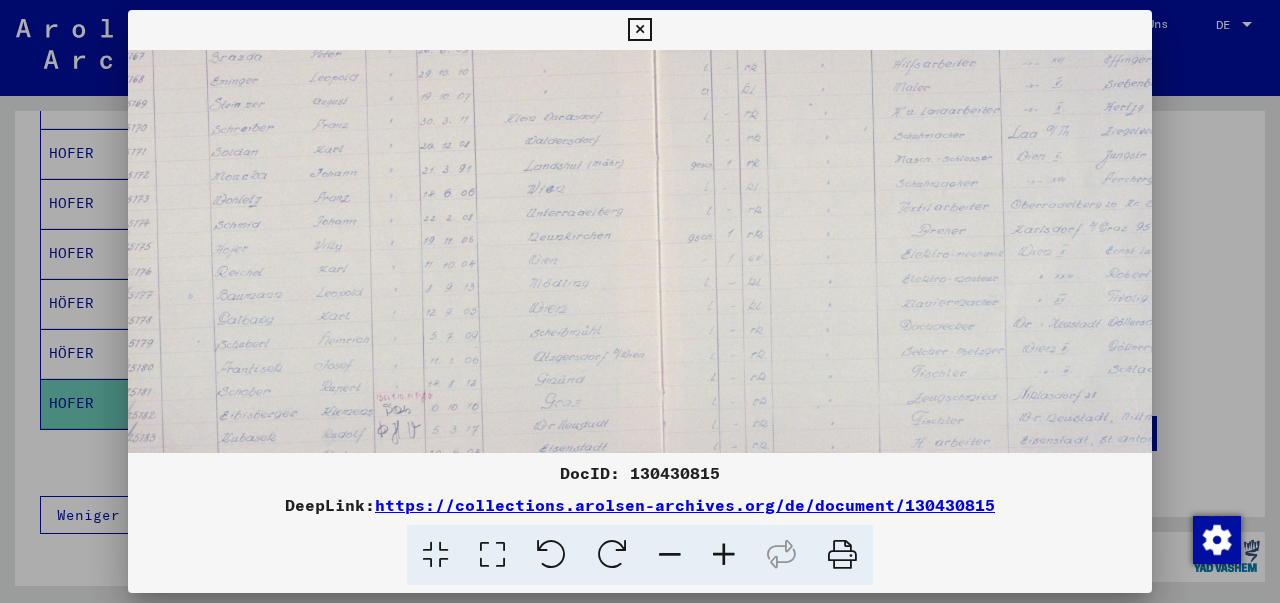 drag, startPoint x: 606, startPoint y: 281, endPoint x: 566, endPoint y: 295, distance: 42.379242 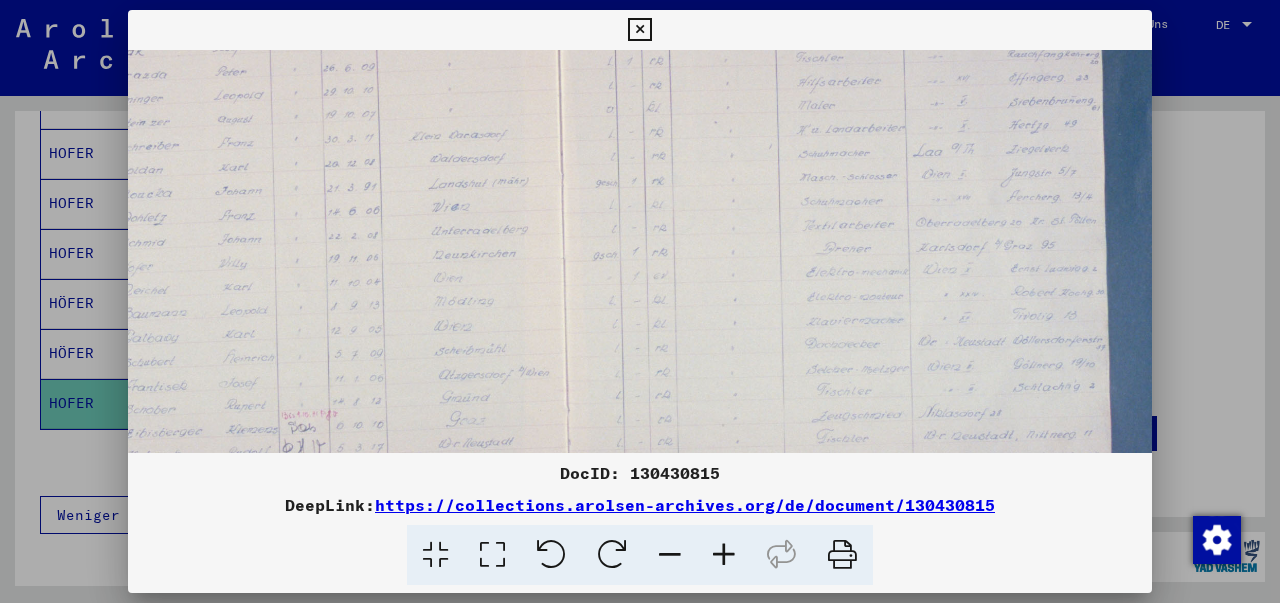 scroll, scrollTop: 408, scrollLeft: 436, axis: both 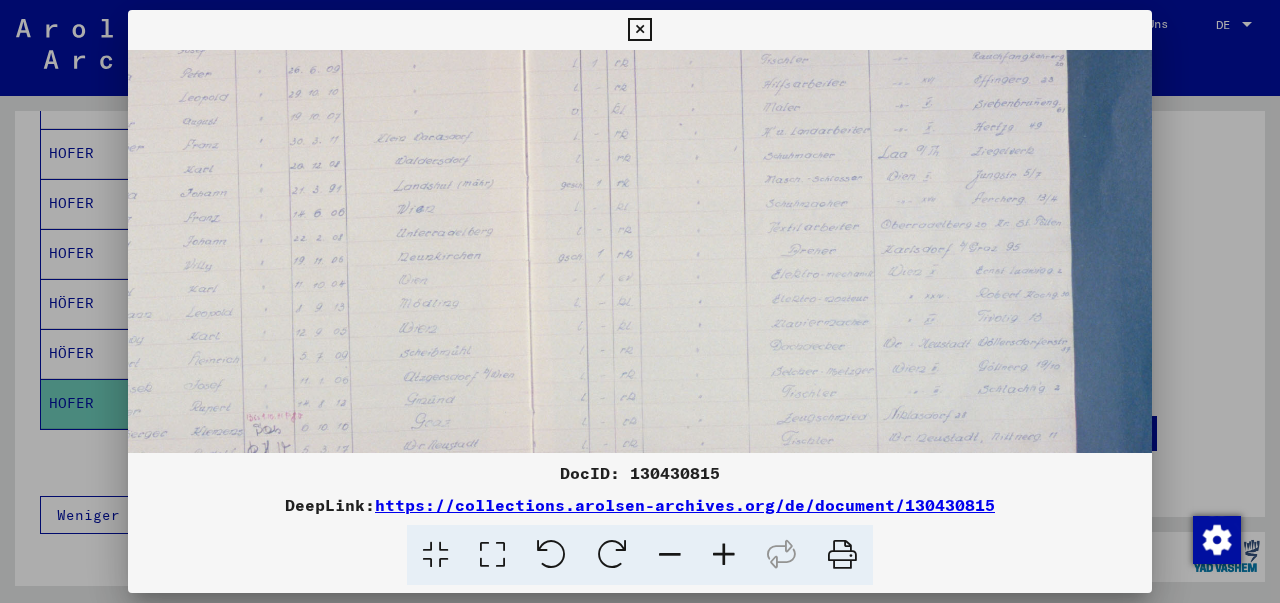 drag, startPoint x: 704, startPoint y: 277, endPoint x: 588, endPoint y: 294, distance: 117.239075 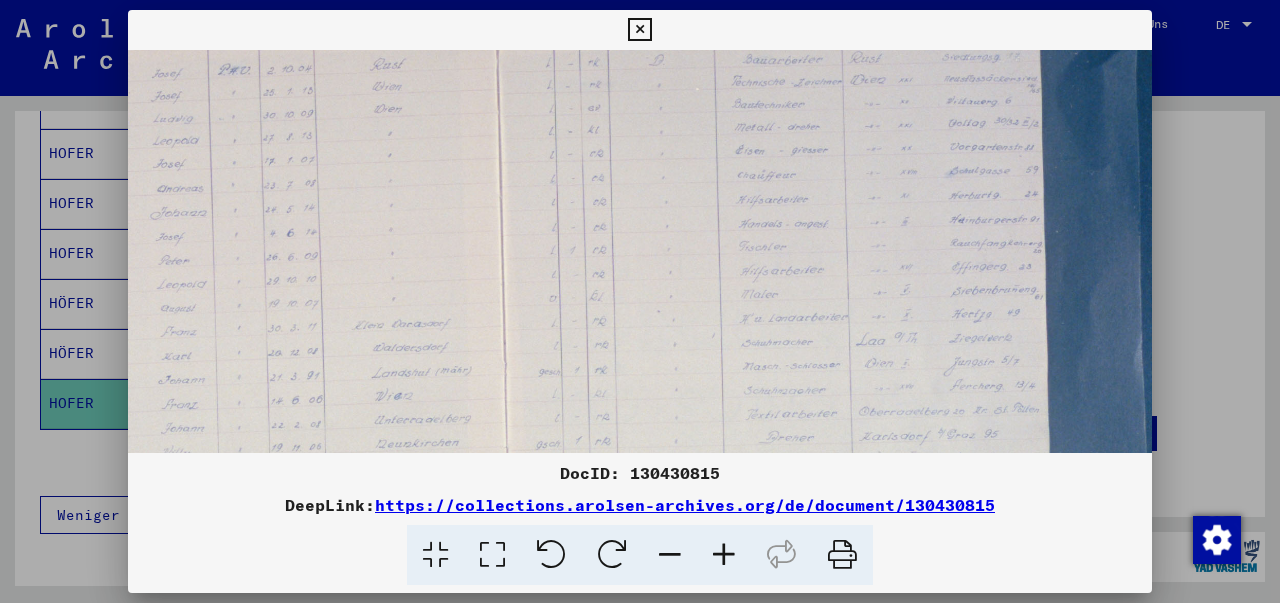 drag, startPoint x: 856, startPoint y: 259, endPoint x: 844, endPoint y: 522, distance: 263.27362 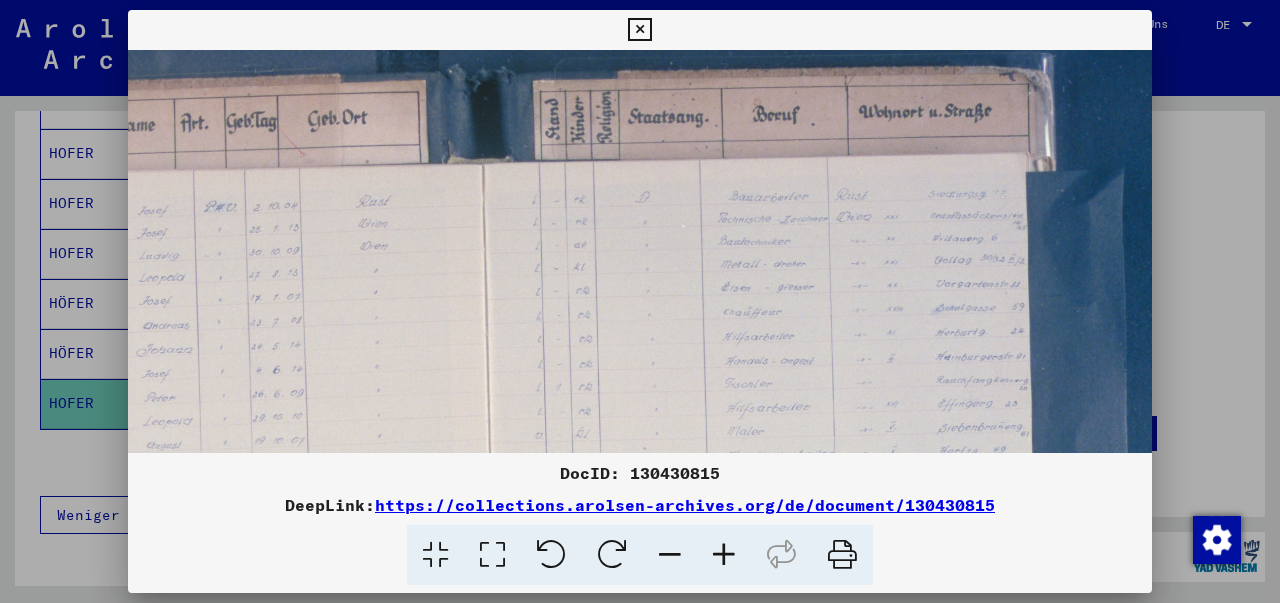 scroll, scrollTop: 61, scrollLeft: 476, axis: both 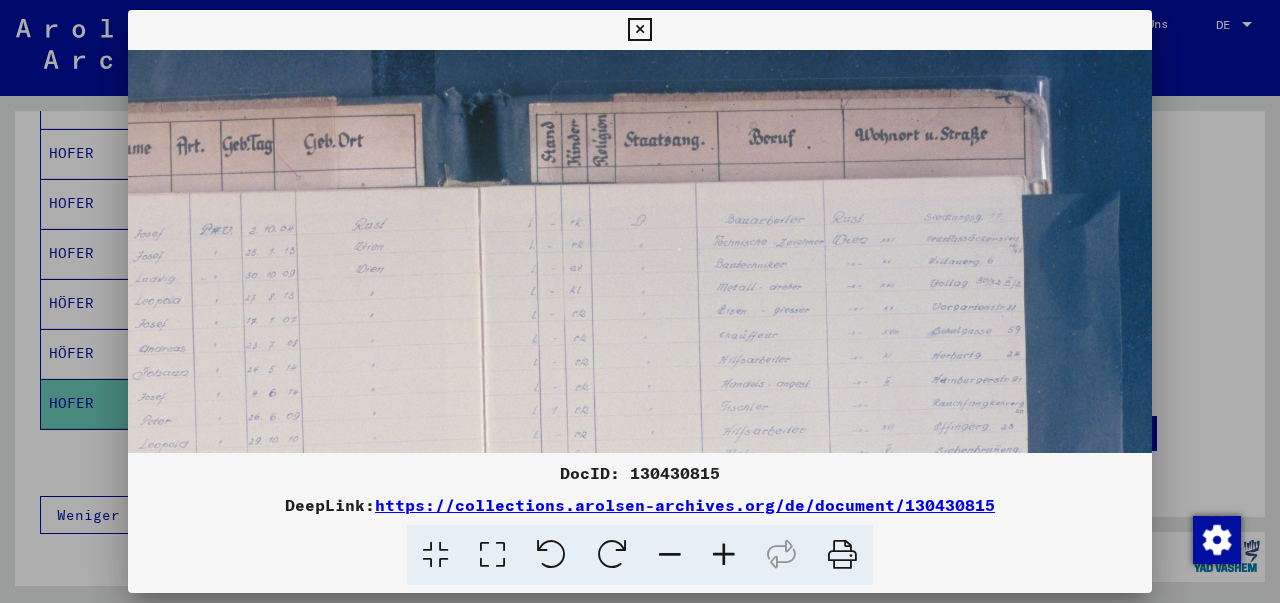 drag, startPoint x: 872, startPoint y: 240, endPoint x: 845, endPoint y: 326, distance: 90.13878 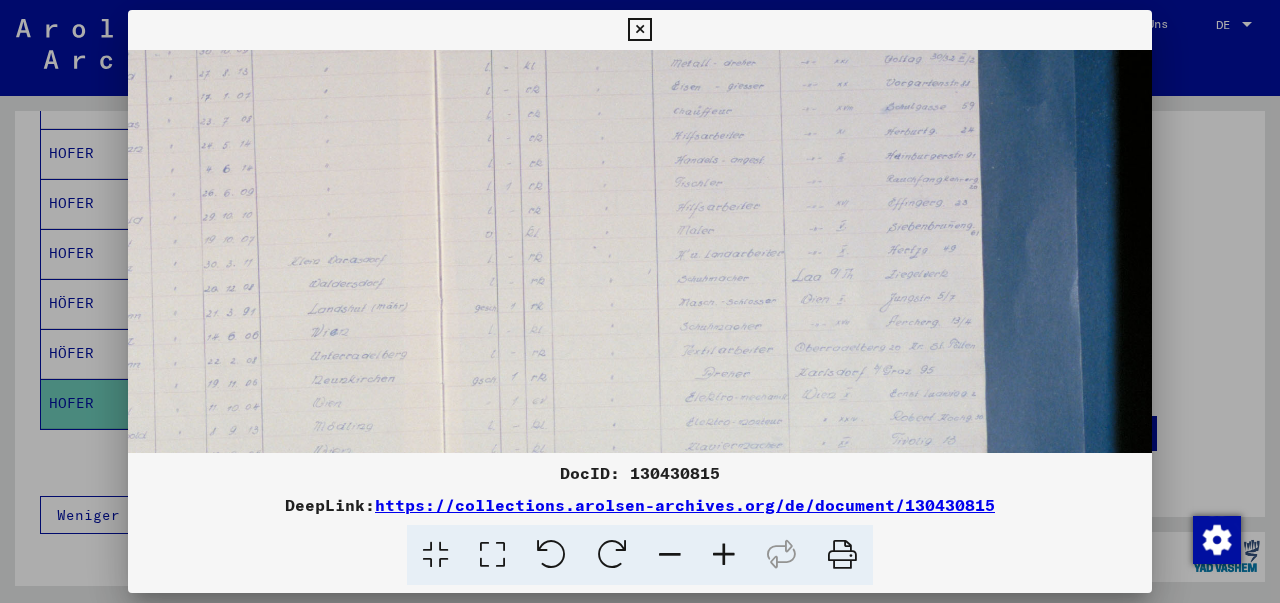 drag, startPoint x: 822, startPoint y: 412, endPoint x: 776, endPoint y: 149, distance: 266.99252 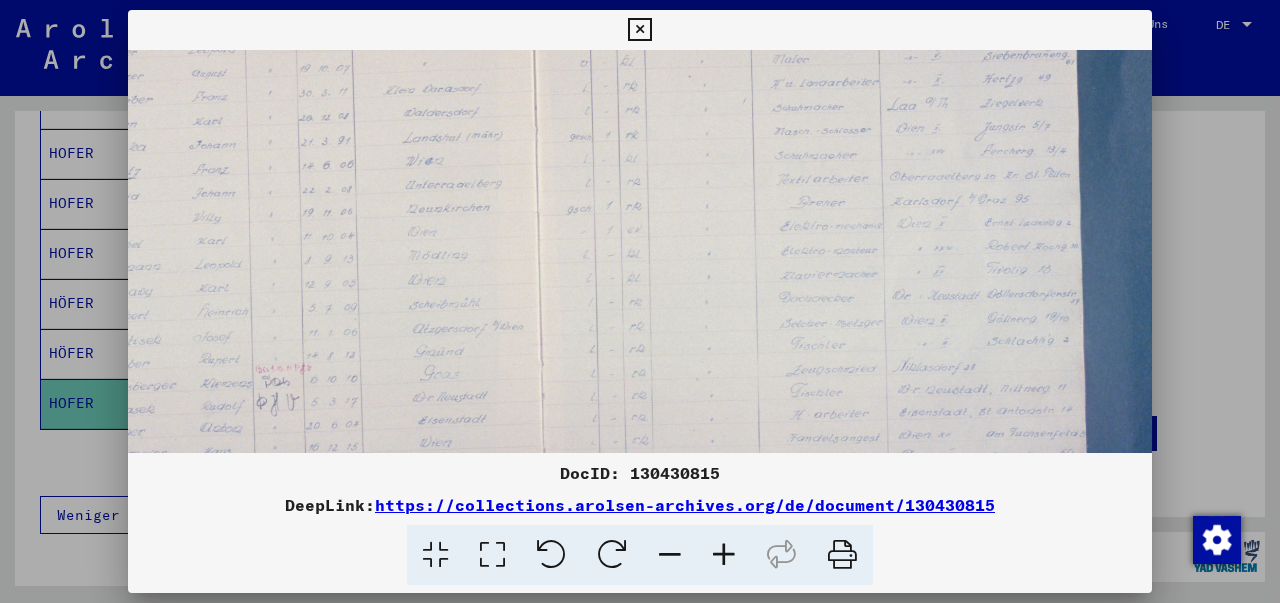 drag, startPoint x: 774, startPoint y: 356, endPoint x: 869, endPoint y: 224, distance: 162.63148 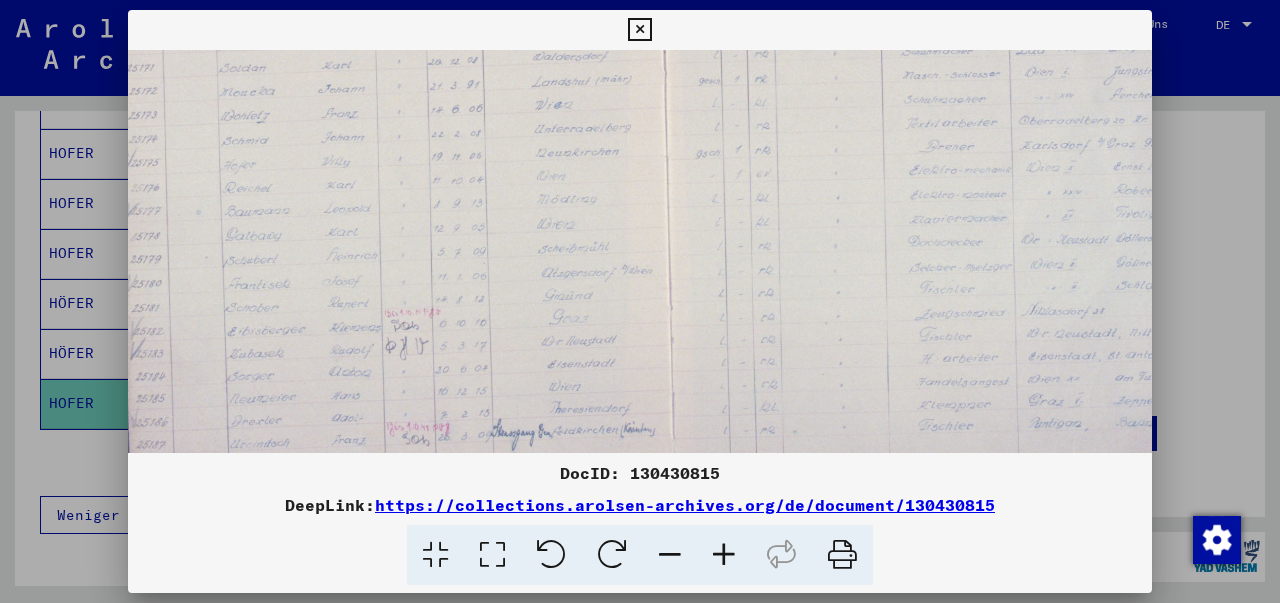 drag, startPoint x: 790, startPoint y: 329, endPoint x: 918, endPoint y: 276, distance: 138.5388 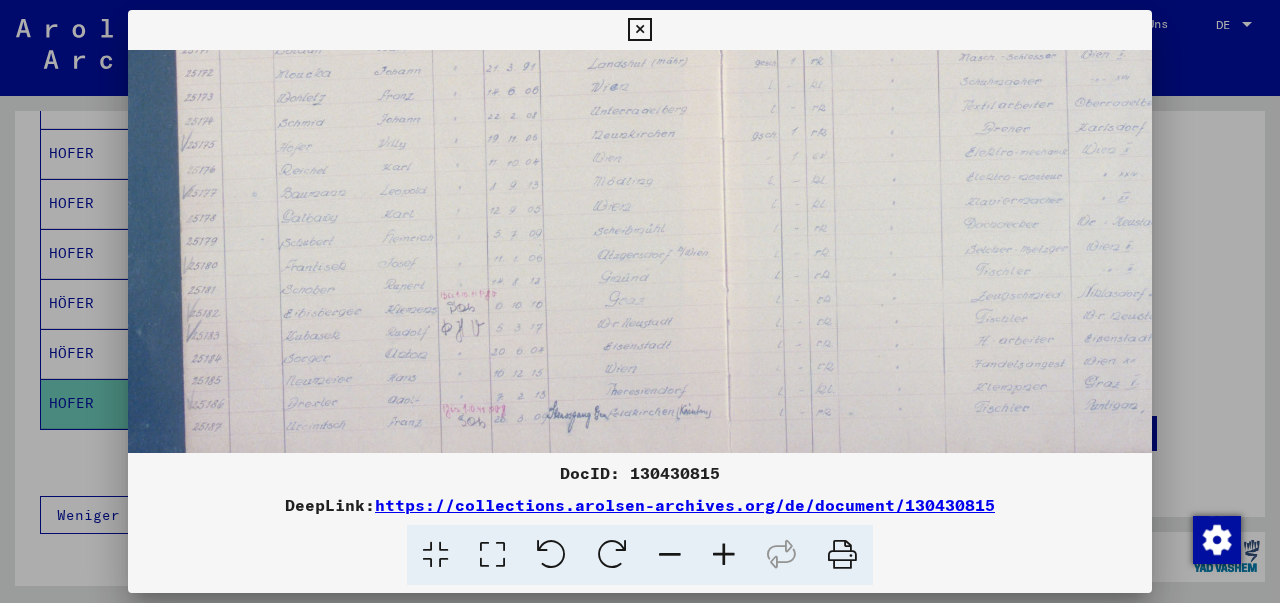 scroll, scrollTop: 544, scrollLeft: 227, axis: both 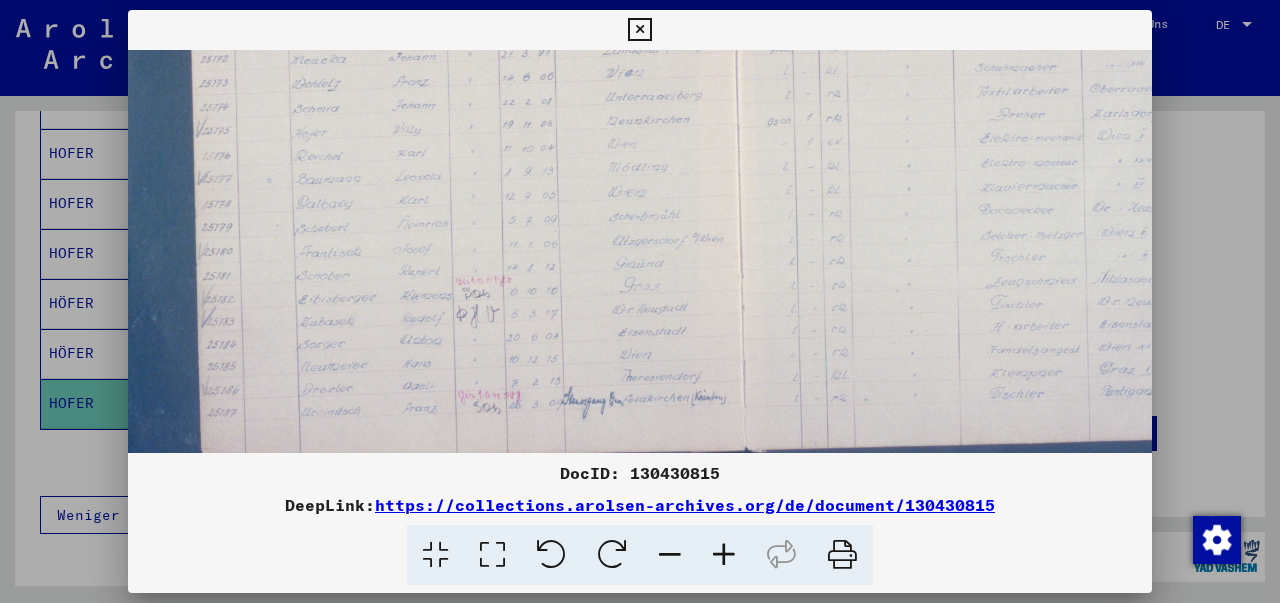 drag, startPoint x: 773, startPoint y: 340, endPoint x: 844, endPoint y: 308, distance: 77.87811 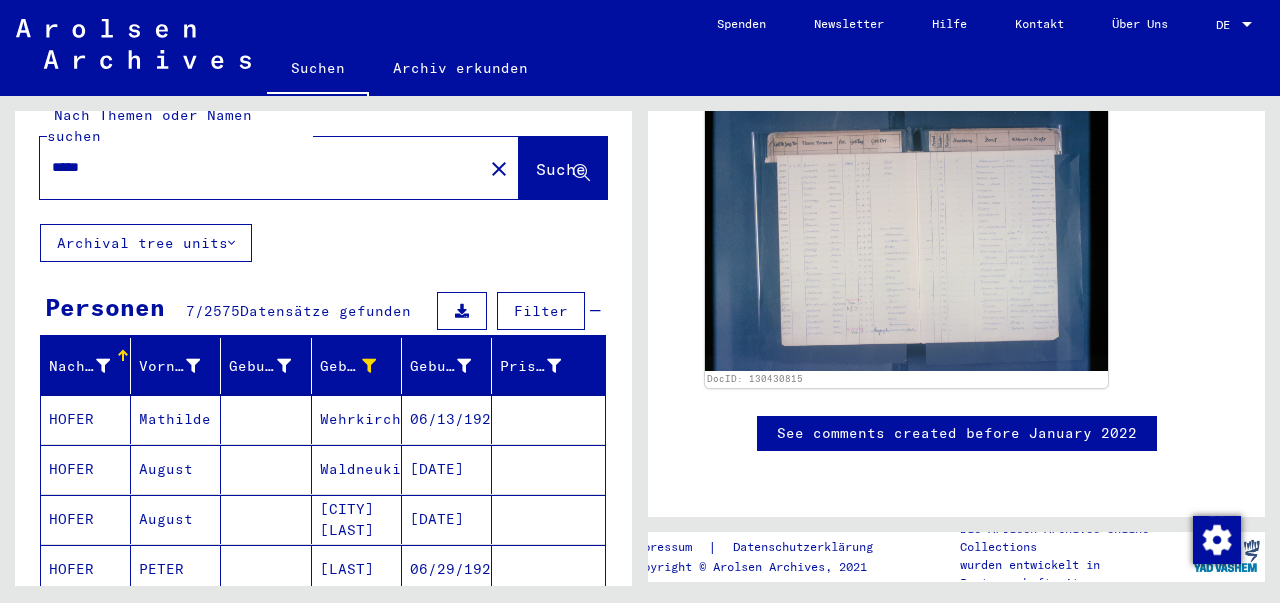 scroll, scrollTop: 0, scrollLeft: 0, axis: both 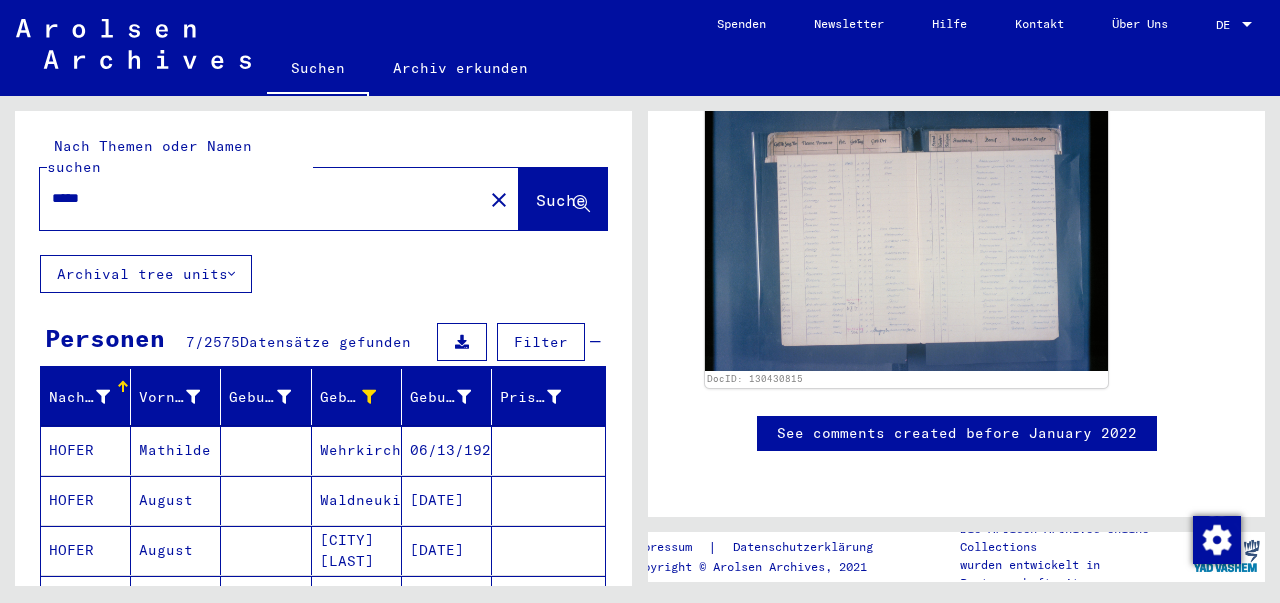 drag, startPoint x: 134, startPoint y: 185, endPoint x: 0, endPoint y: 155, distance: 137.31715 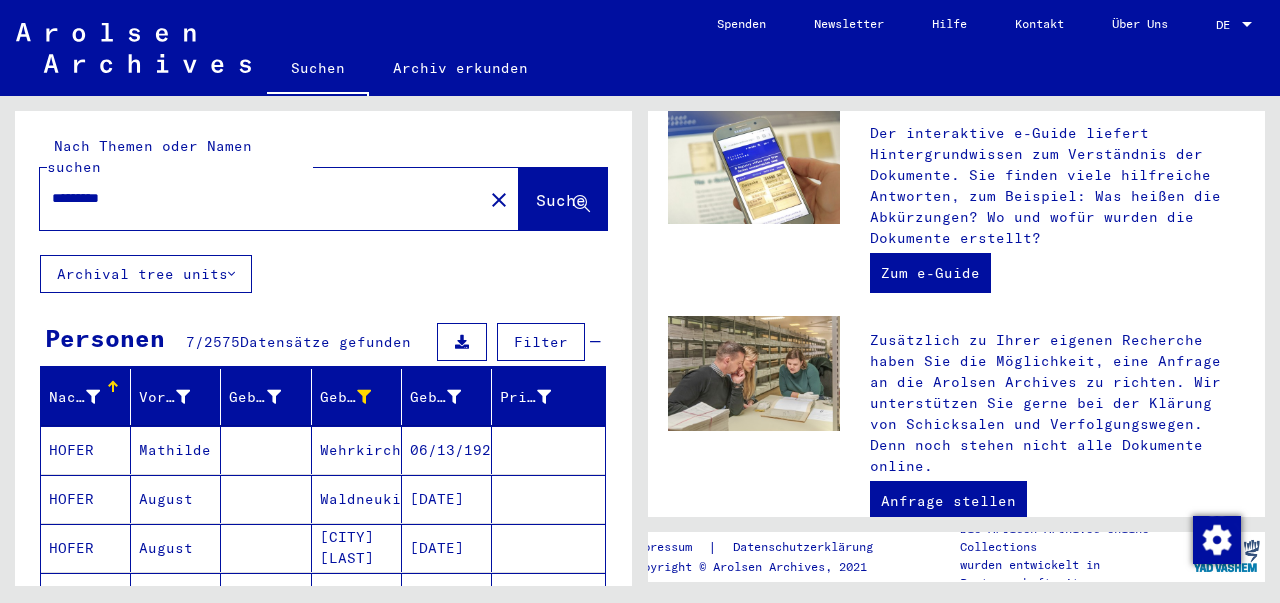 scroll, scrollTop: 0, scrollLeft: 0, axis: both 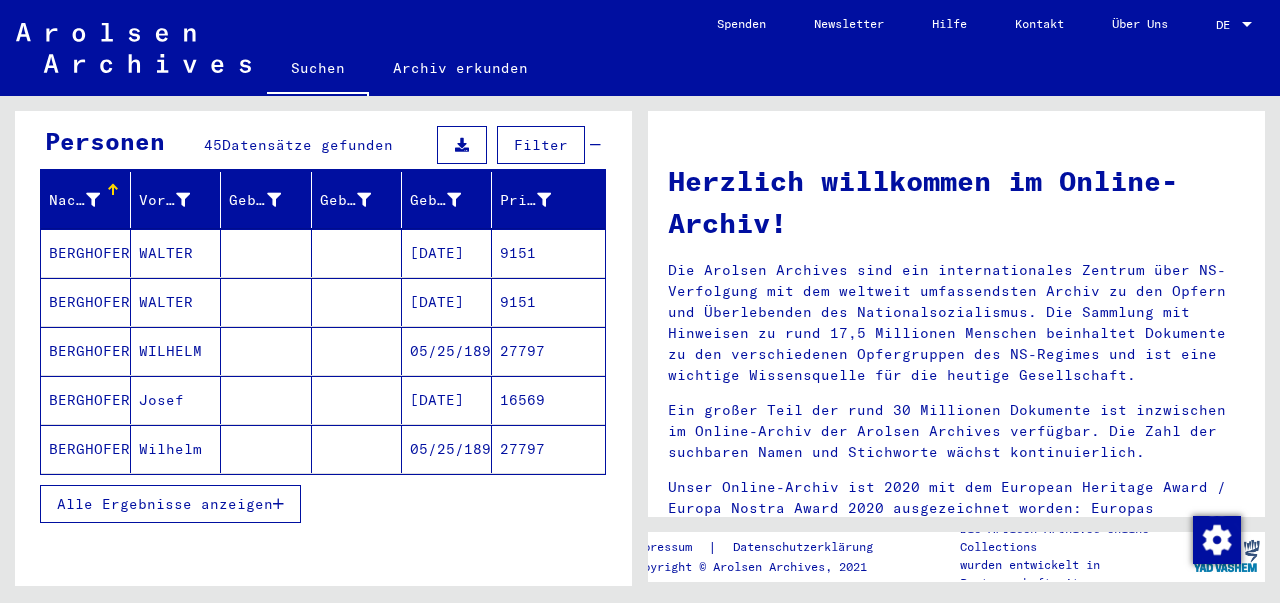 click on "Alle Ergebnisse anzeigen" at bounding box center [170, 504] 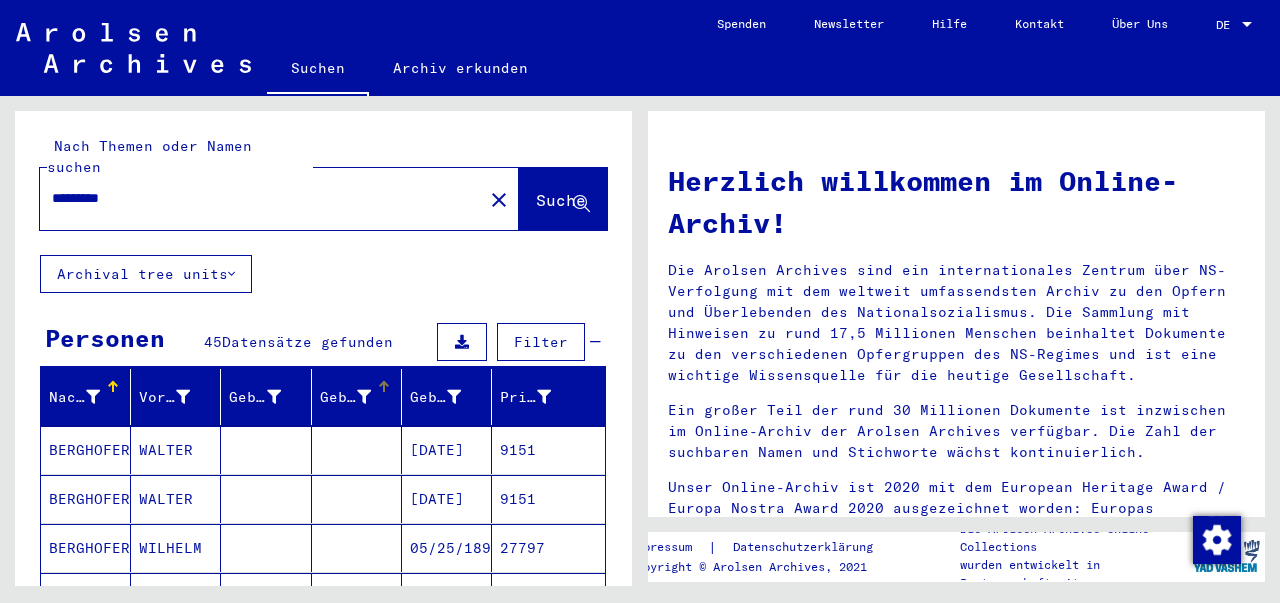 scroll, scrollTop: 247, scrollLeft: 0, axis: vertical 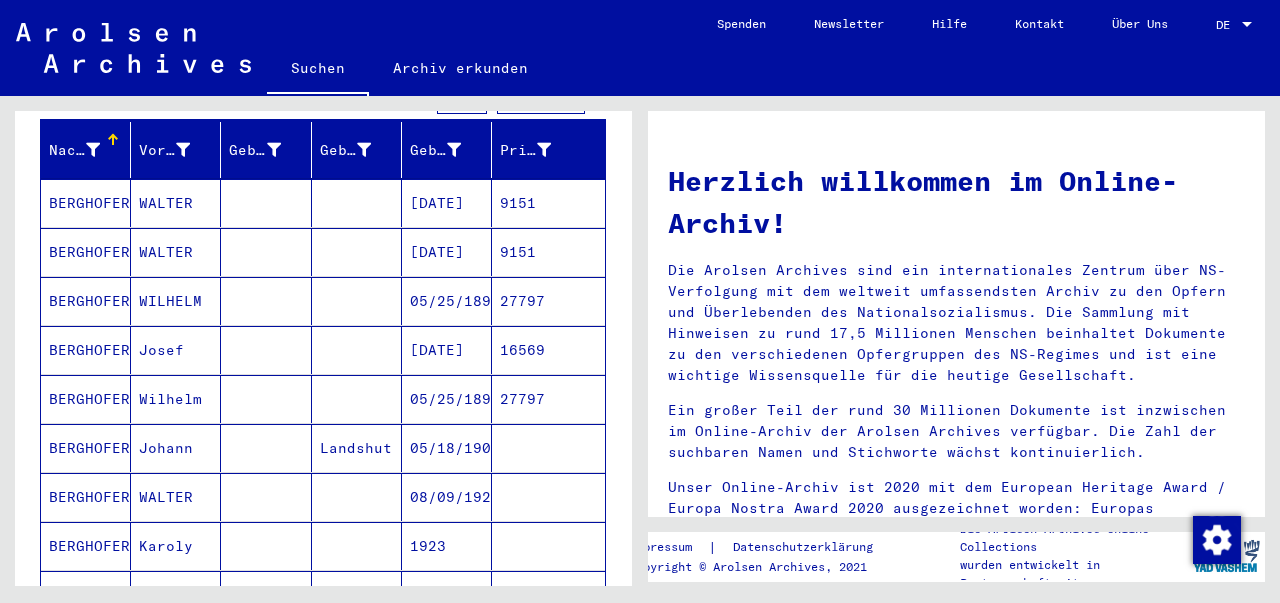 click on "Landshut" at bounding box center [357, 497] 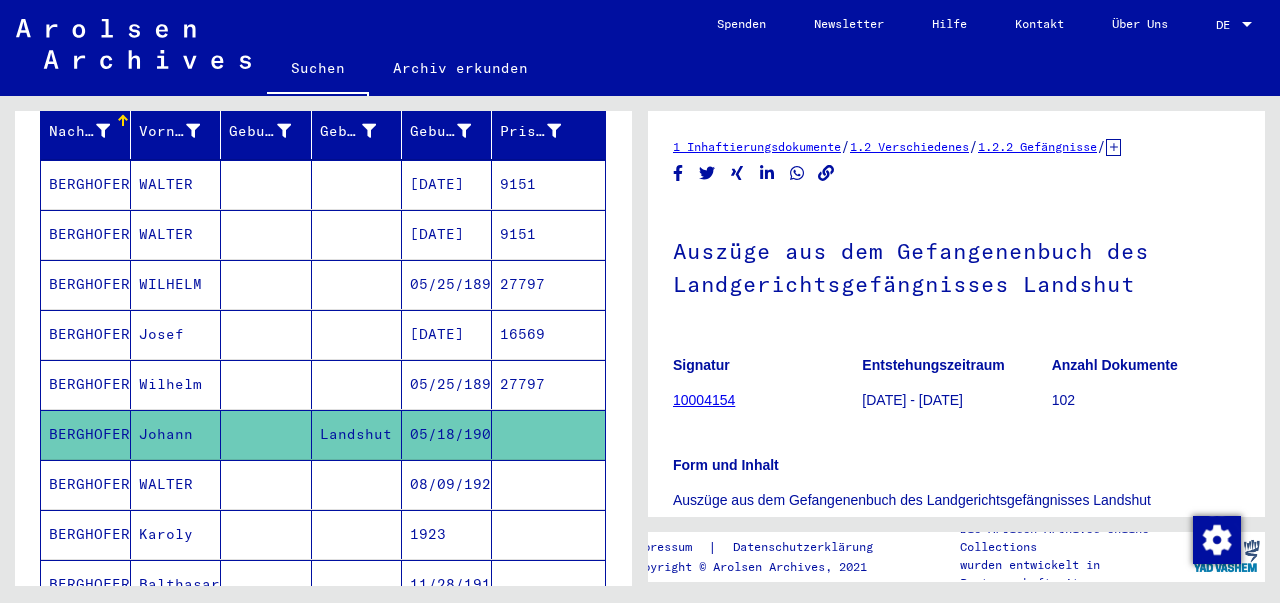 scroll, scrollTop: 267, scrollLeft: 0, axis: vertical 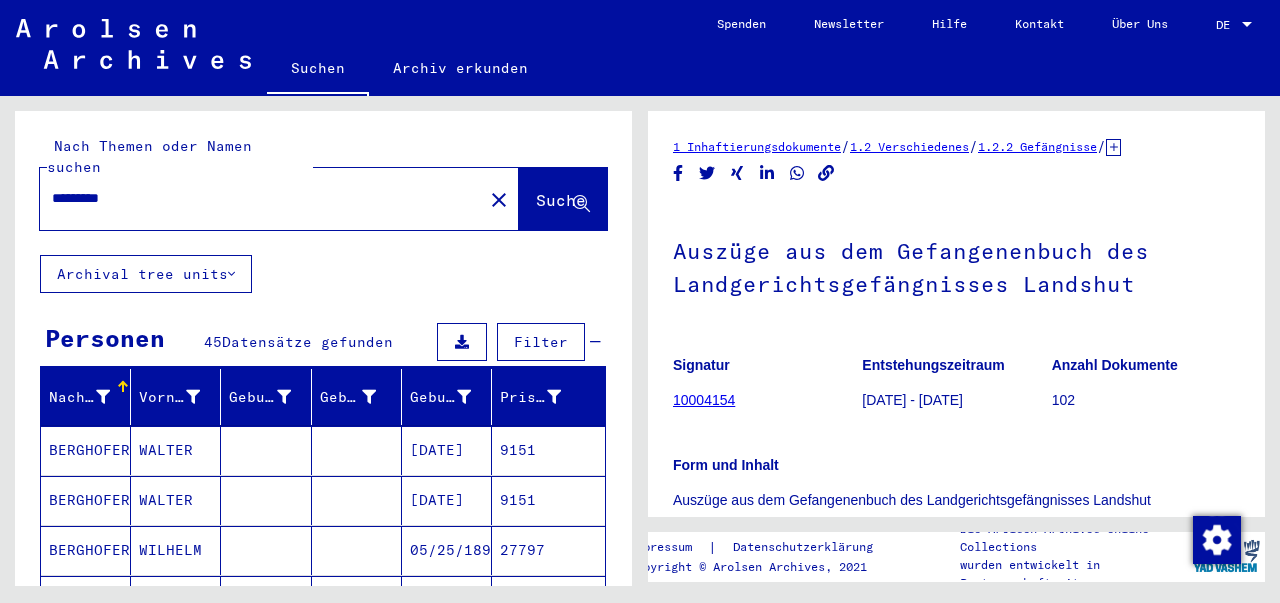 drag, startPoint x: 10, startPoint y: 194, endPoint x: 23, endPoint y: 158, distance: 38.27532 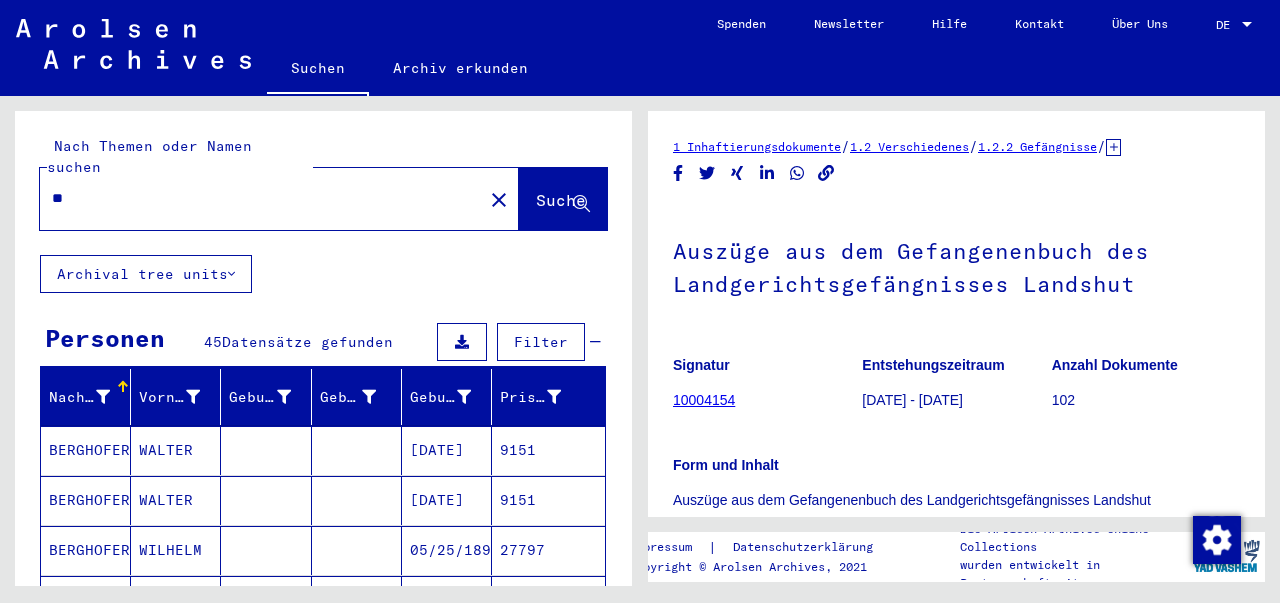type on "*" 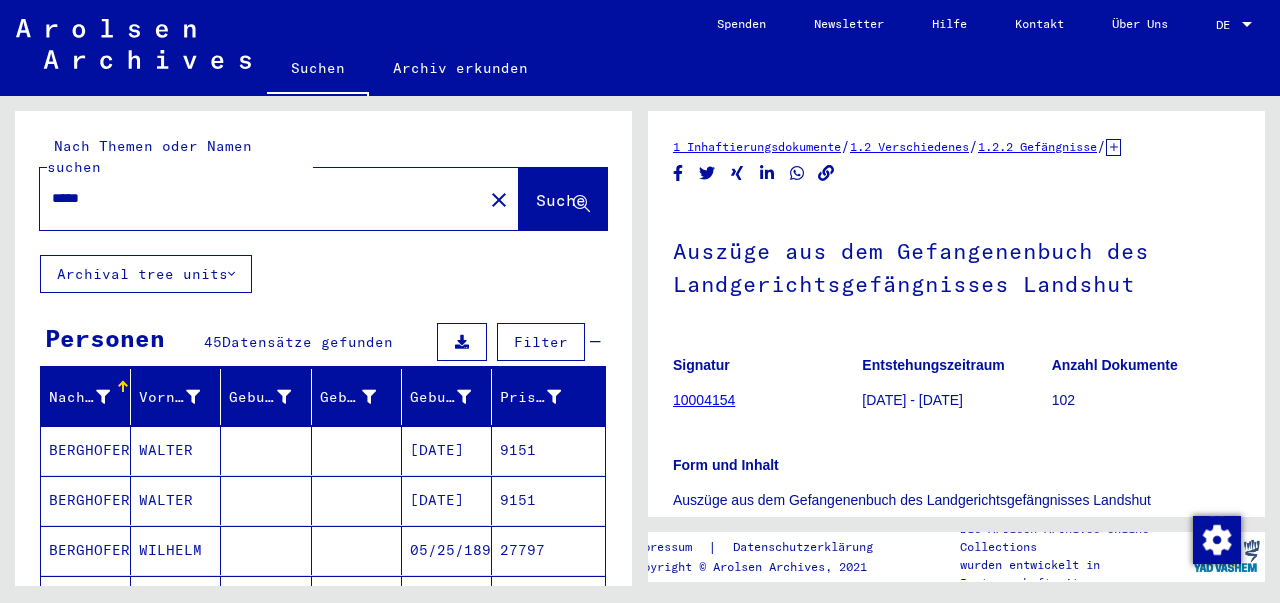 type on "*****" 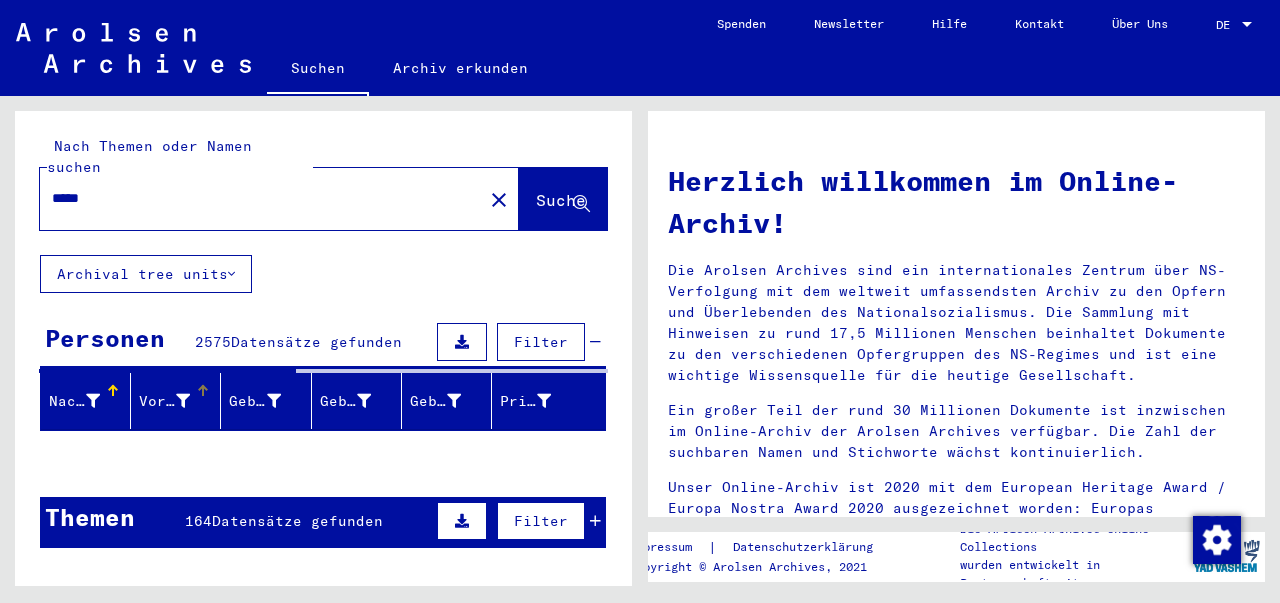 click on "Vorname" at bounding box center [164, 401] 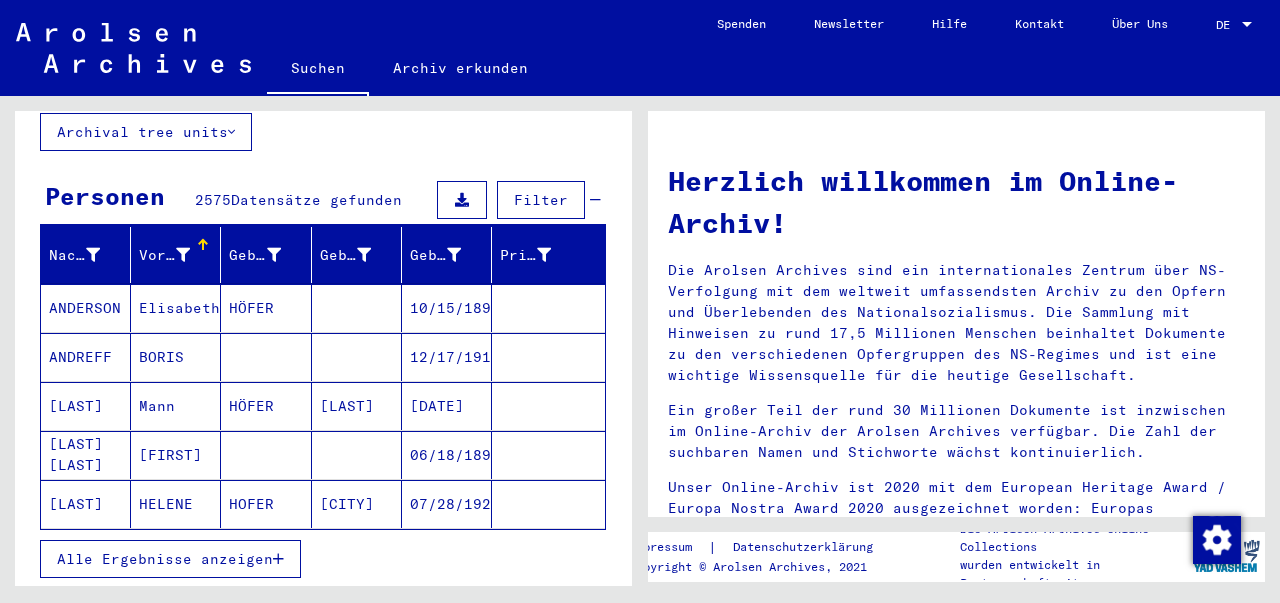 scroll, scrollTop: 188, scrollLeft: 0, axis: vertical 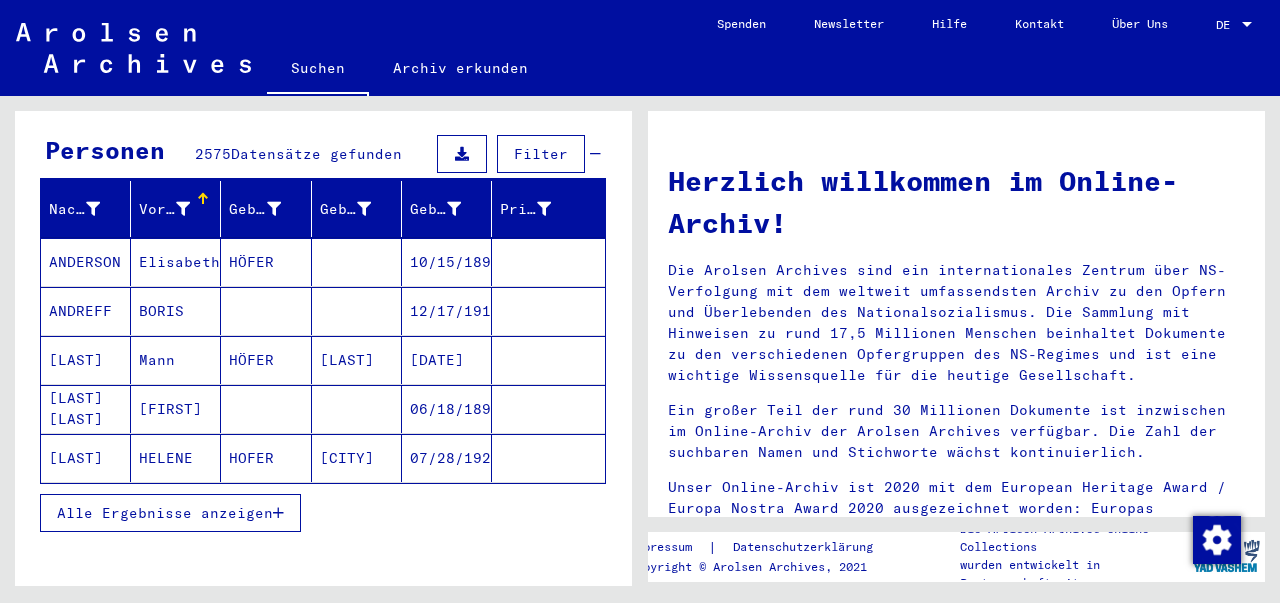 click at bounding box center (183, 209) 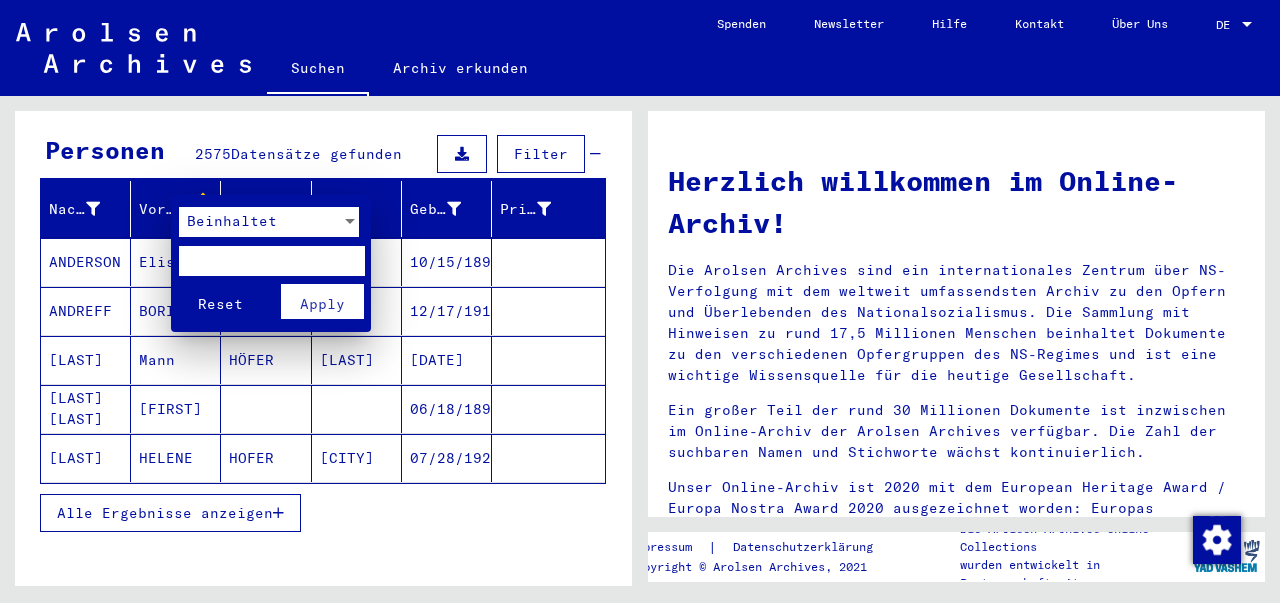 click on "Beinhaltet" at bounding box center (269, 227) 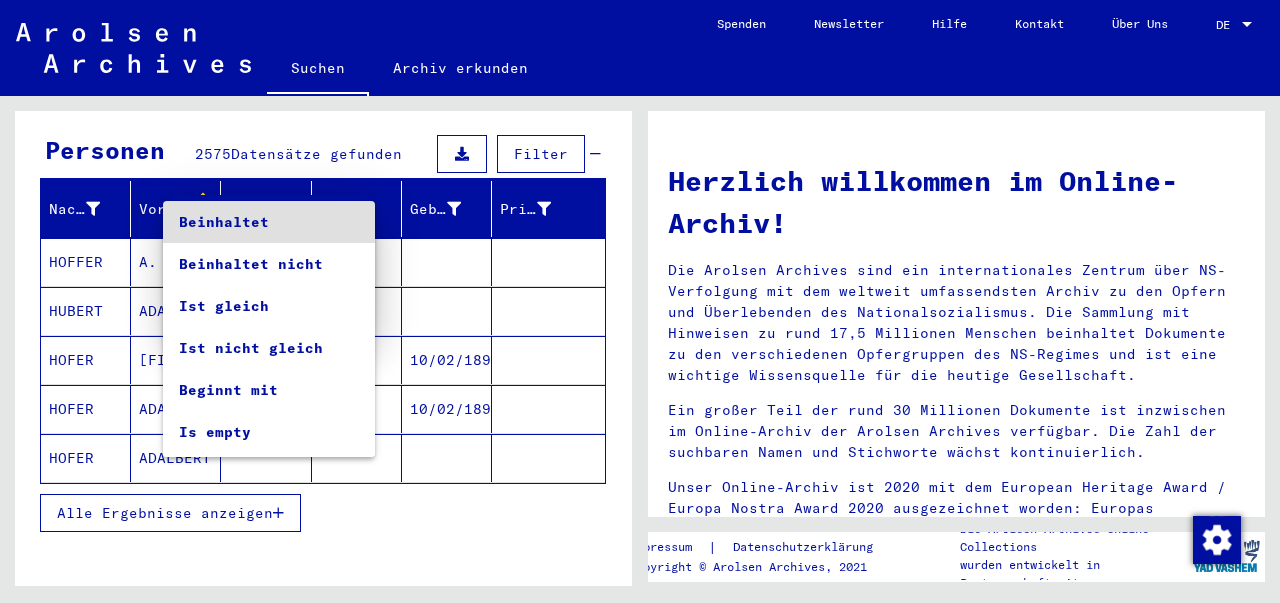 click on "Beinhaltet" at bounding box center [269, 222] 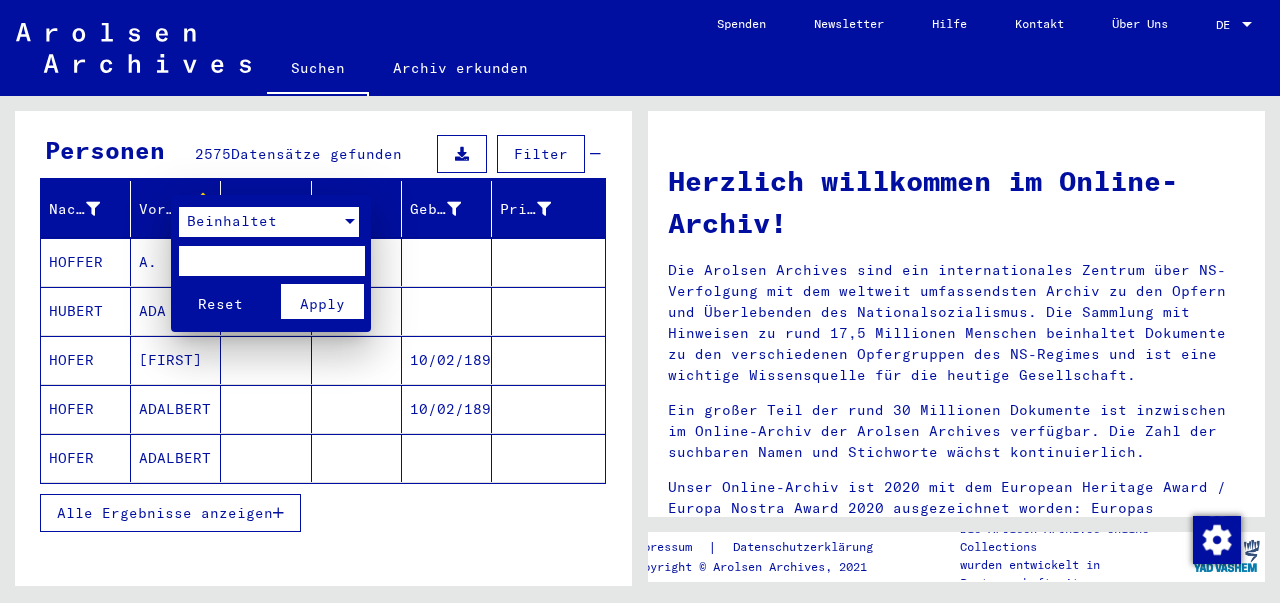 click at bounding box center (271, 261) 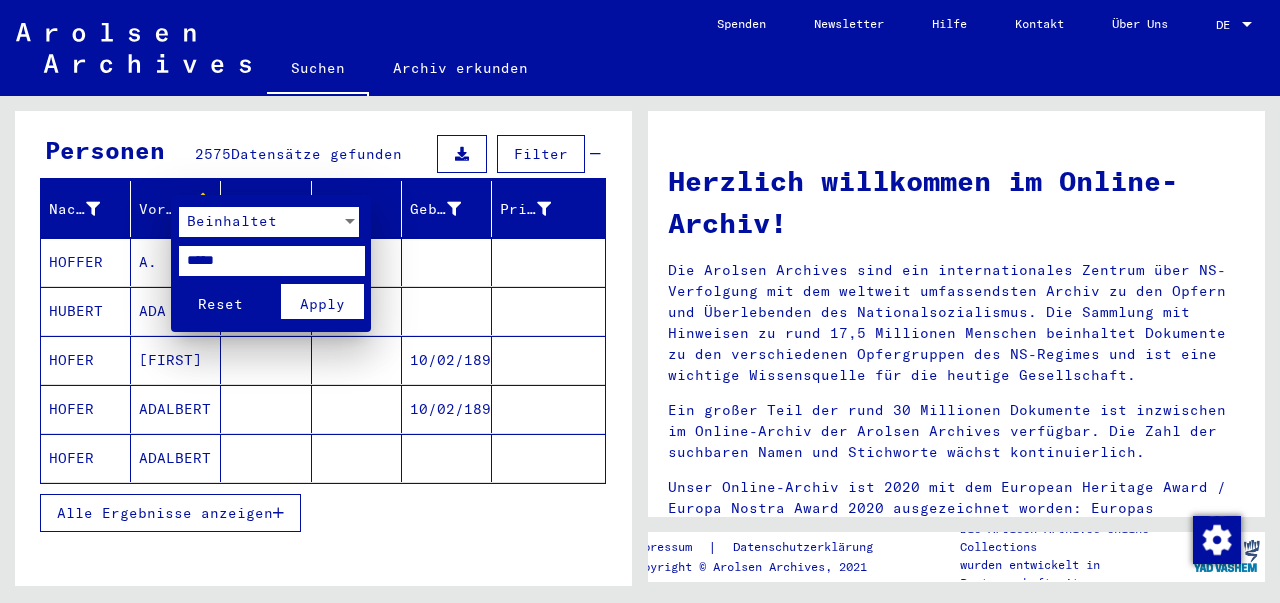 type on "*****" 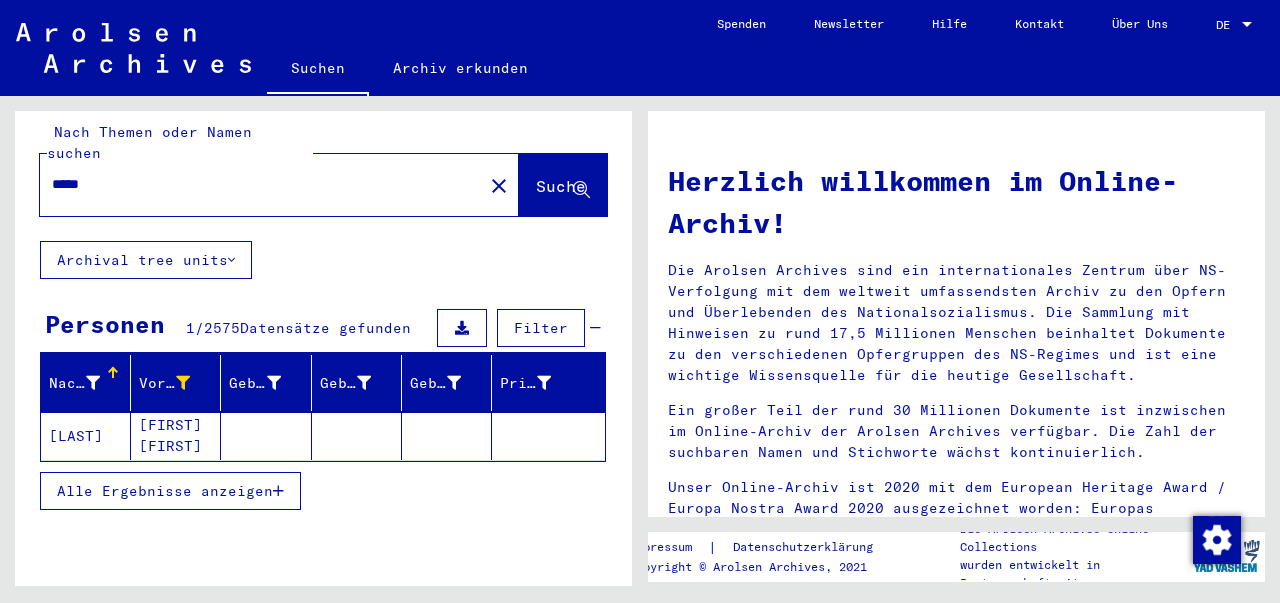 scroll, scrollTop: 37, scrollLeft: 0, axis: vertical 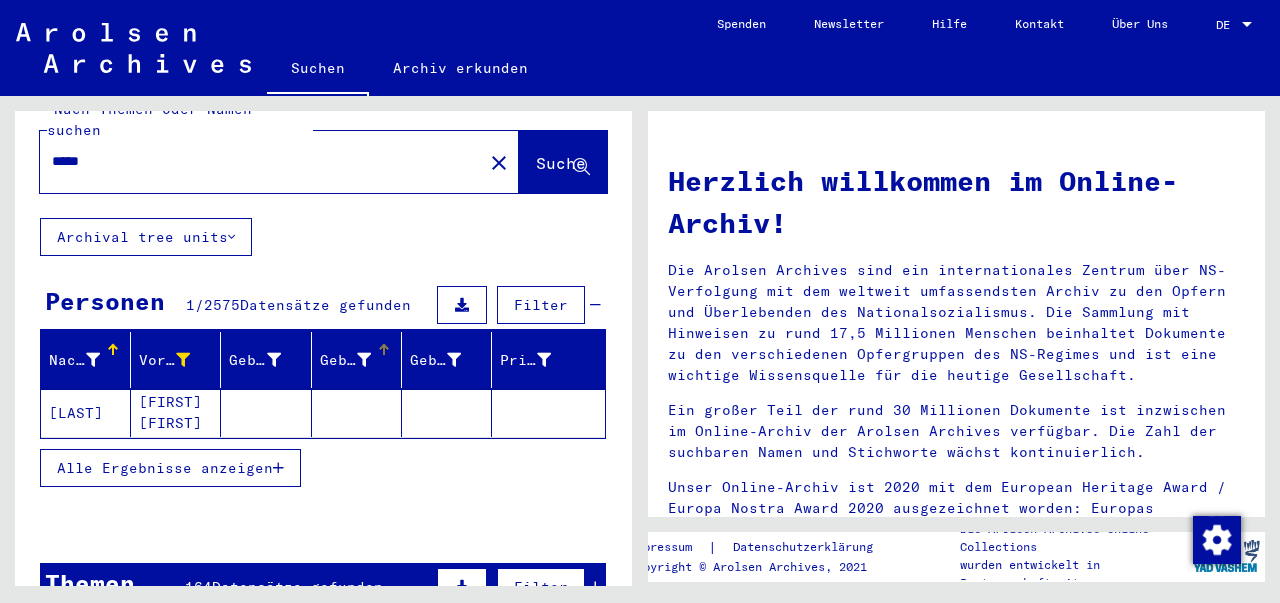 click on "Geburt‏" at bounding box center [345, 360] 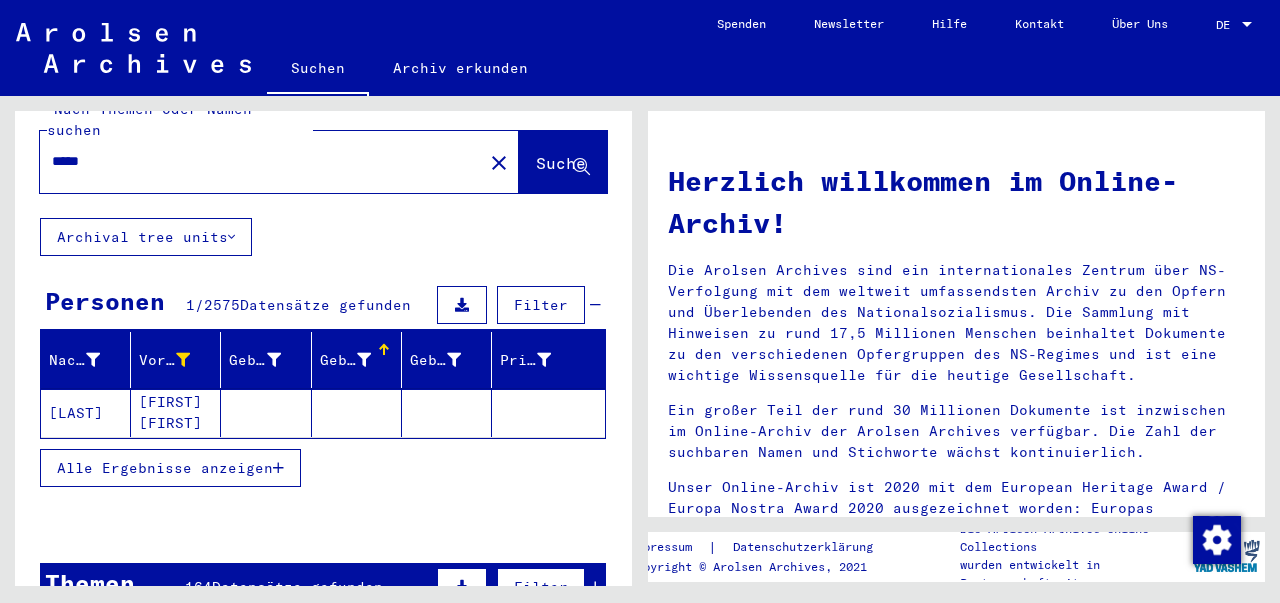 click at bounding box center [364, 360] 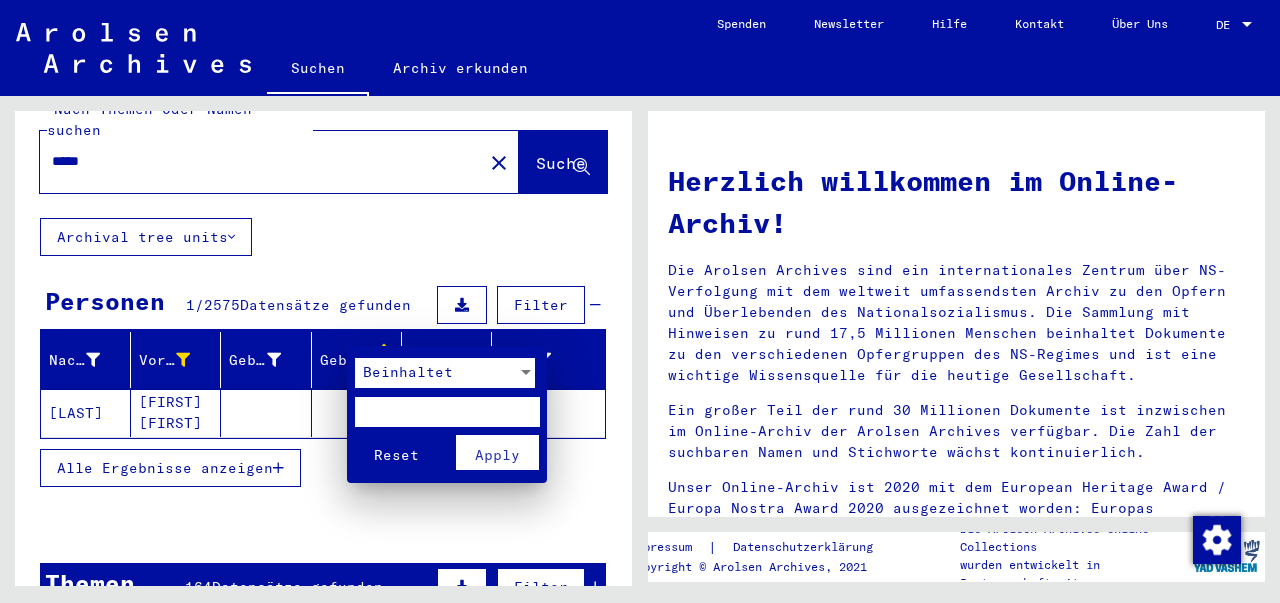 click at bounding box center [640, 301] 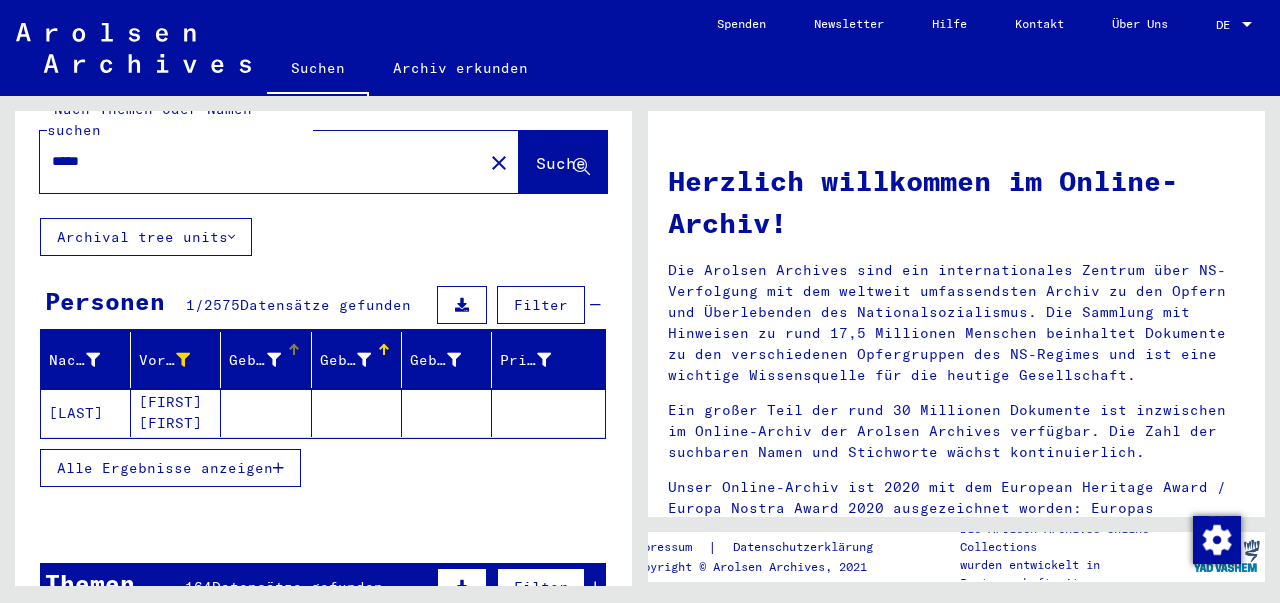 click at bounding box center (274, 360) 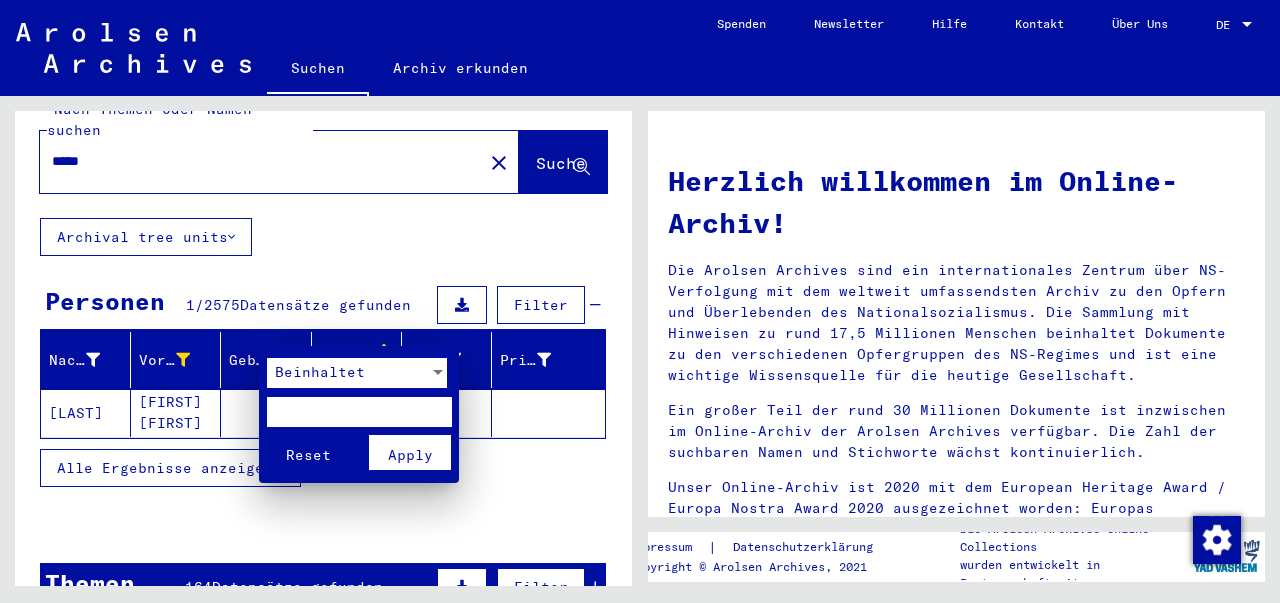 click at bounding box center [640, 301] 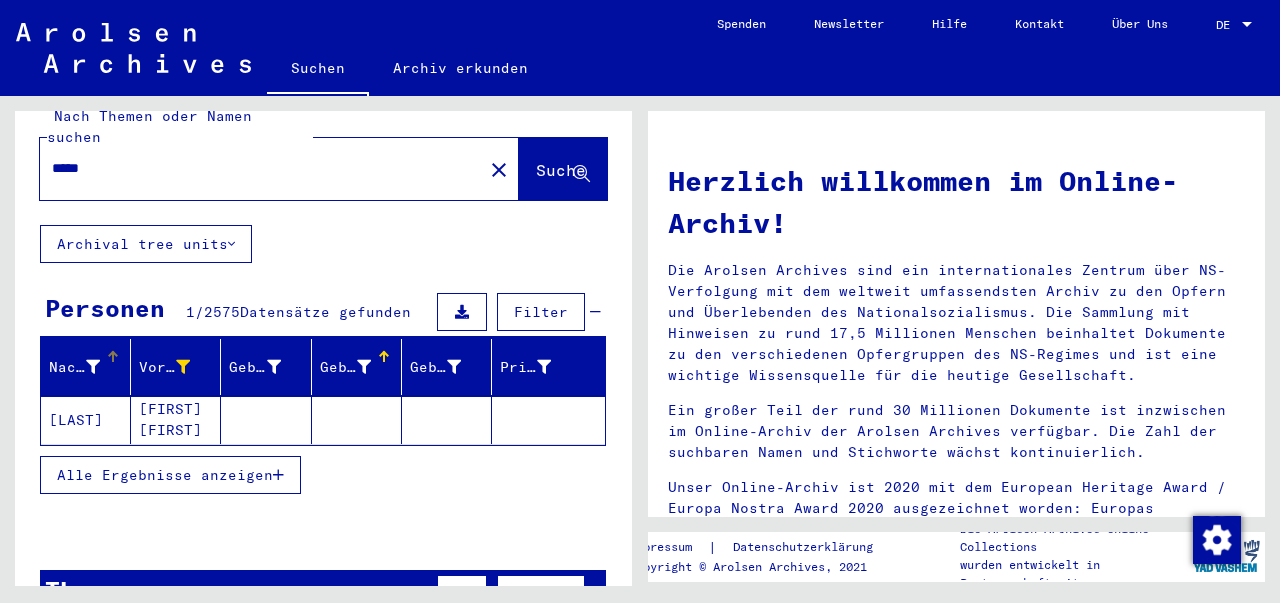 scroll, scrollTop: 46, scrollLeft: 0, axis: vertical 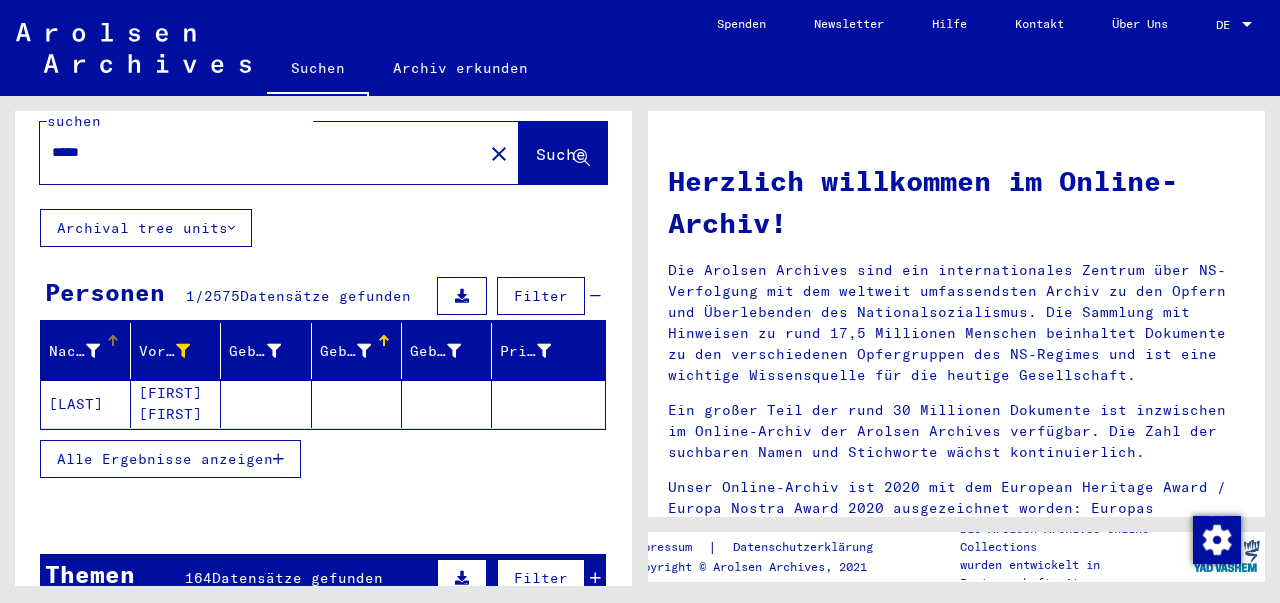click on "Nachname" at bounding box center (74, 351) 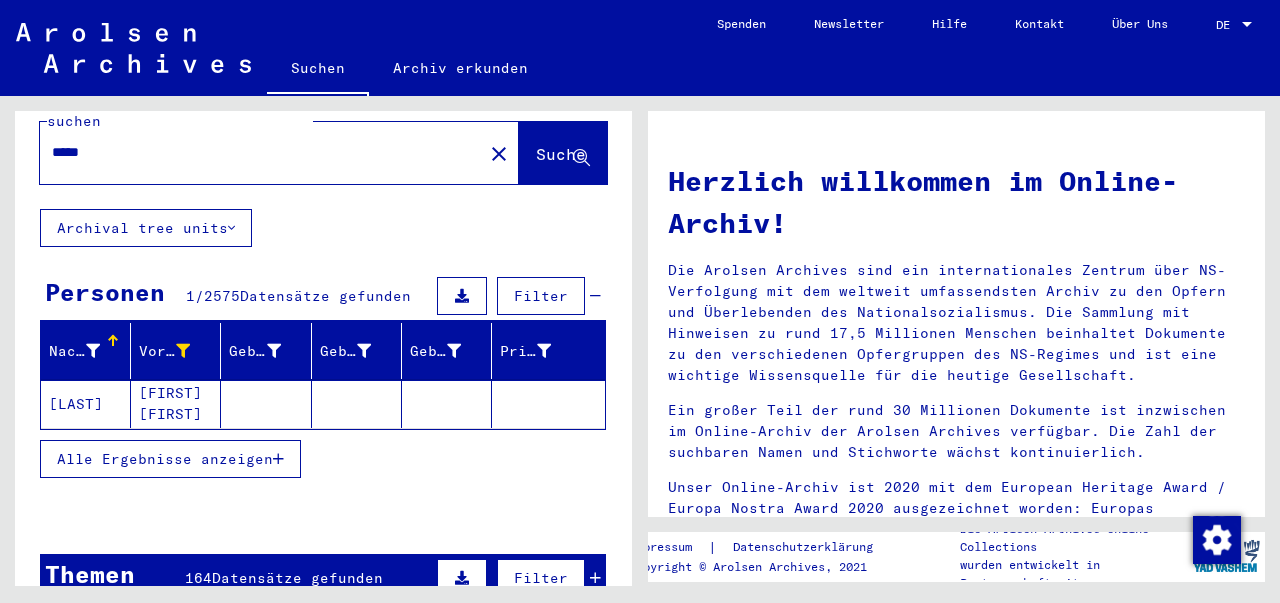 click at bounding box center [93, 351] 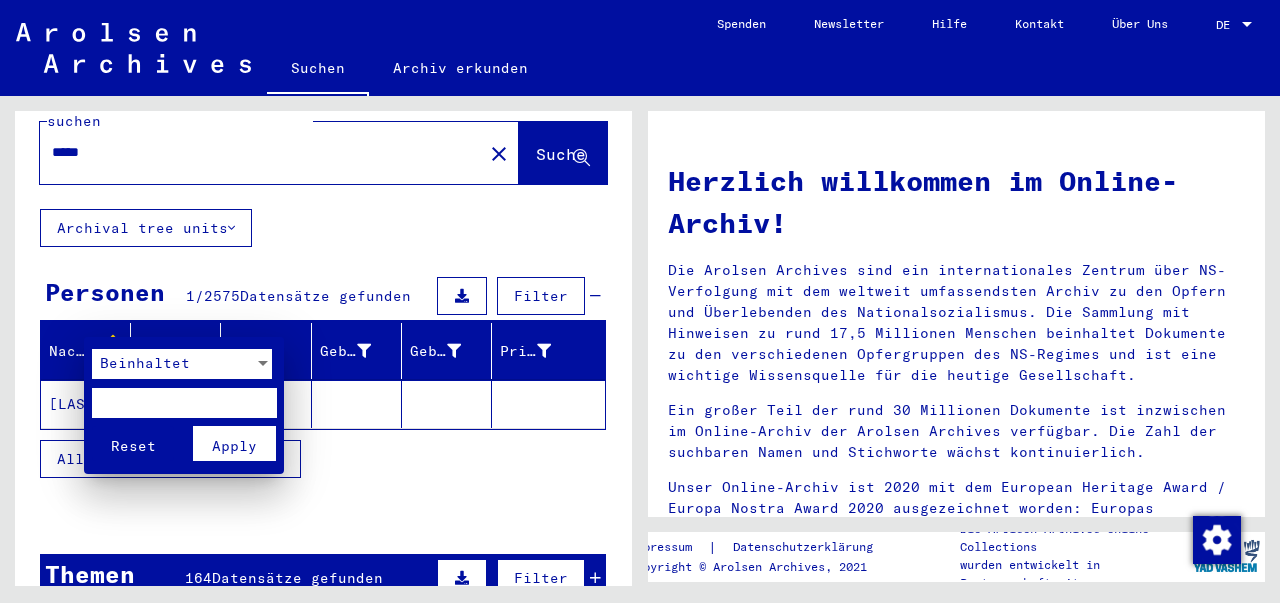 click at bounding box center (184, 403) 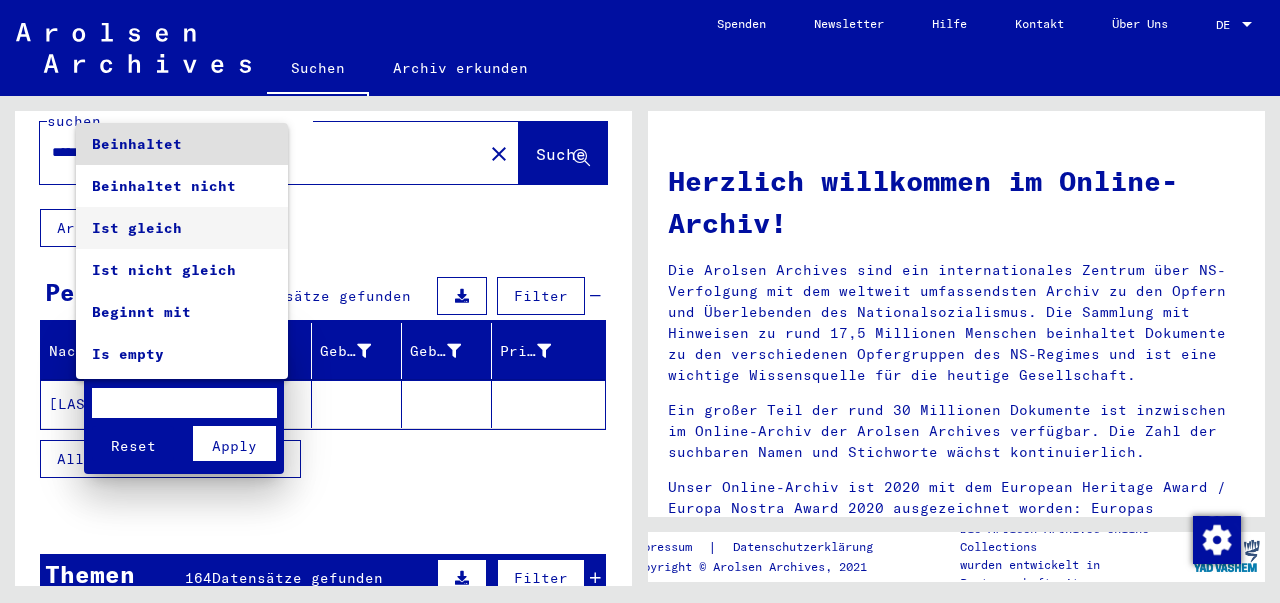 click on "Ist gleich" at bounding box center [182, 228] 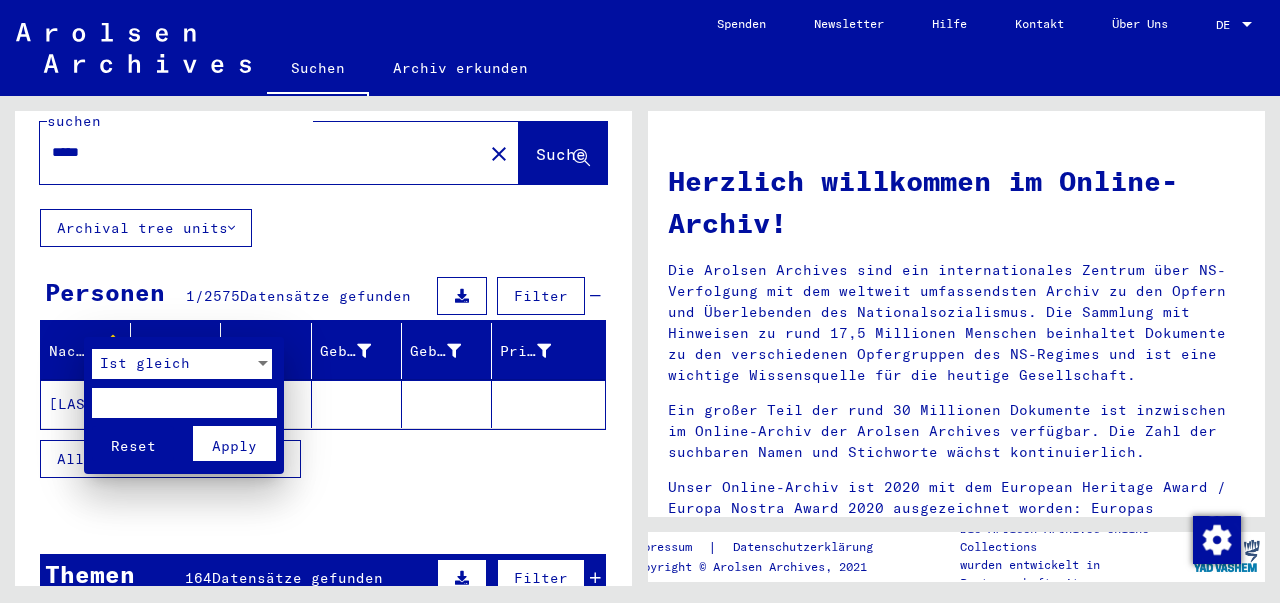 click at bounding box center (184, 403) 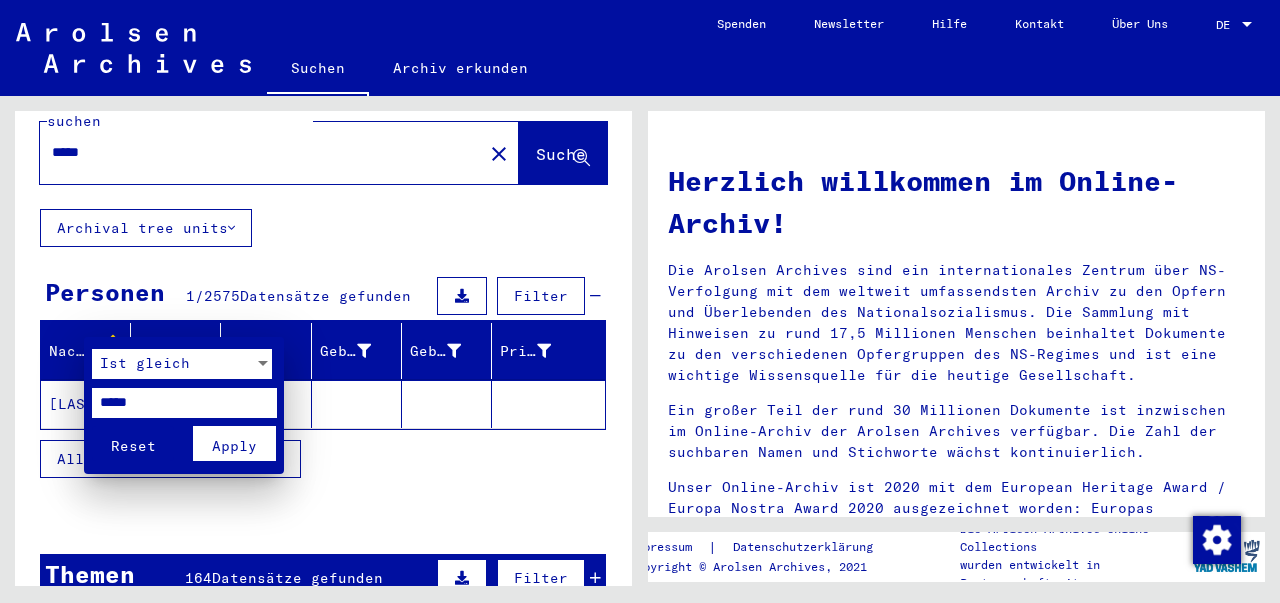 type on "*****" 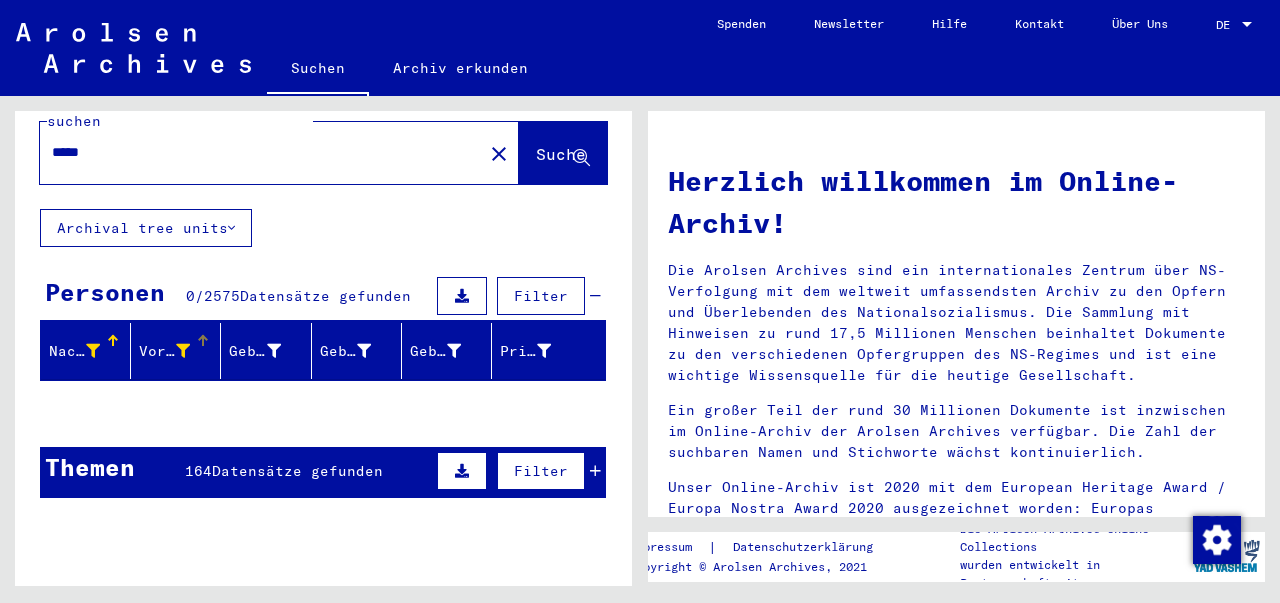 click on "Vorname" at bounding box center (167, 351) 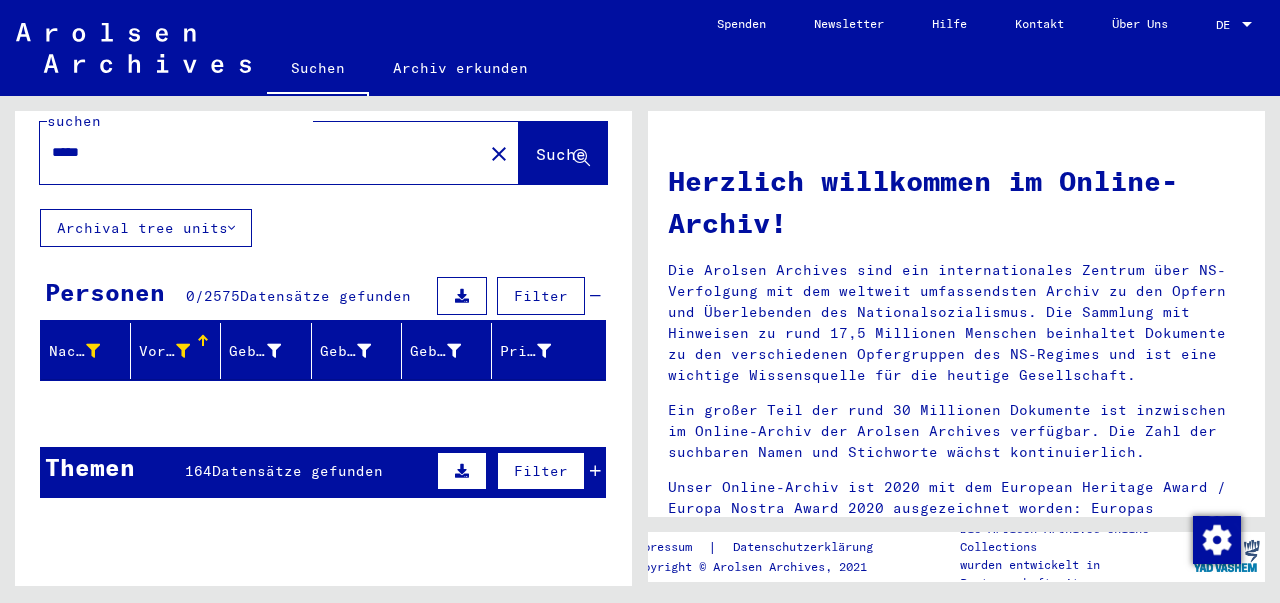 click on "Vorname" at bounding box center (164, 351) 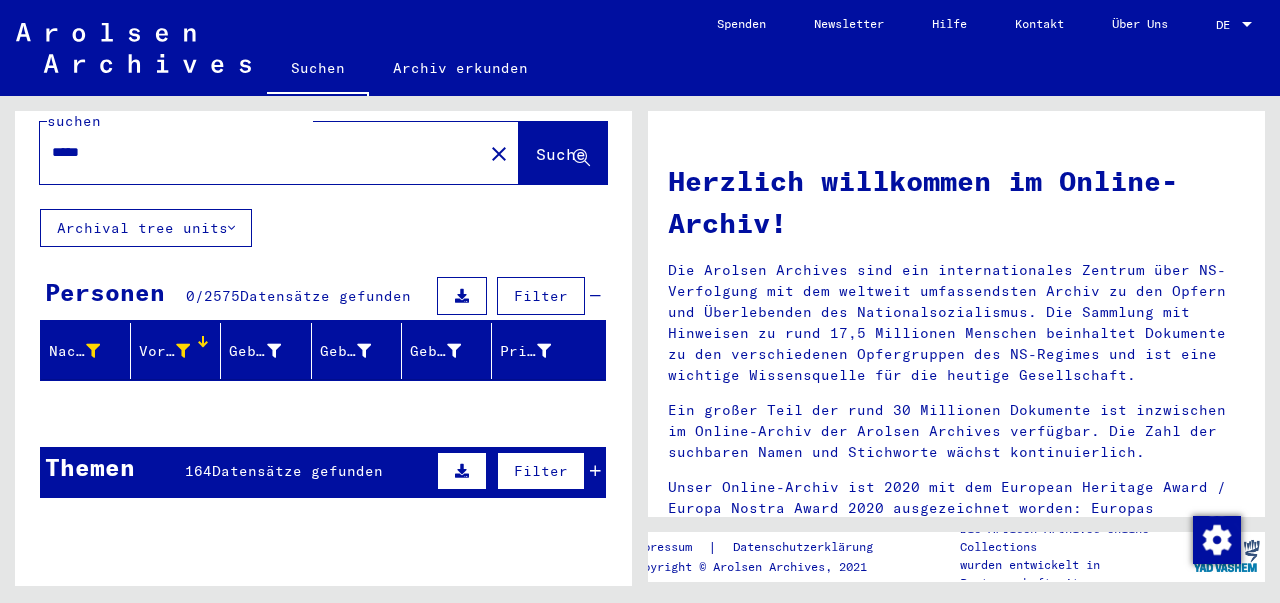 click on "Vorname" at bounding box center (164, 351) 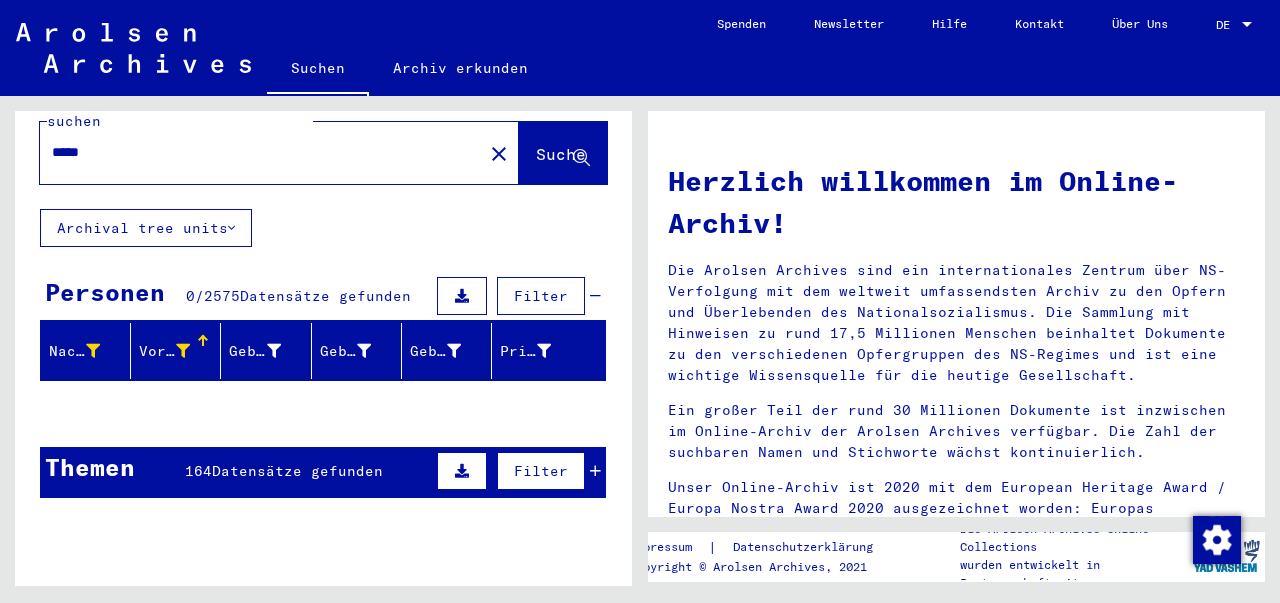click at bounding box center [183, 351] 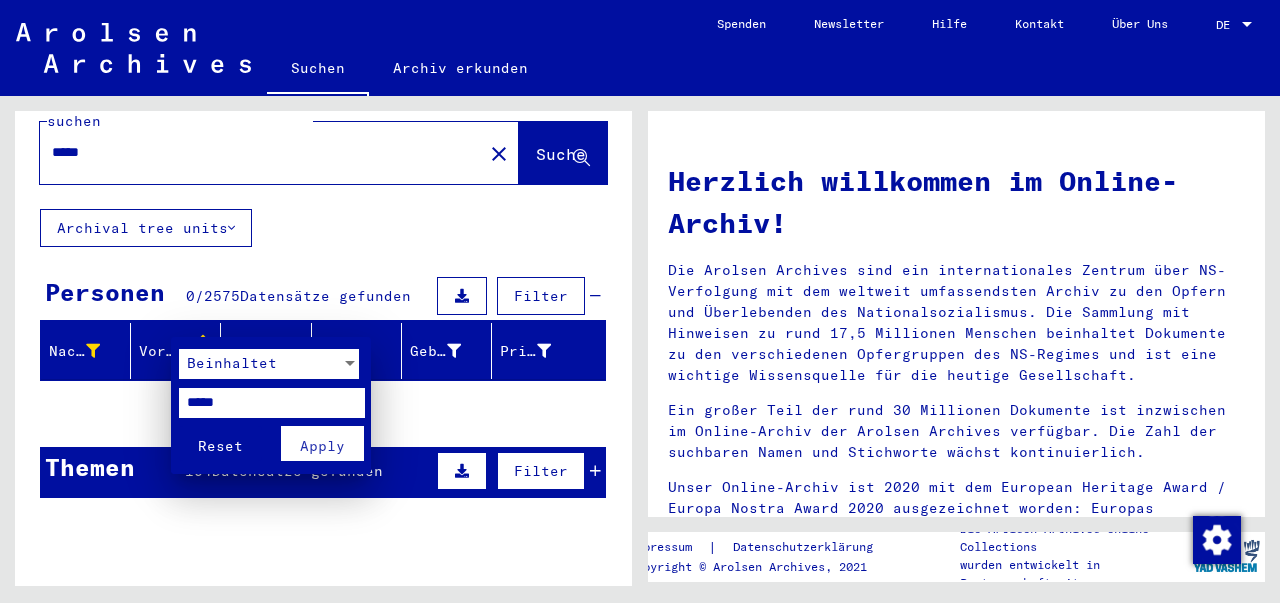 click on "*****" at bounding box center (271, 403) 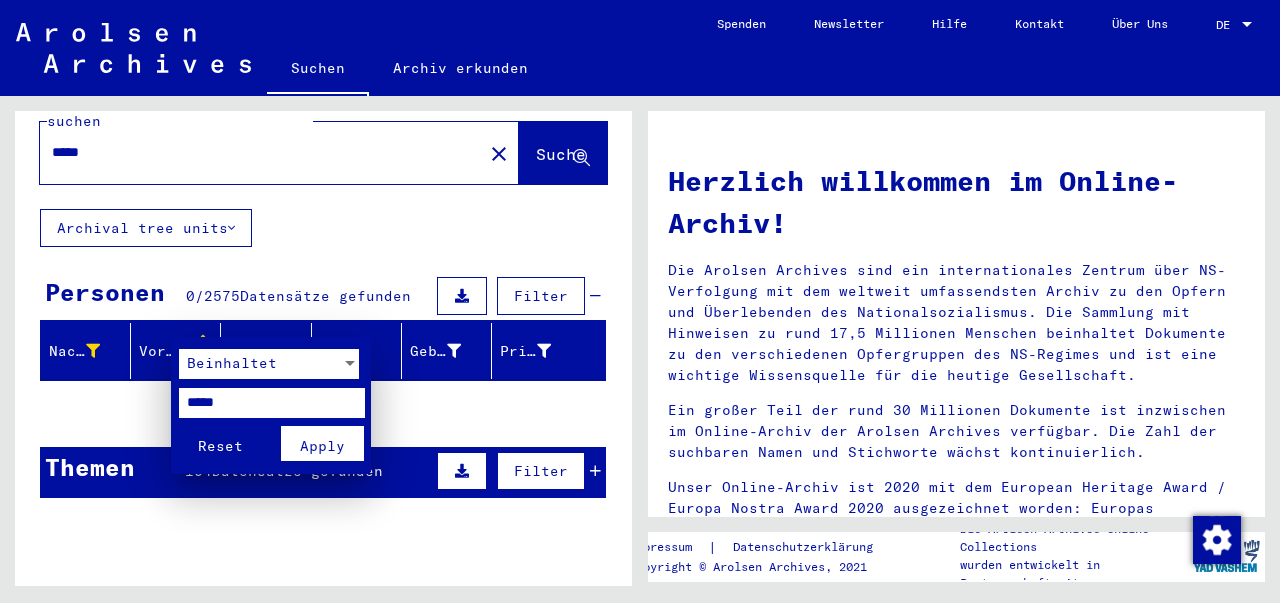 drag, startPoint x: 268, startPoint y: 403, endPoint x: 143, endPoint y: 386, distance: 126.1507 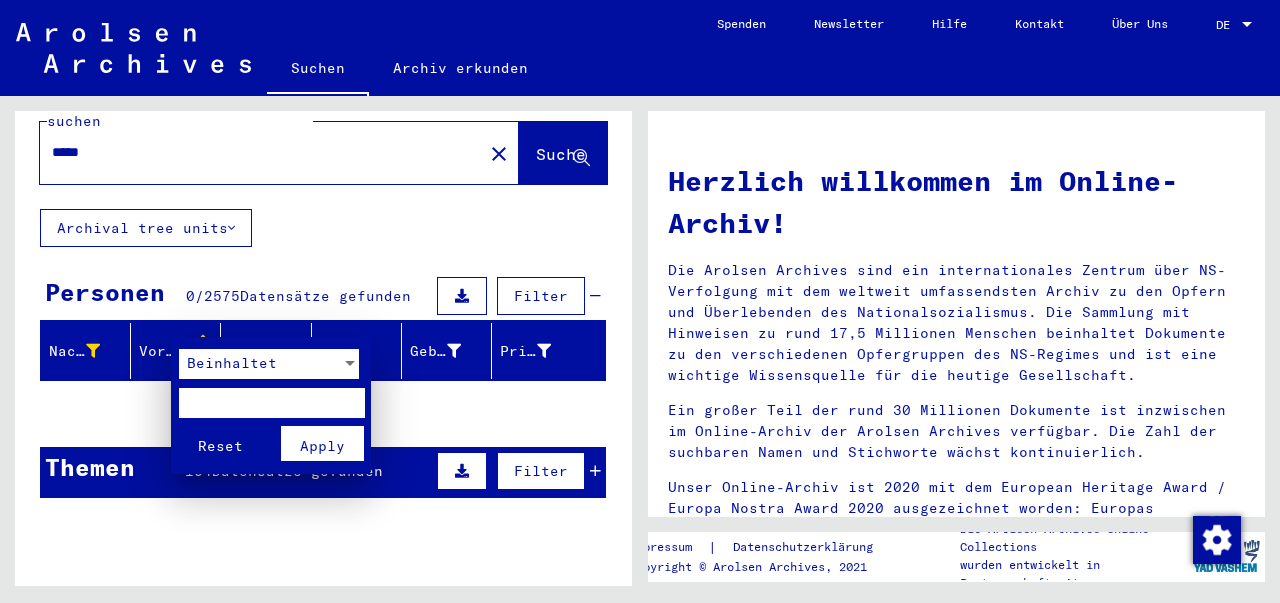 type 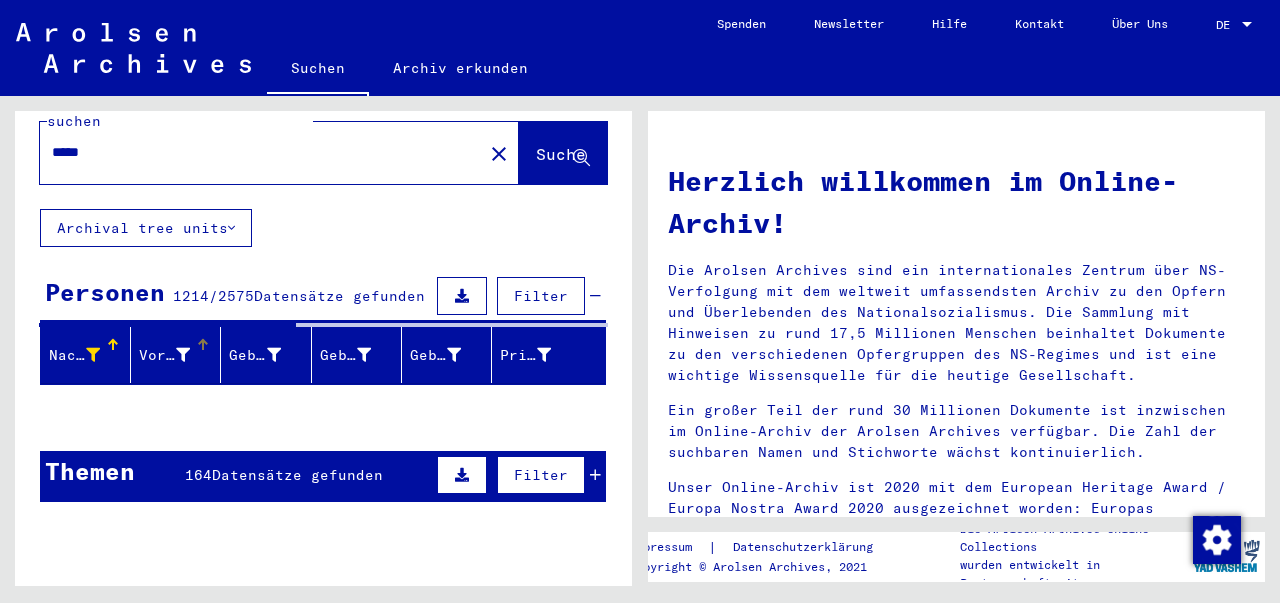 click at bounding box center (183, 355) 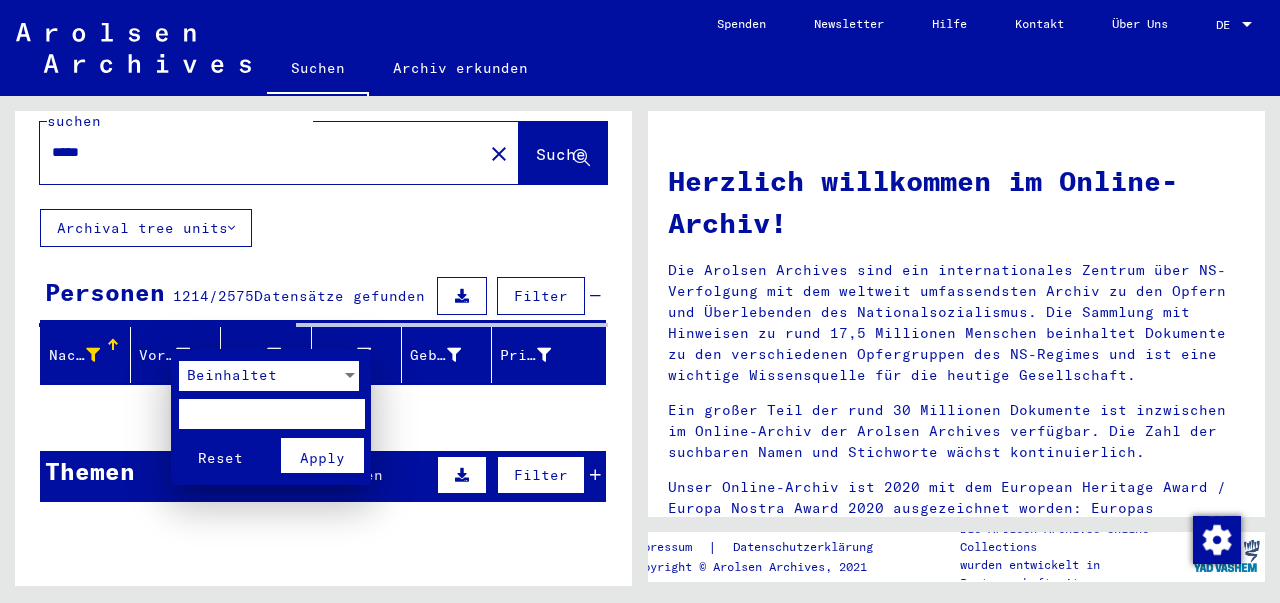 click at bounding box center (271, 414) 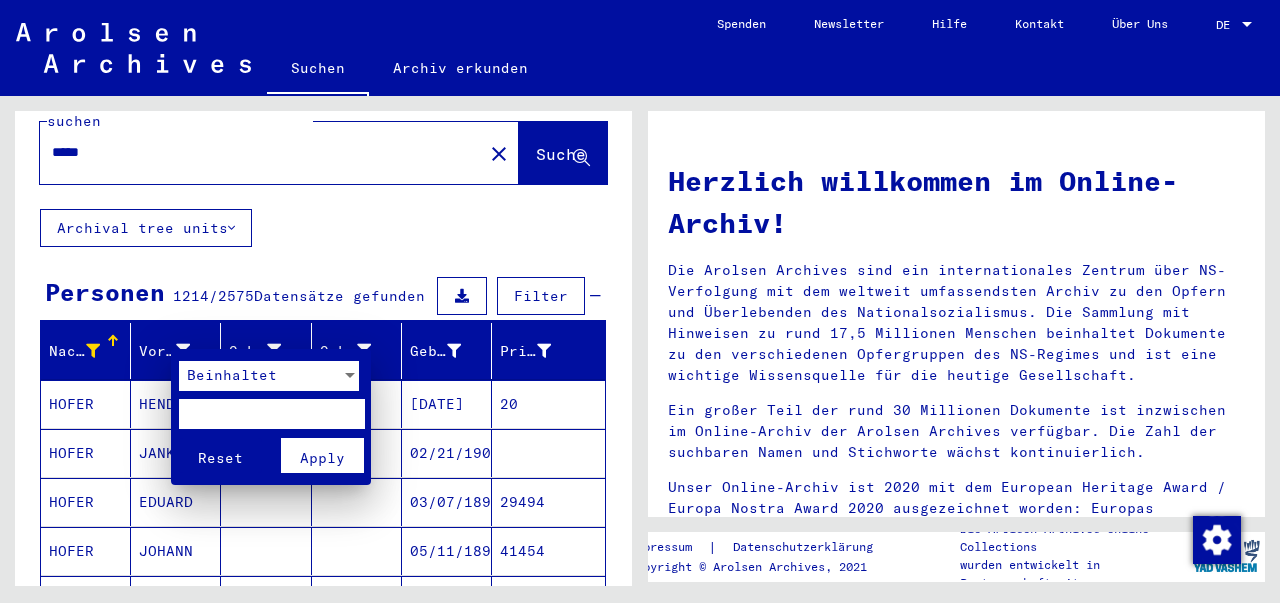 type on "*" 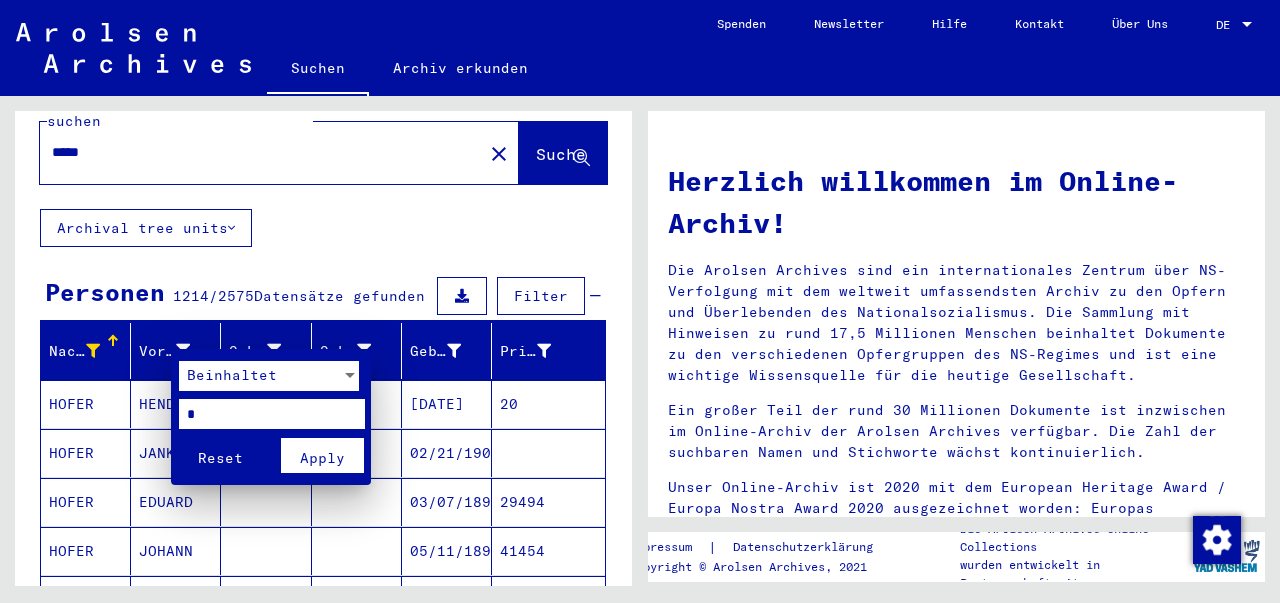 type 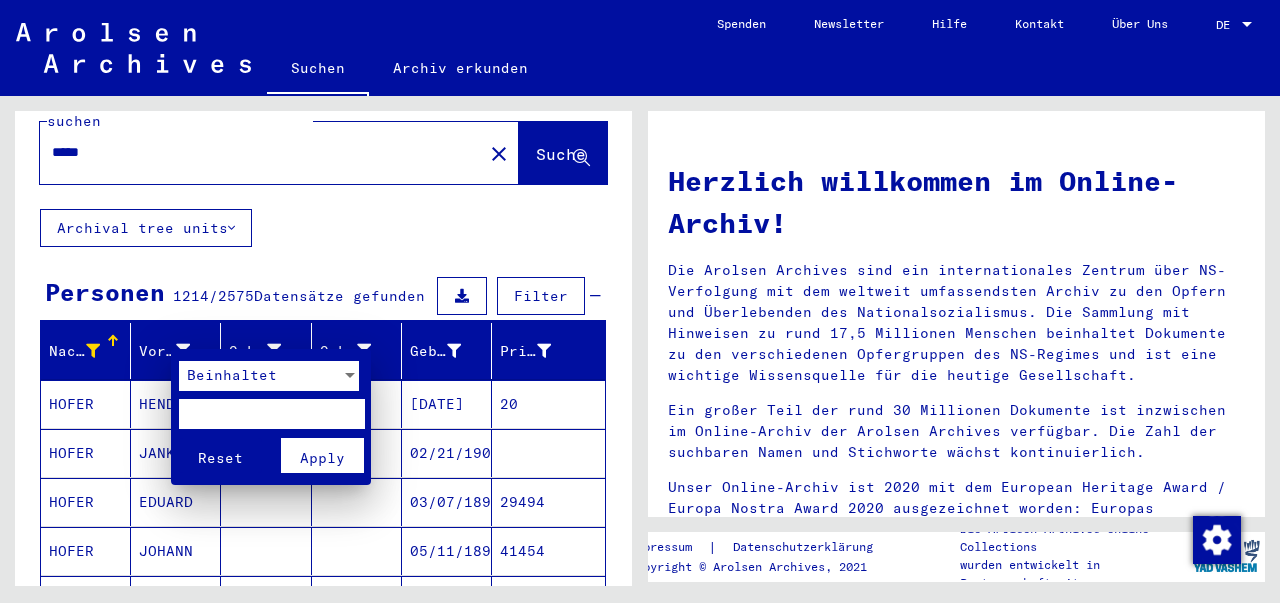 click at bounding box center [640, 301] 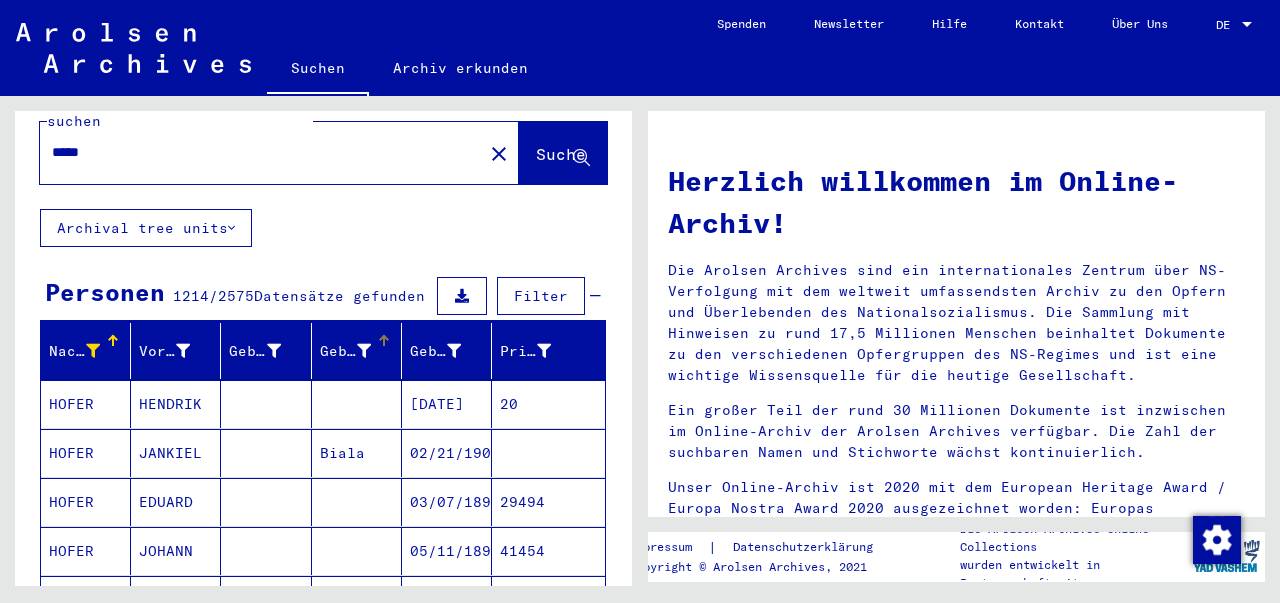 click at bounding box center [364, 351] 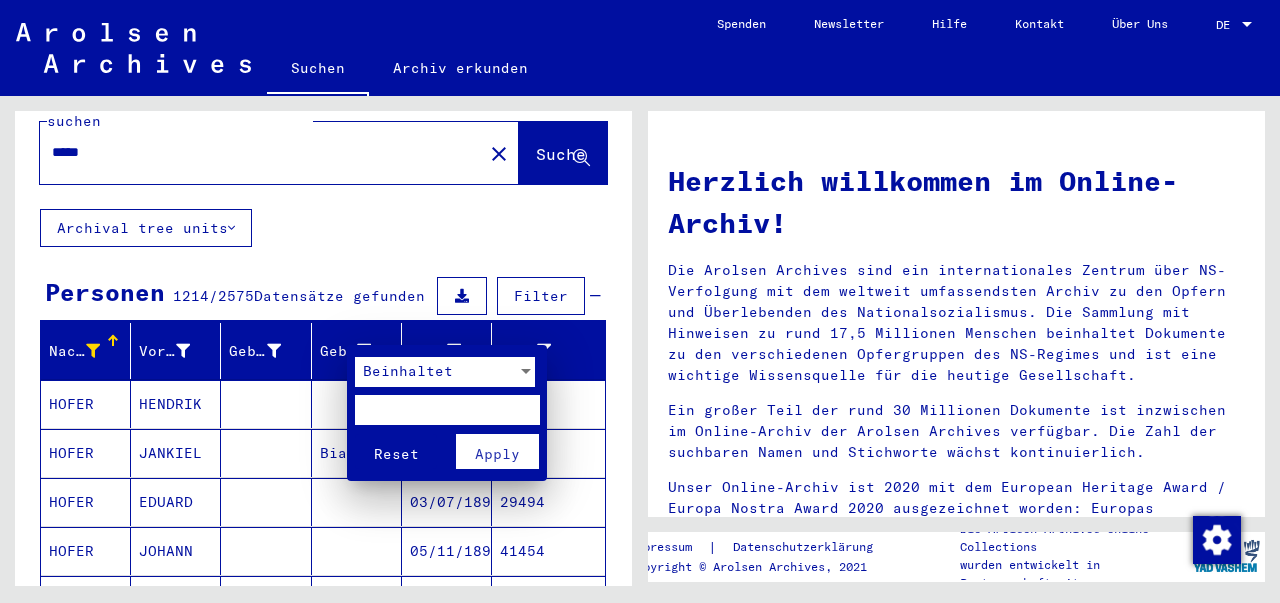 click at bounding box center (447, 410) 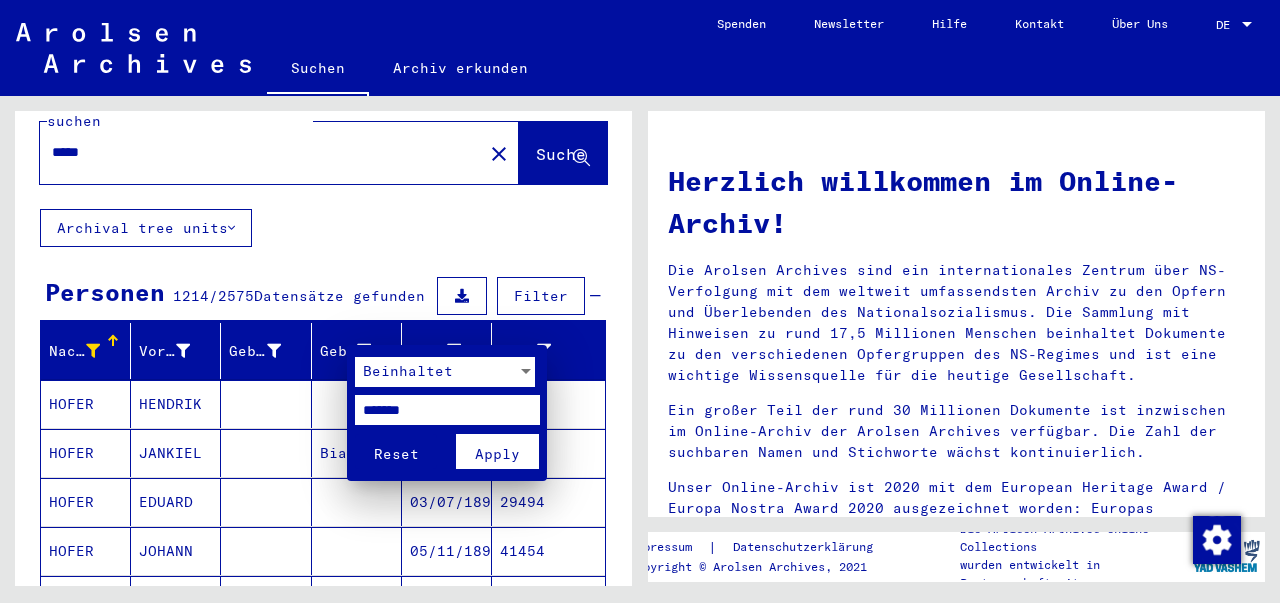 type on "*******" 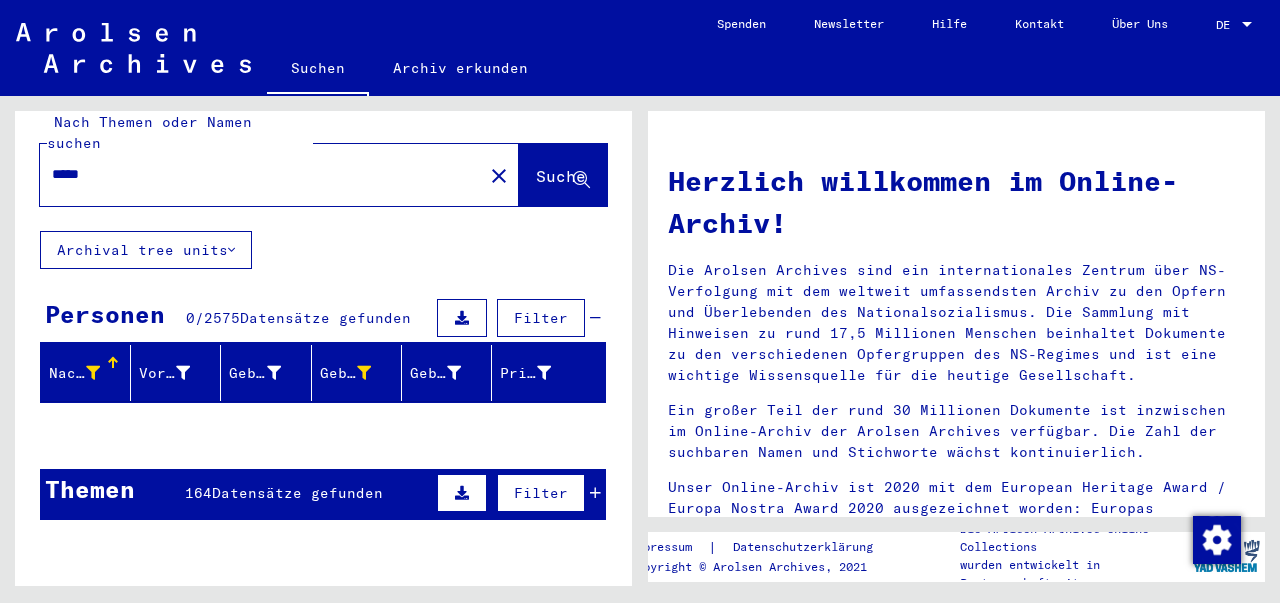 scroll, scrollTop: 0, scrollLeft: 0, axis: both 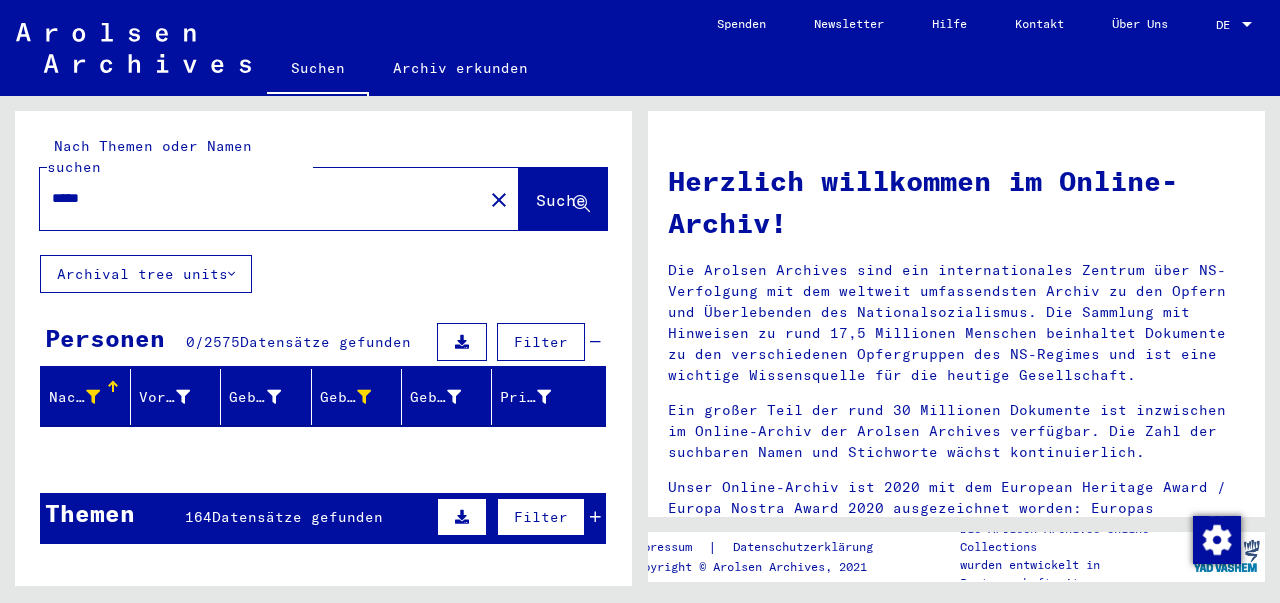 click on "*****" at bounding box center (255, 198) 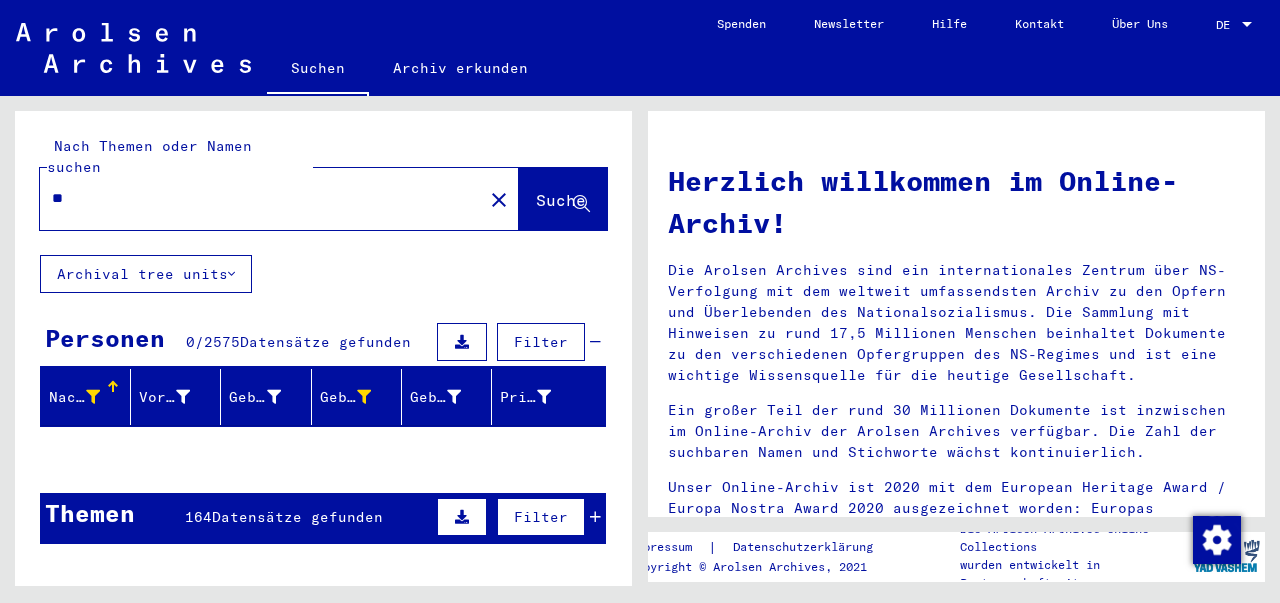 type on "*" 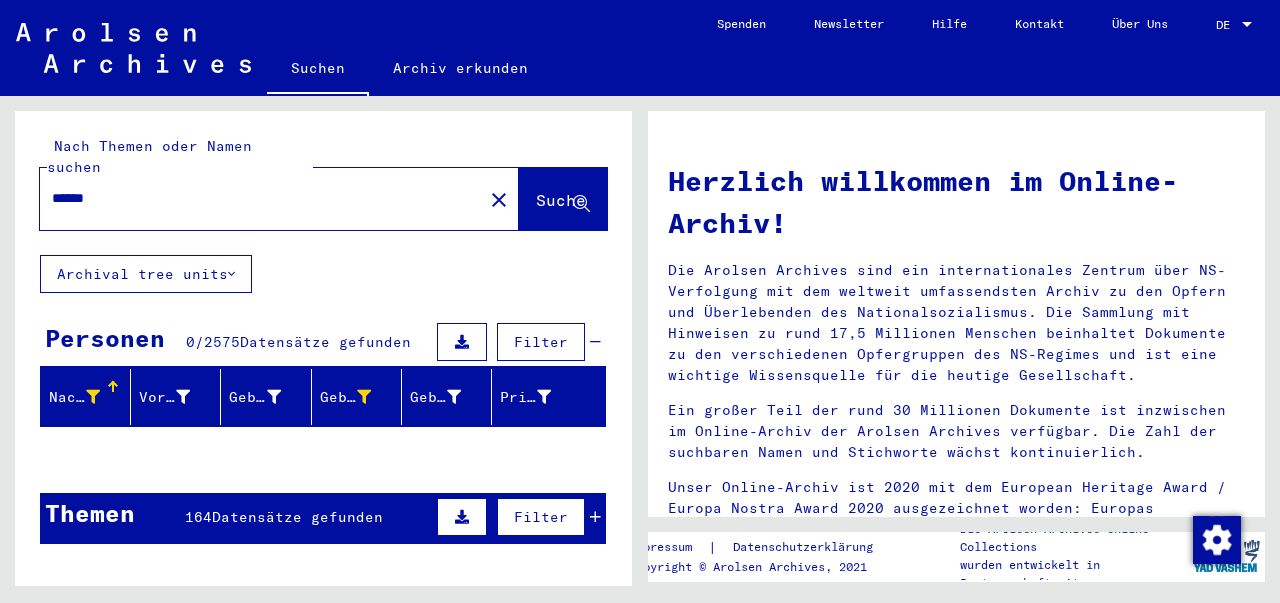 type on "******" 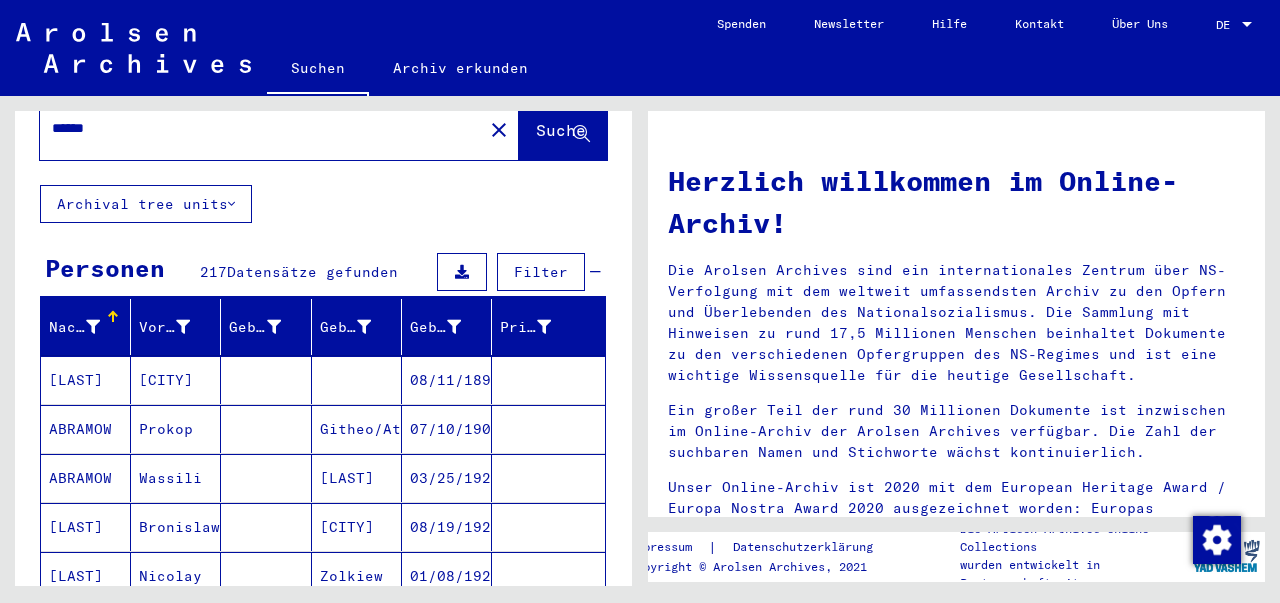 scroll, scrollTop: 189, scrollLeft: 0, axis: vertical 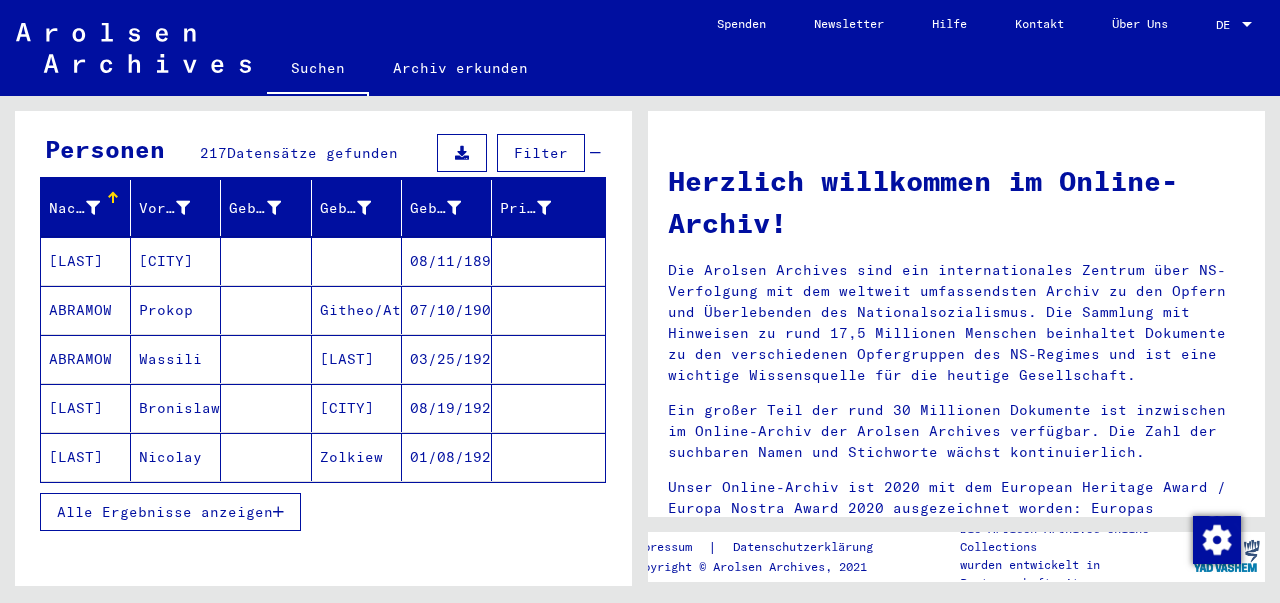 click on "Alle Ergebnisse anzeigen" at bounding box center [165, 512] 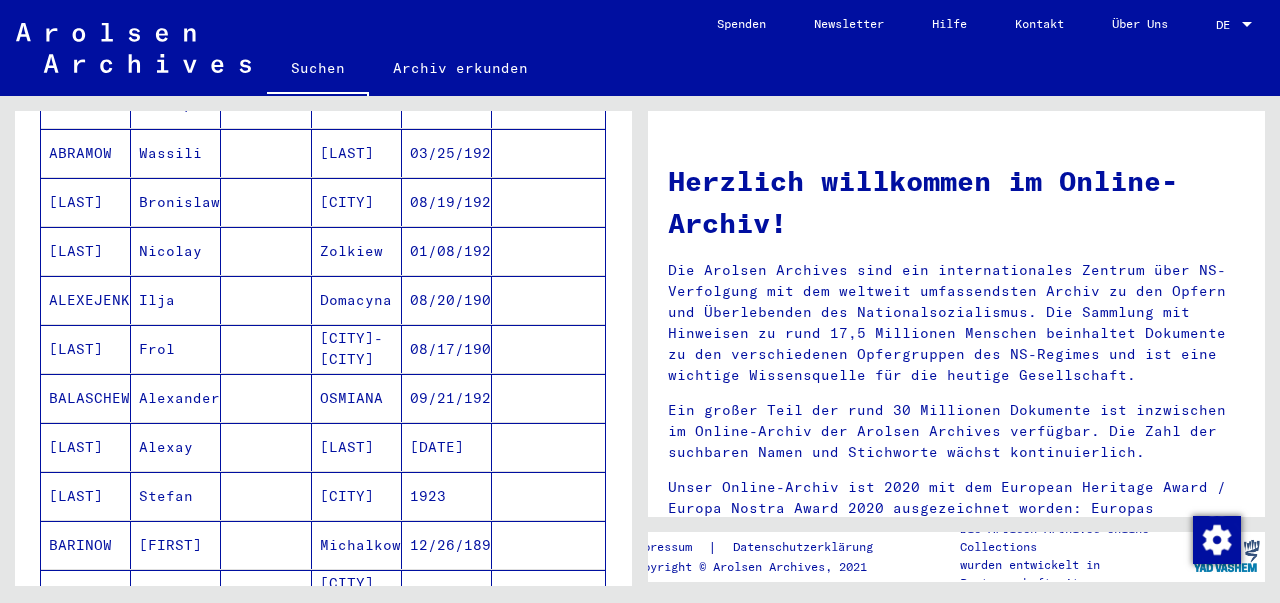 scroll, scrollTop: 618, scrollLeft: 0, axis: vertical 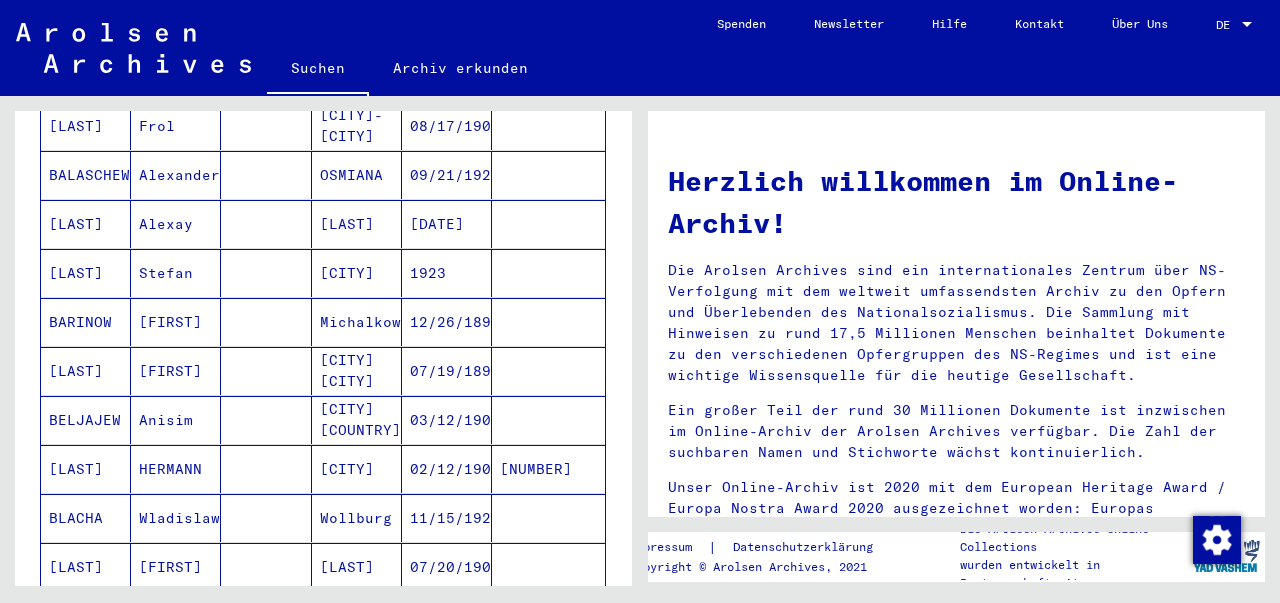 click on "[CITY]" at bounding box center [357, 518] 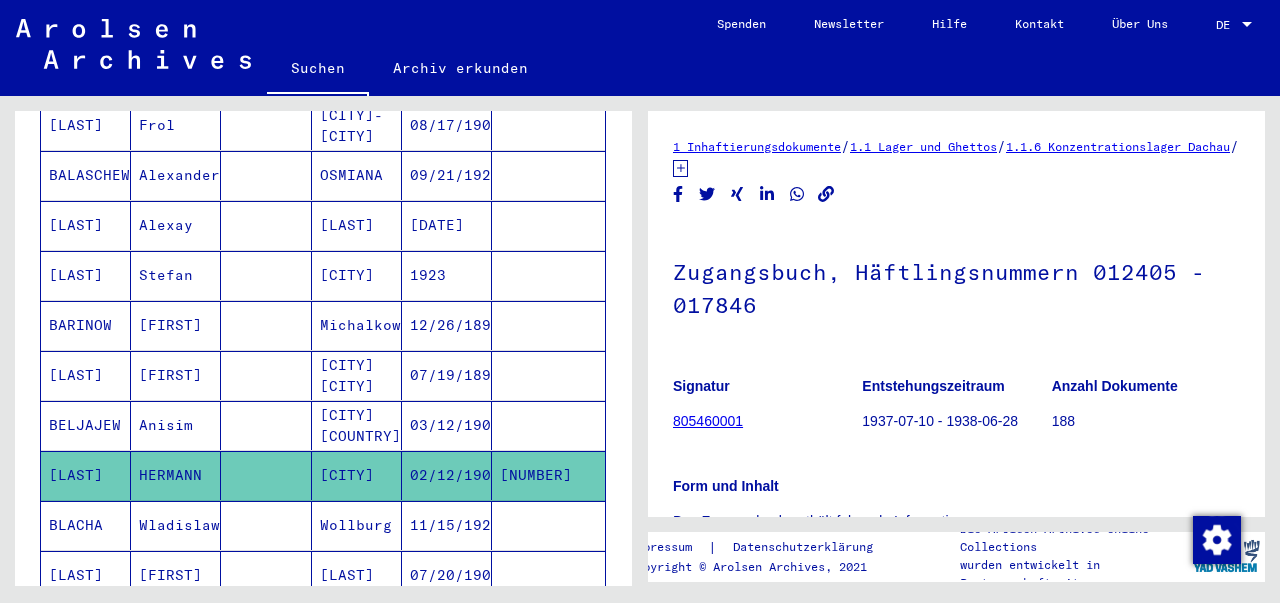 scroll, scrollTop: 0, scrollLeft: 0, axis: both 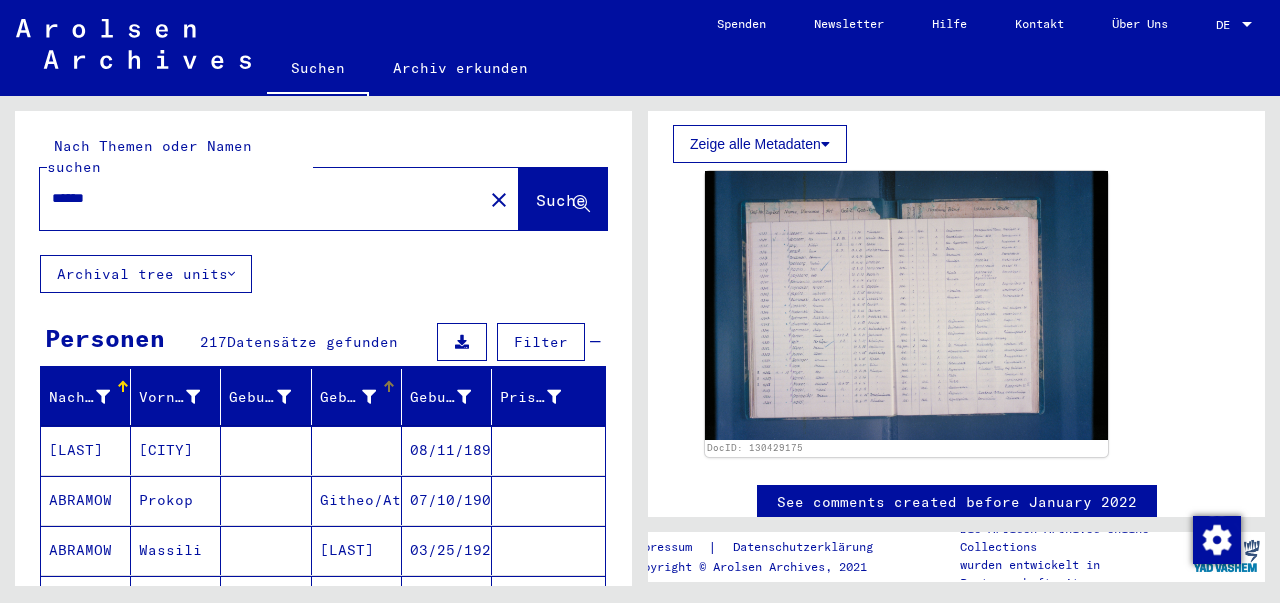 click on "Geburt‏" at bounding box center [357, 397] 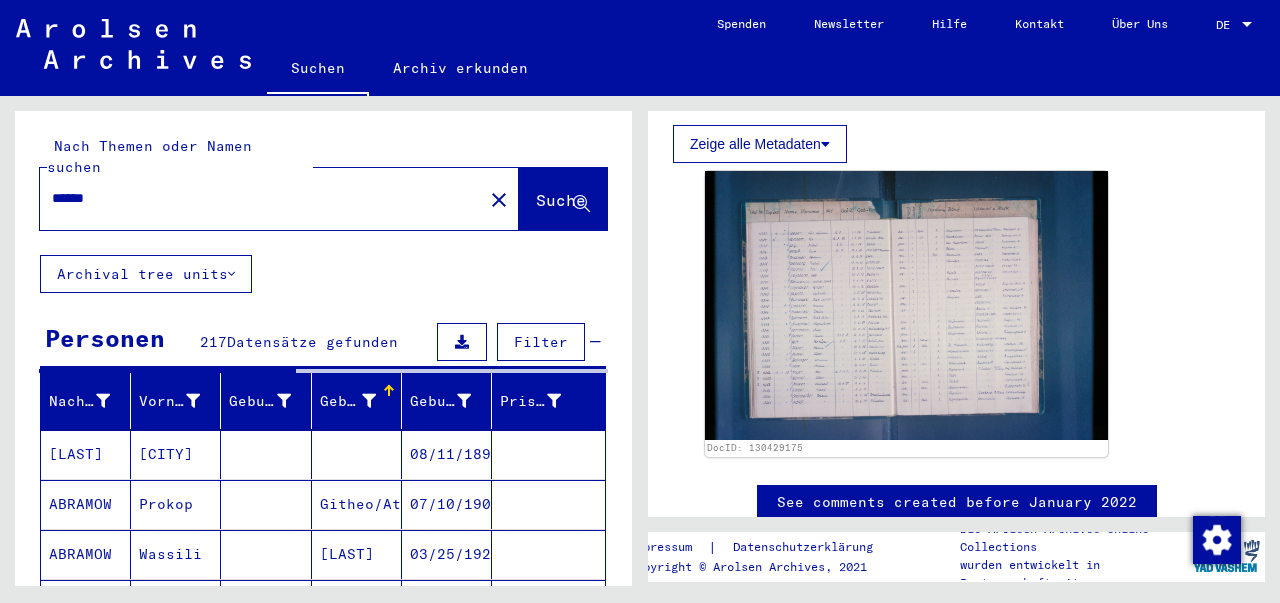 click on "Geburt‏" at bounding box center [360, 401] 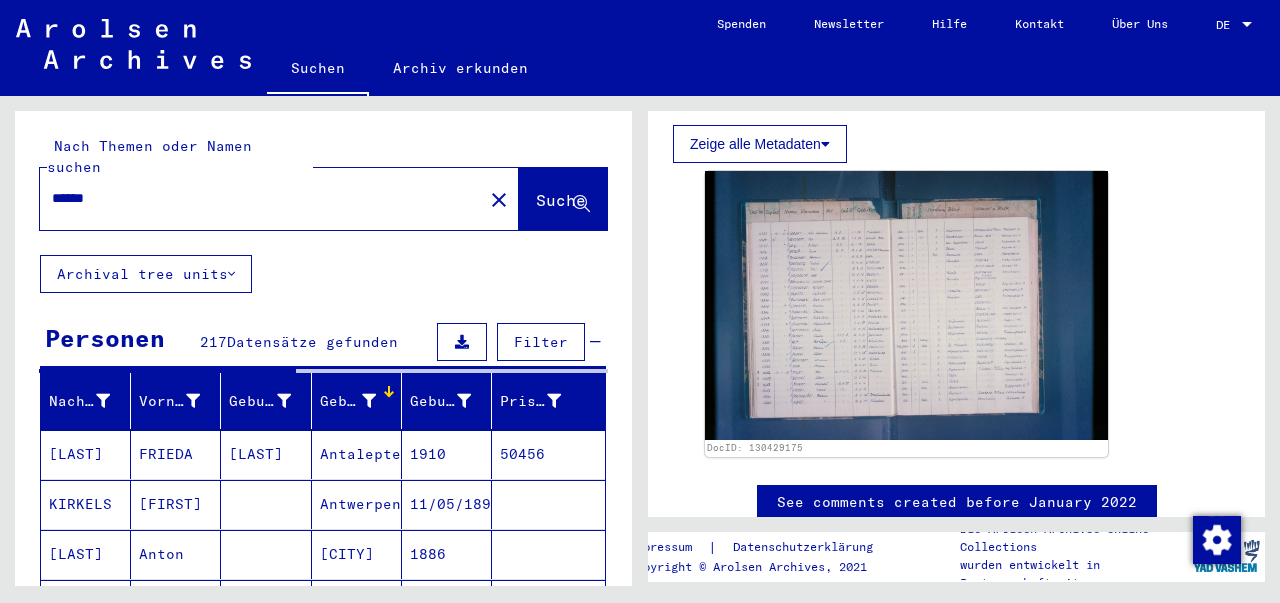 click on "Geburt‏" at bounding box center (350, 401) 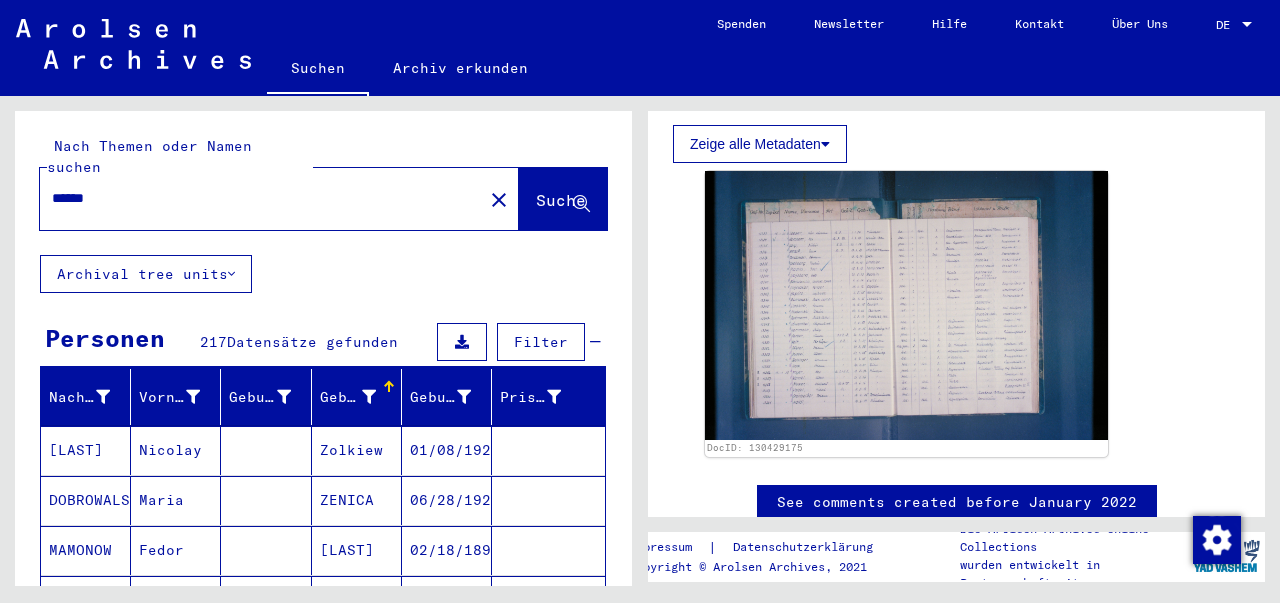 click at bounding box center (369, 397) 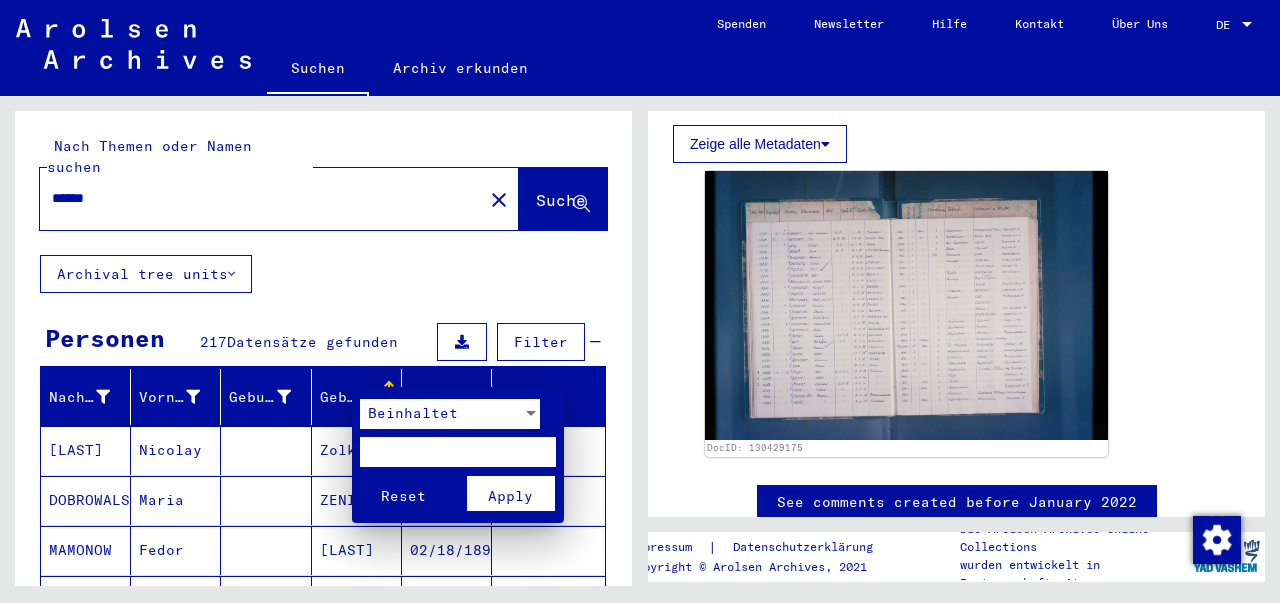 click at bounding box center (458, 452) 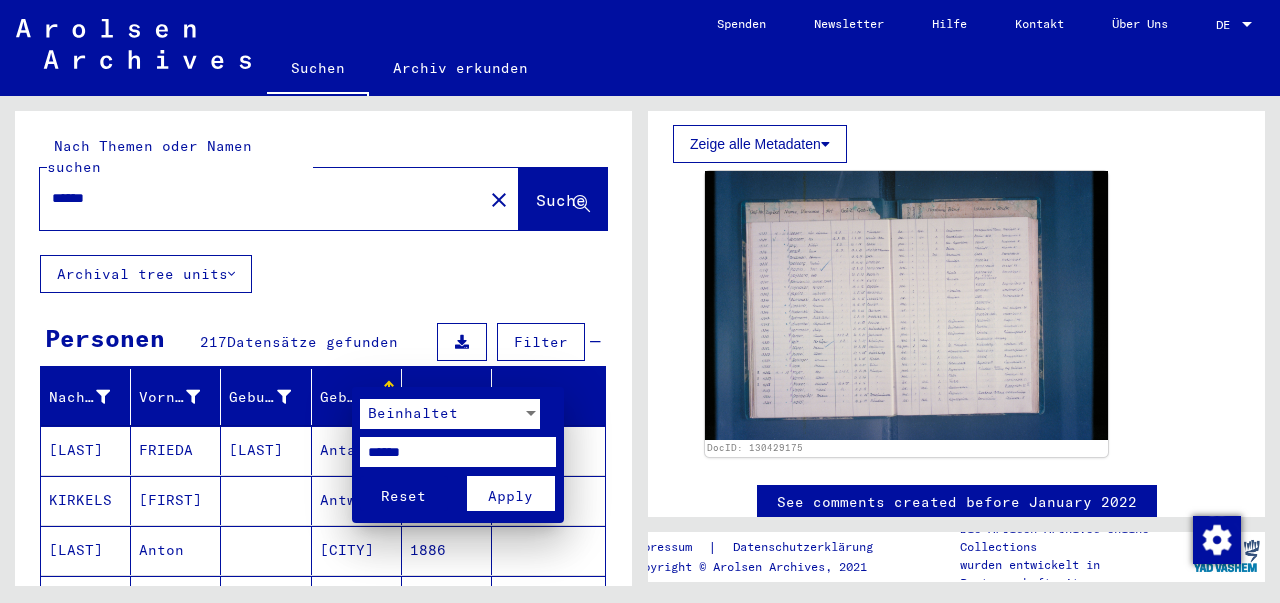 type on "******" 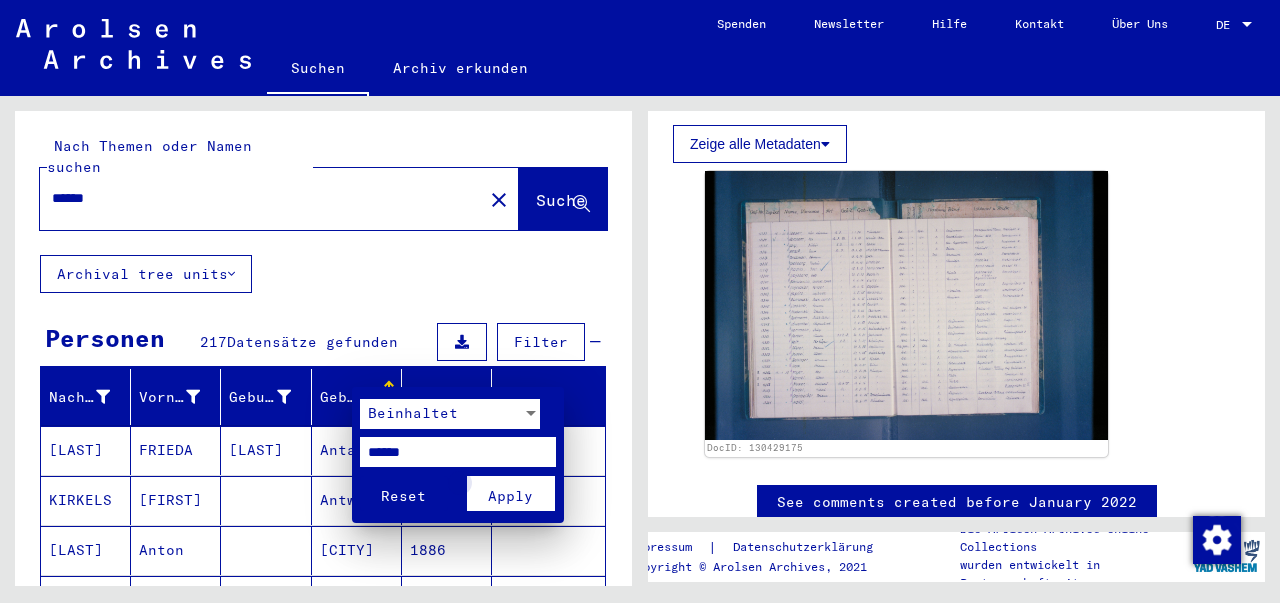 click on "Apply" at bounding box center [510, 496] 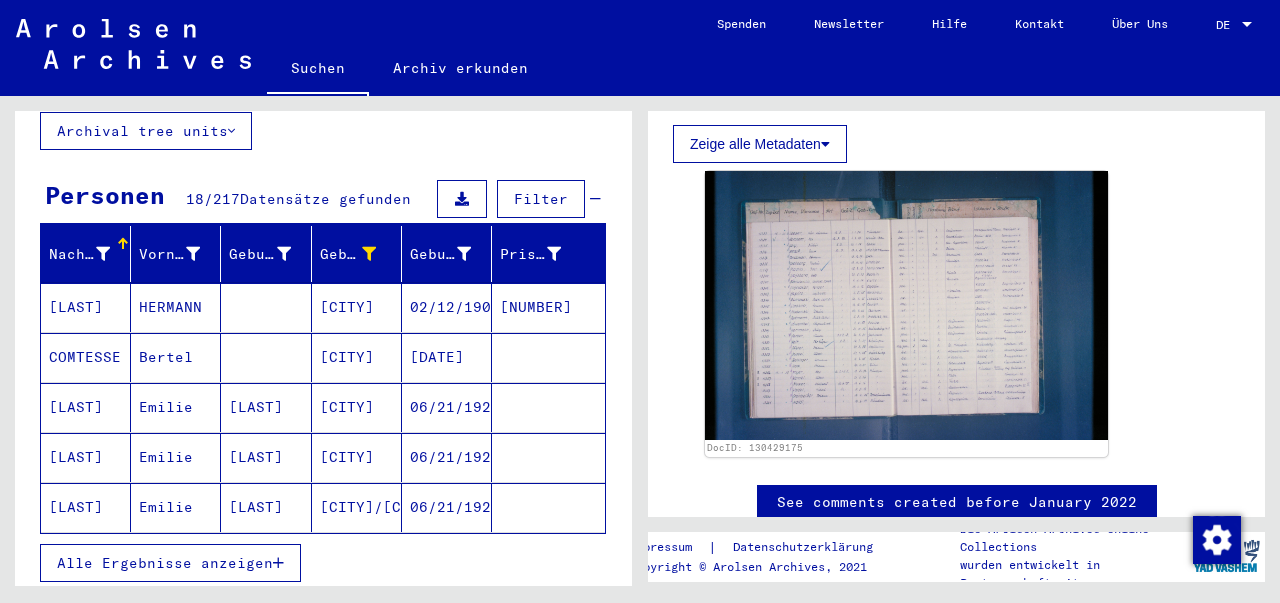 scroll, scrollTop: 146, scrollLeft: 0, axis: vertical 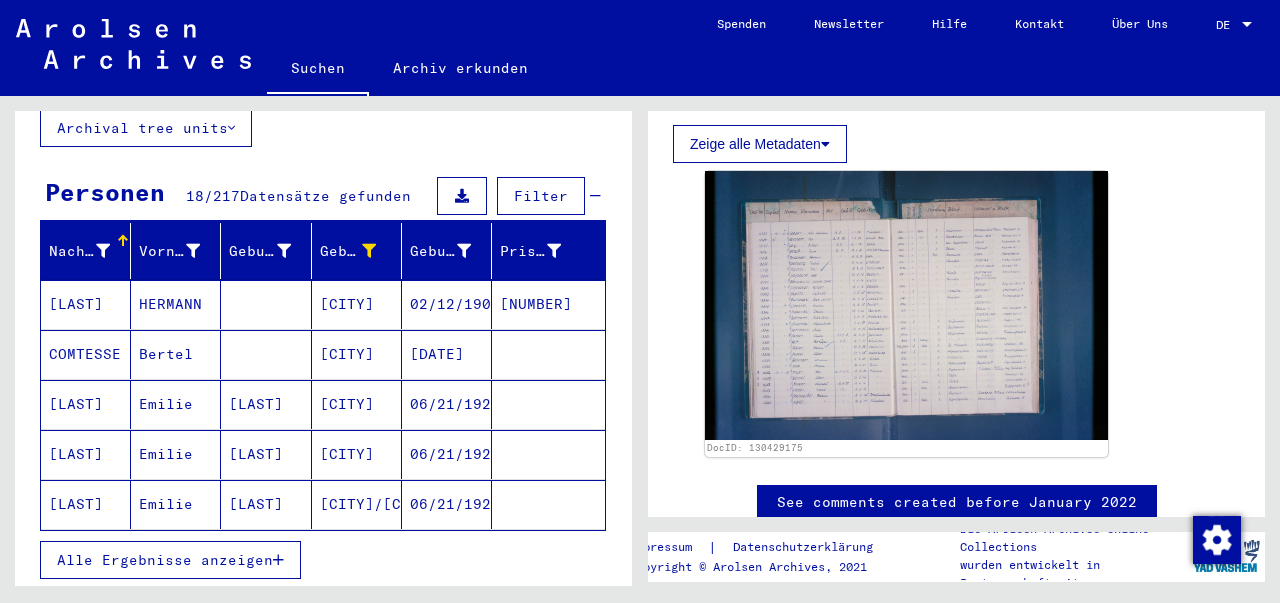 click on "Alle Ergebnisse anzeigen" at bounding box center (165, 560) 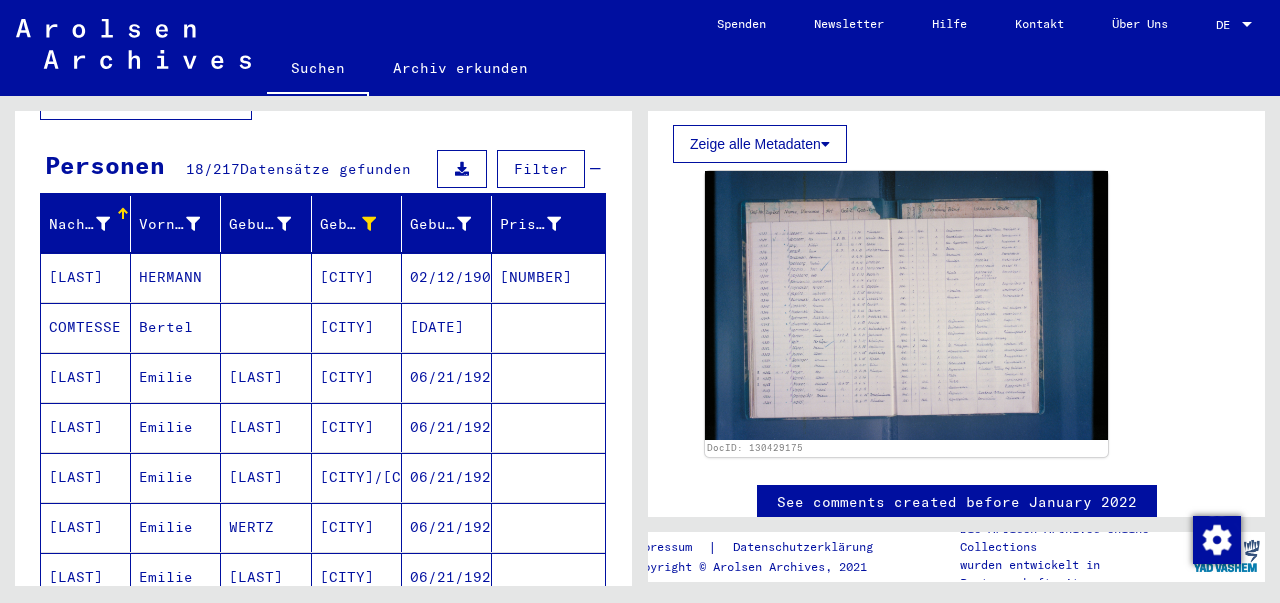 scroll, scrollTop: 174, scrollLeft: 0, axis: vertical 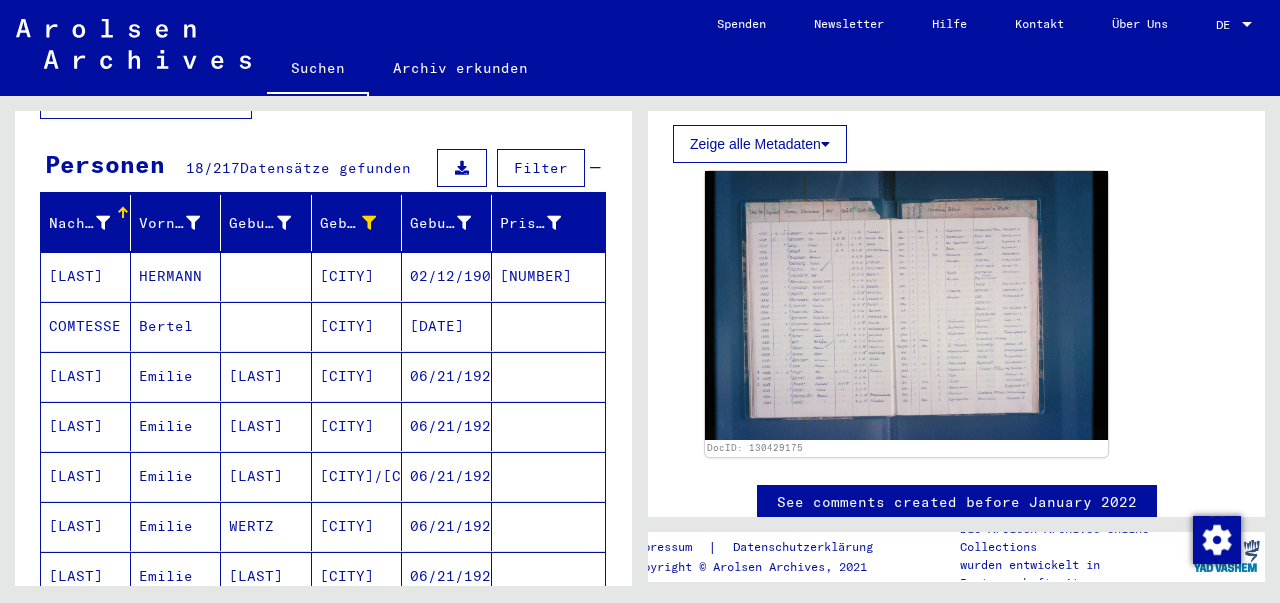 click on "Emilie" at bounding box center [176, 426] 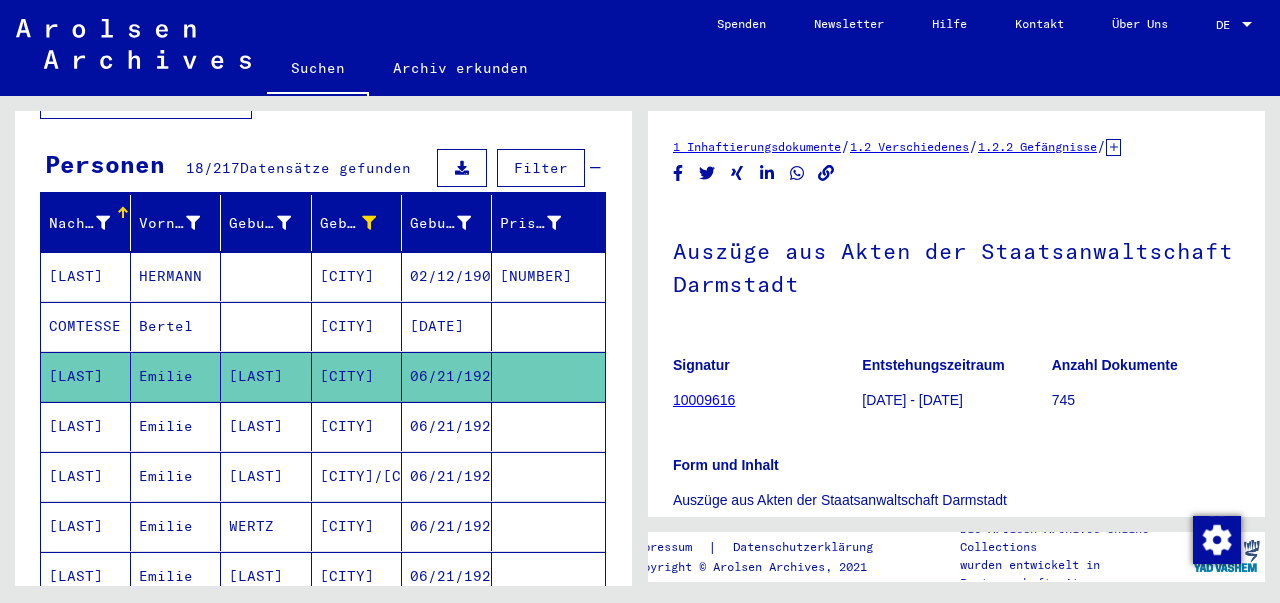 scroll, scrollTop: 0, scrollLeft: 0, axis: both 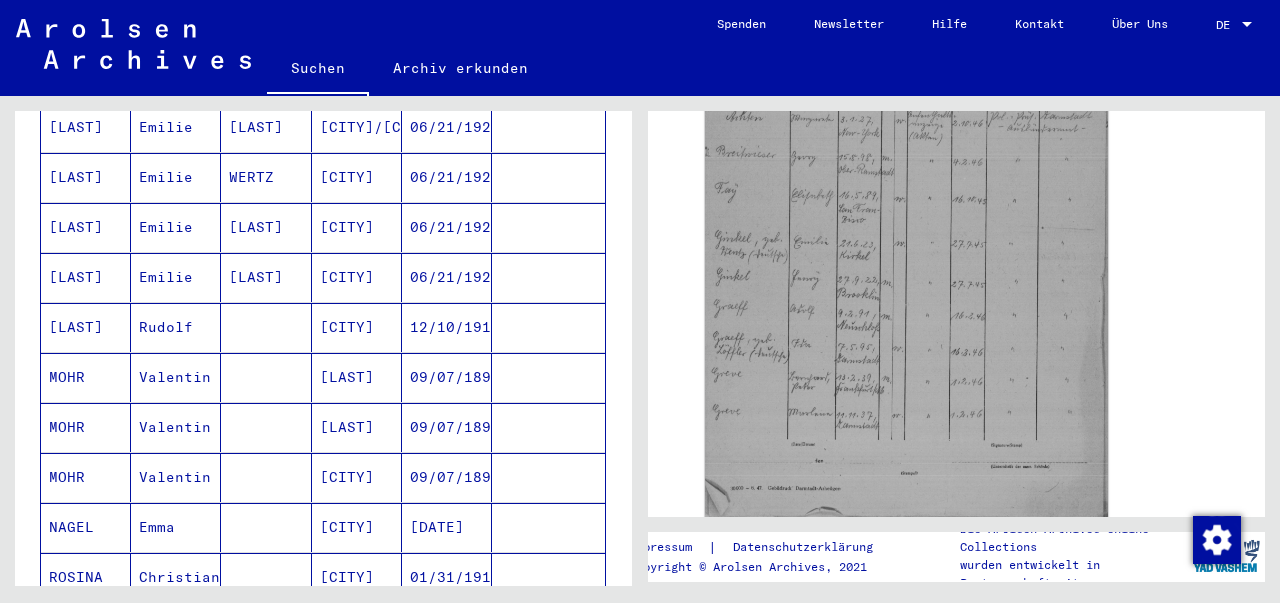 click on "Valentin" at bounding box center (176, 427) 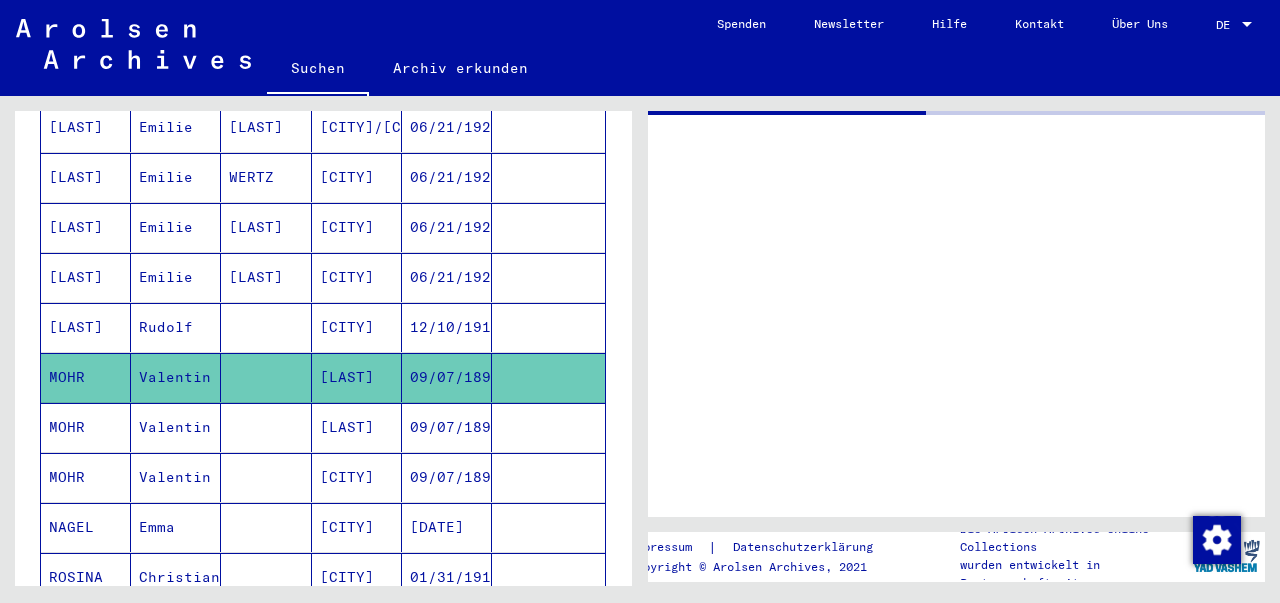 scroll, scrollTop: 0, scrollLeft: 0, axis: both 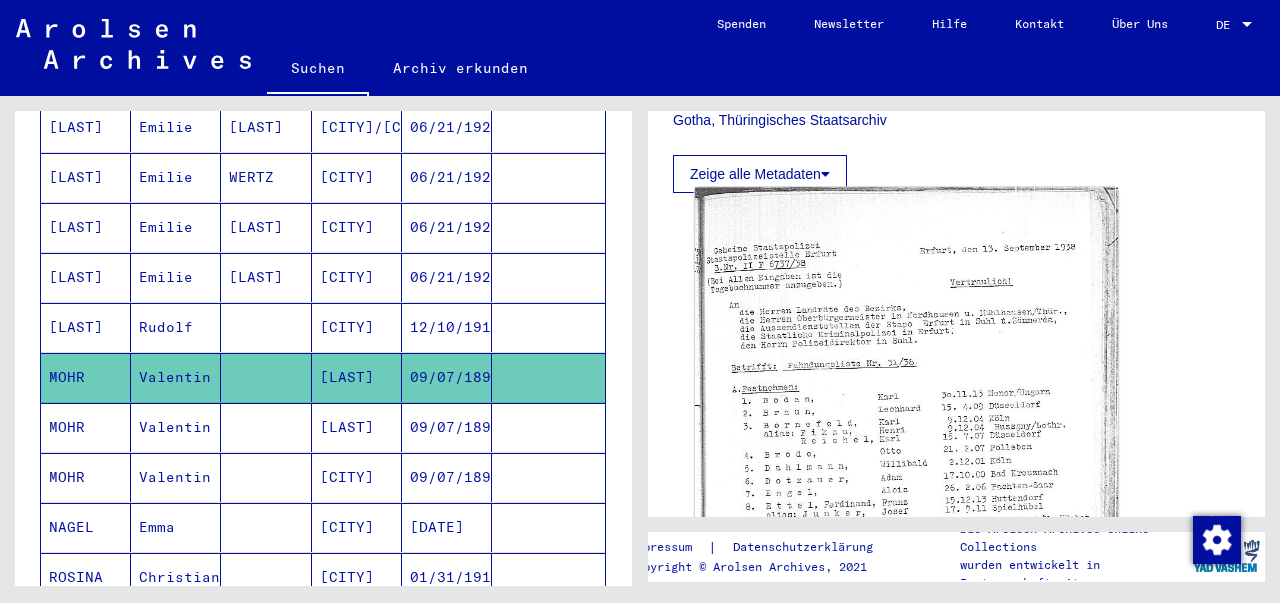 click 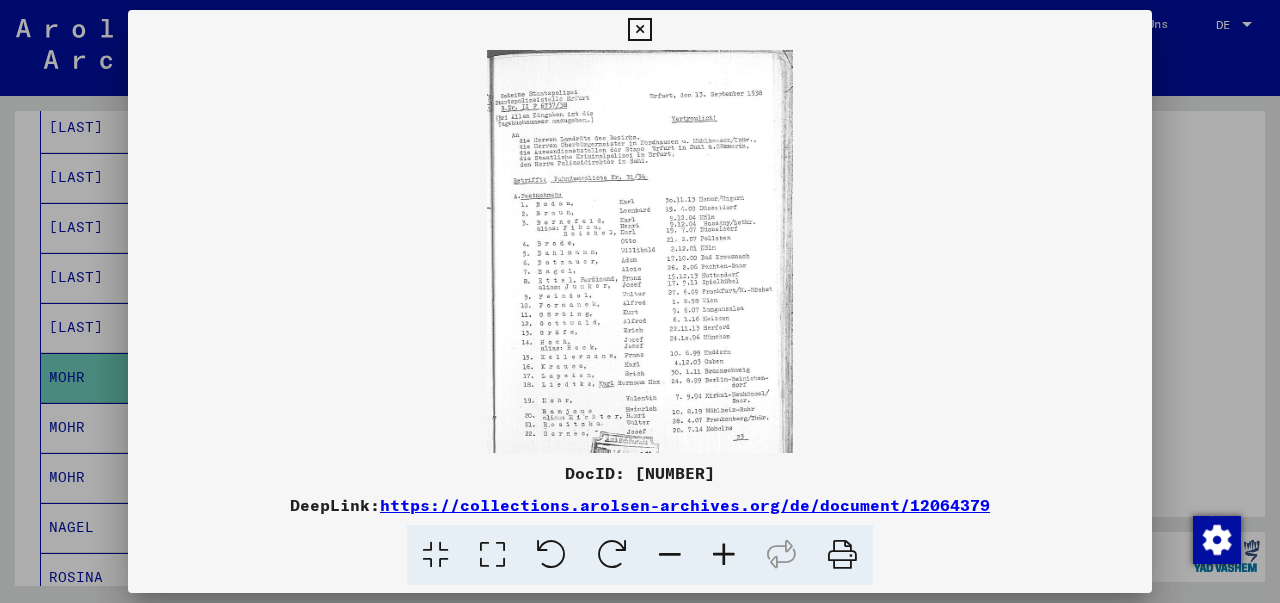 click at bounding box center (640, 301) 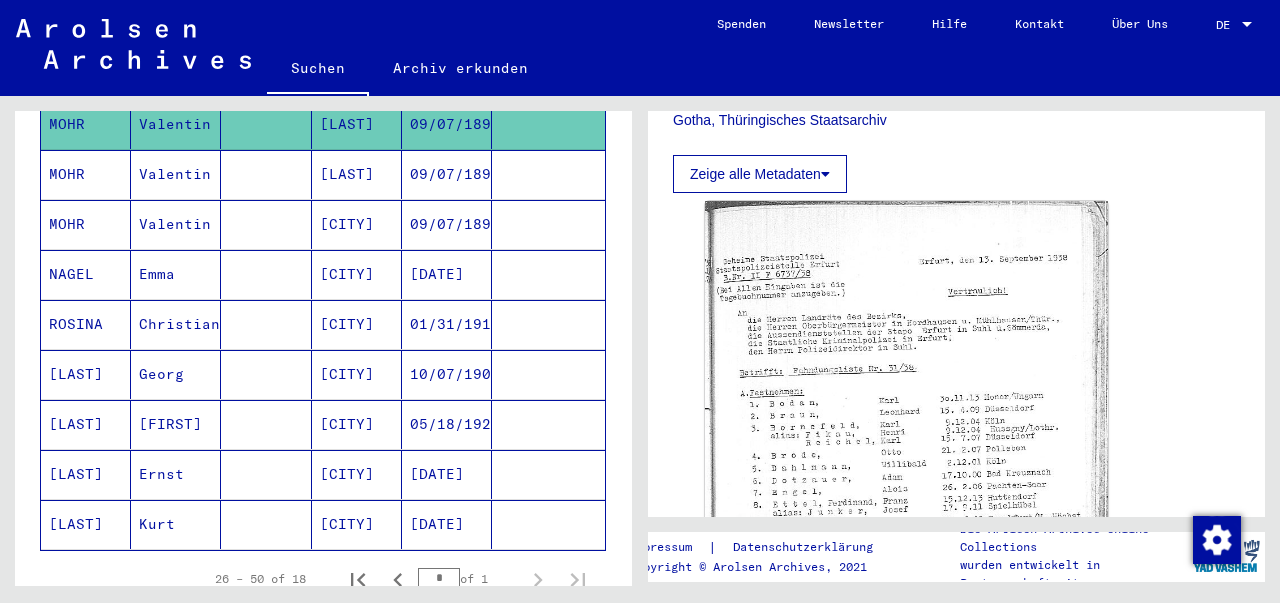 scroll, scrollTop: 818, scrollLeft: 0, axis: vertical 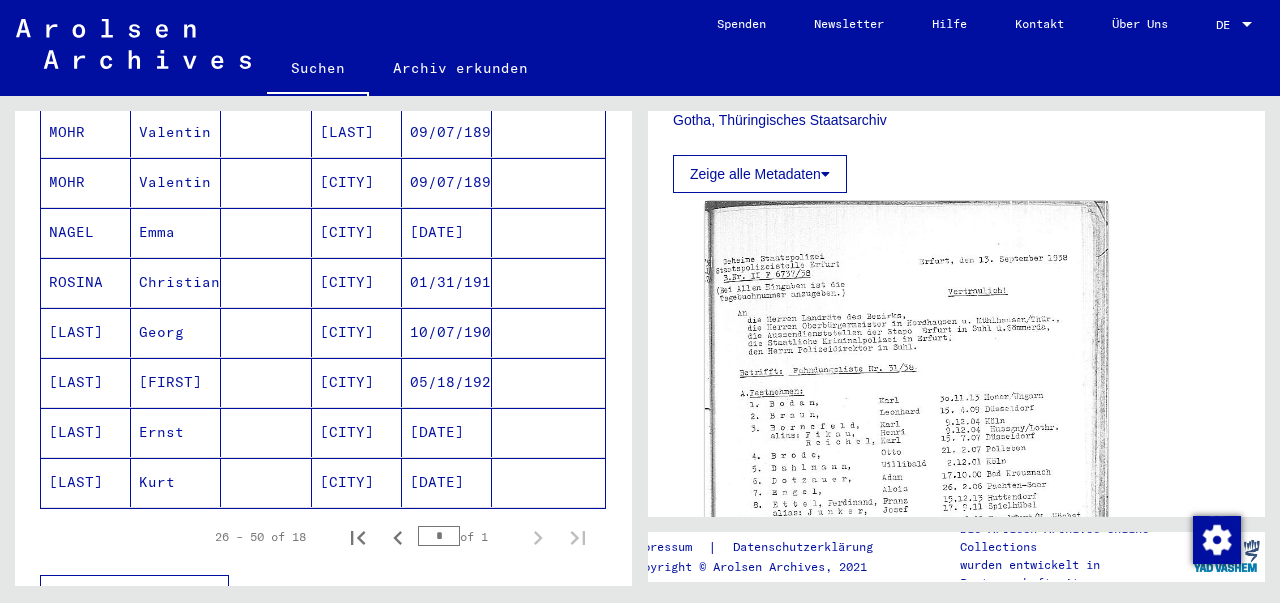 click on "[FIRST]" at bounding box center (176, 432) 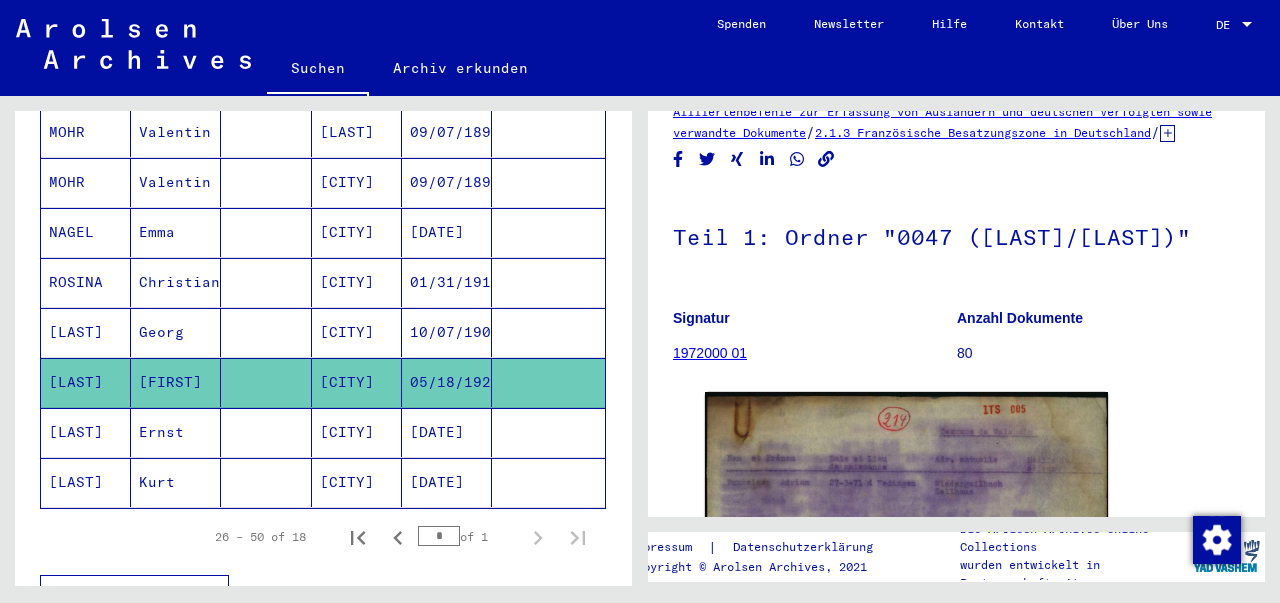 scroll, scrollTop: 197, scrollLeft: 0, axis: vertical 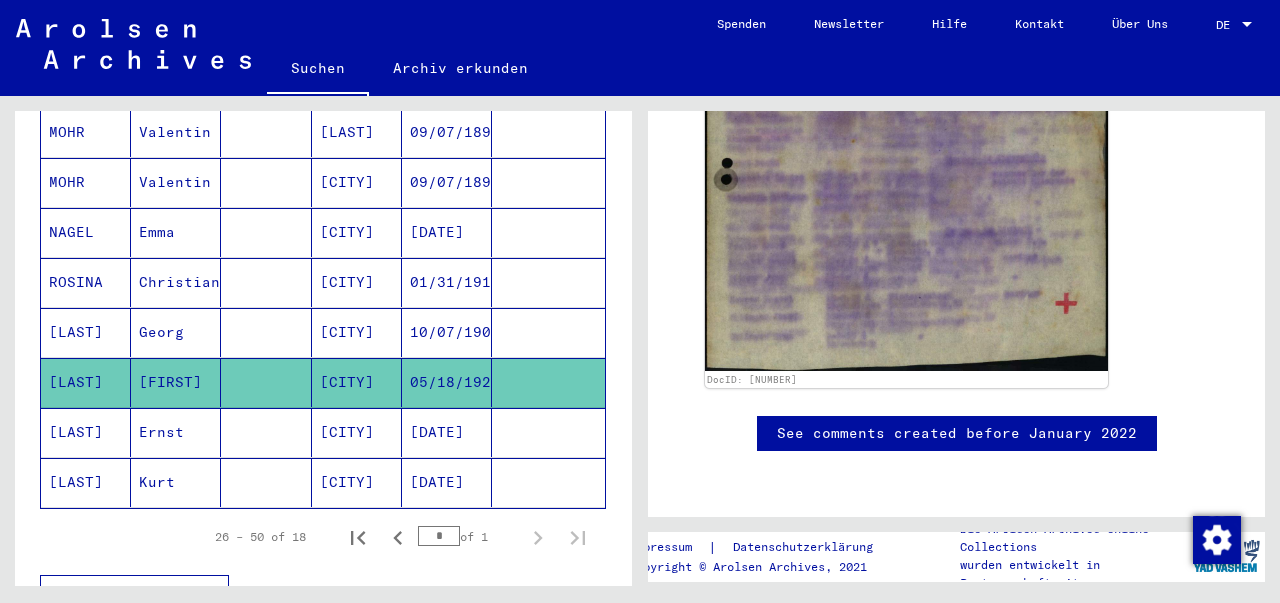 click on "[LAST]" at bounding box center [86, 482] 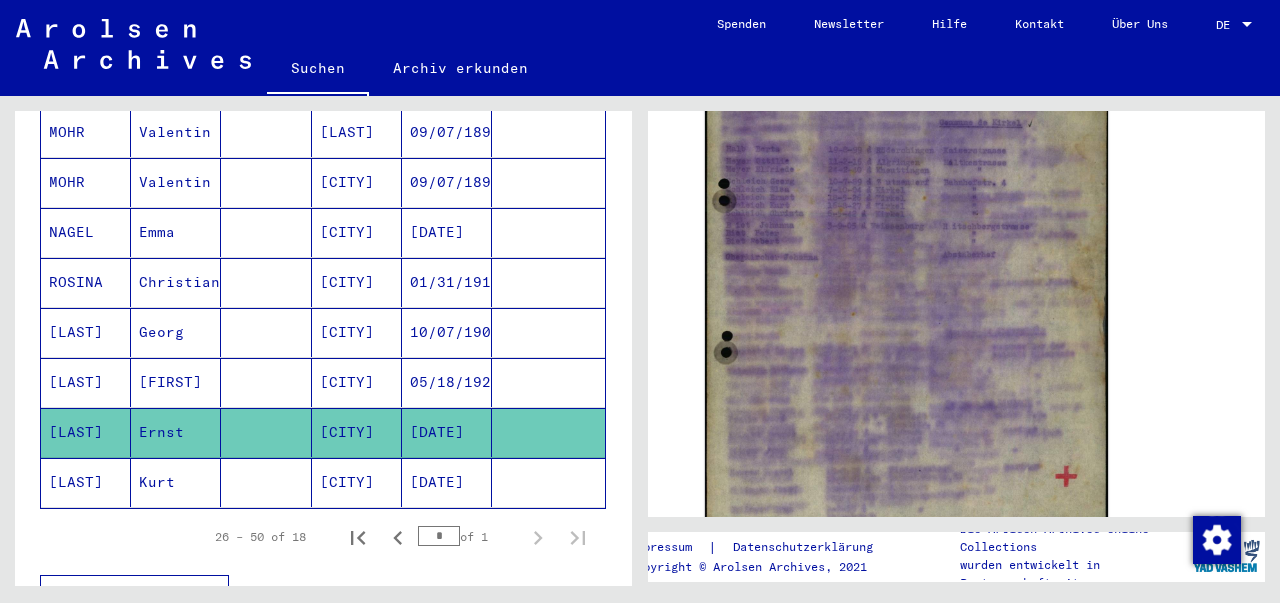 scroll, scrollTop: 481, scrollLeft: 0, axis: vertical 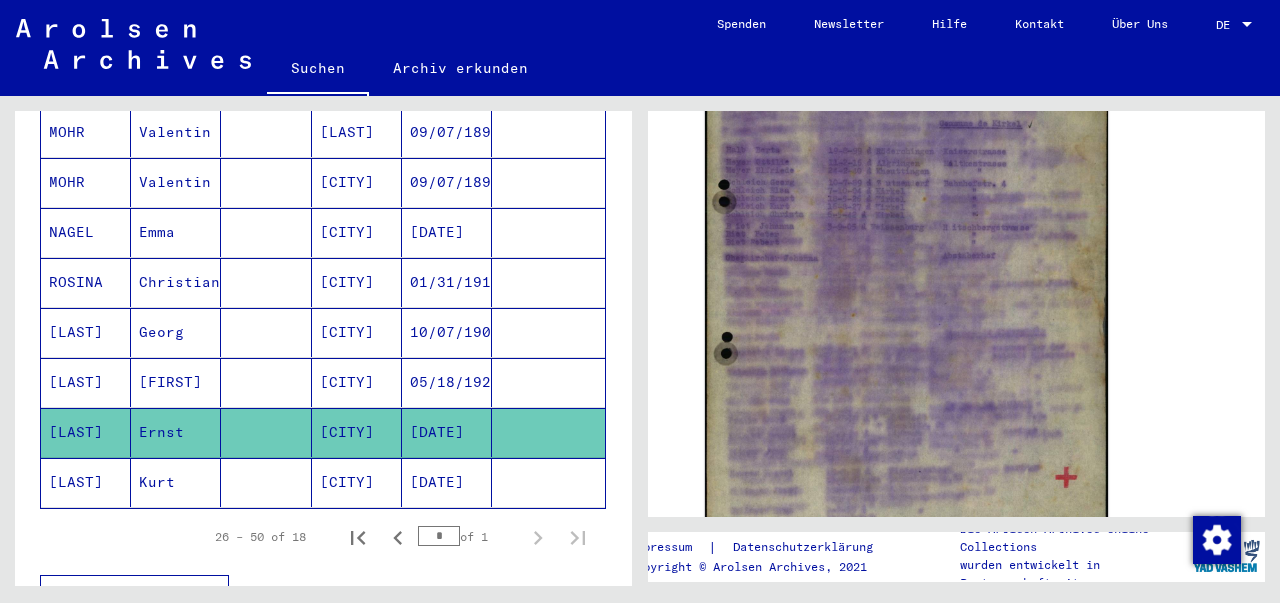 click on "[LAST]" at bounding box center (86, 432) 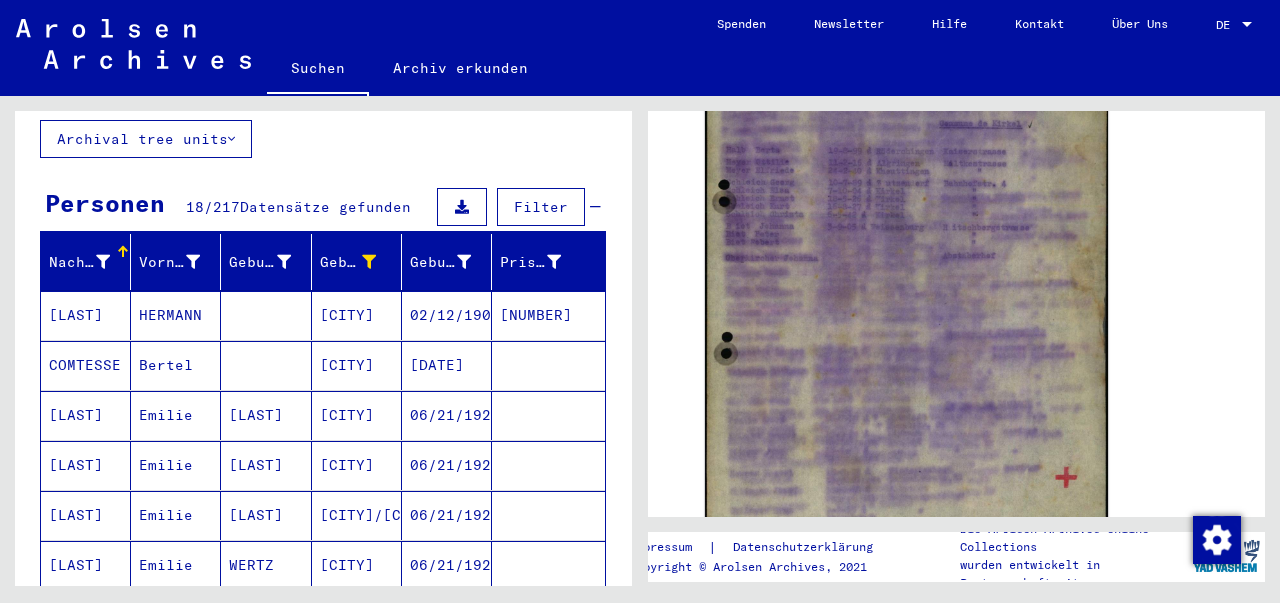scroll, scrollTop: 216, scrollLeft: 0, axis: vertical 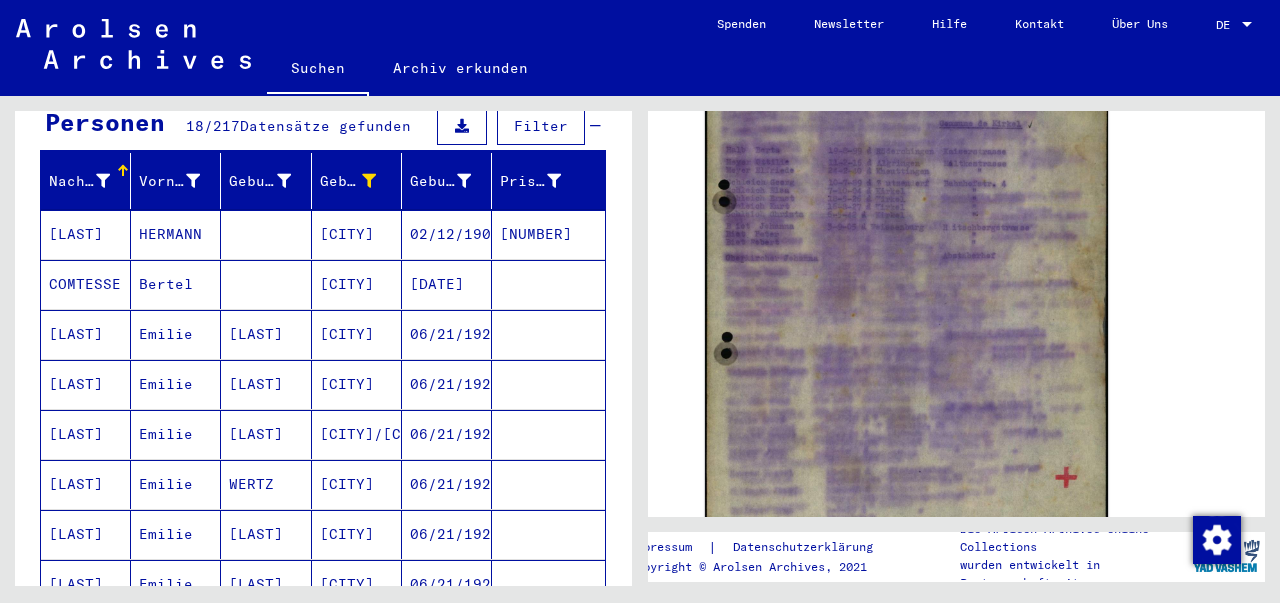 click on "[LAST]" at bounding box center [86, 284] 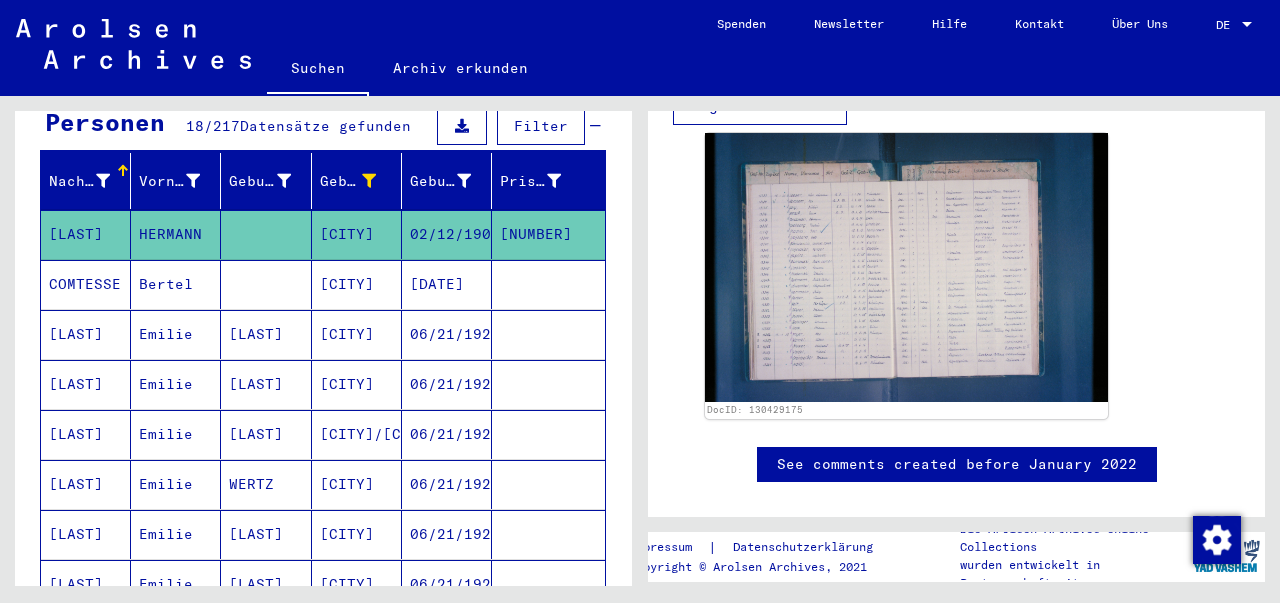 scroll, scrollTop: 0, scrollLeft: 0, axis: both 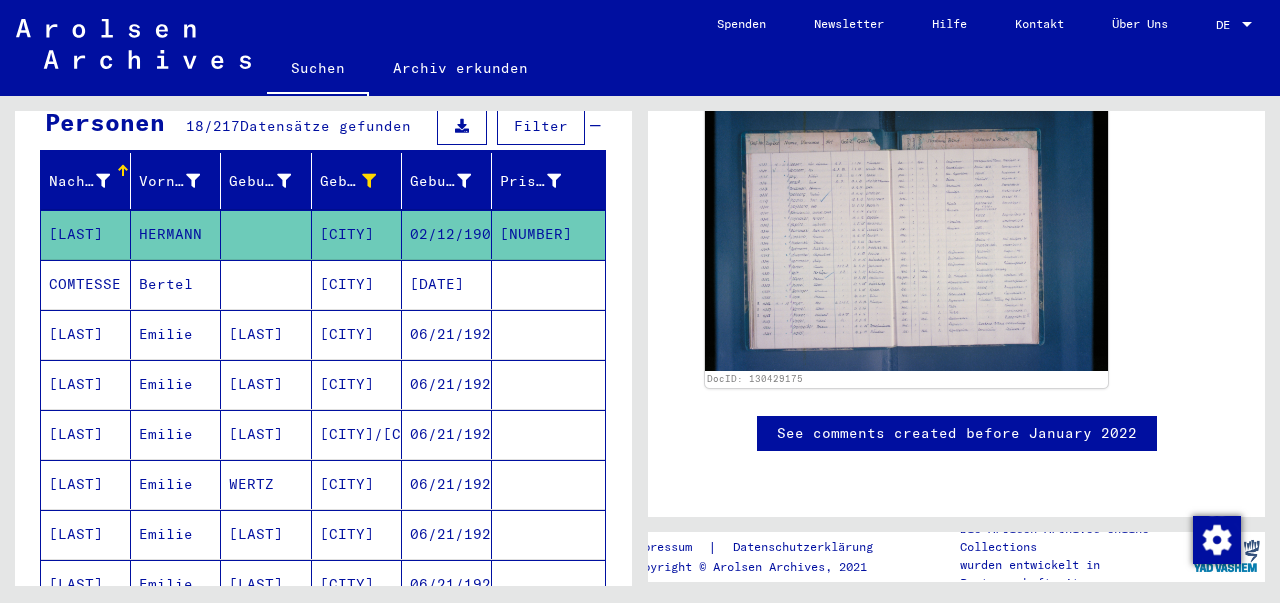 click on "COMTESSE" at bounding box center (86, 334) 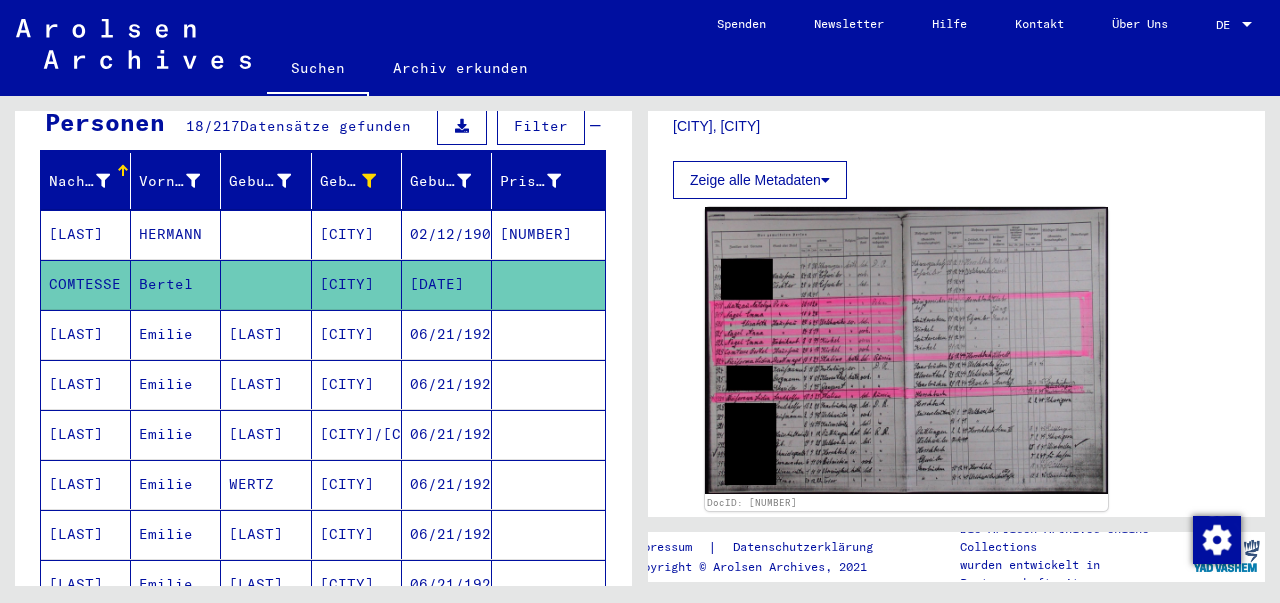 scroll, scrollTop: 598, scrollLeft: 0, axis: vertical 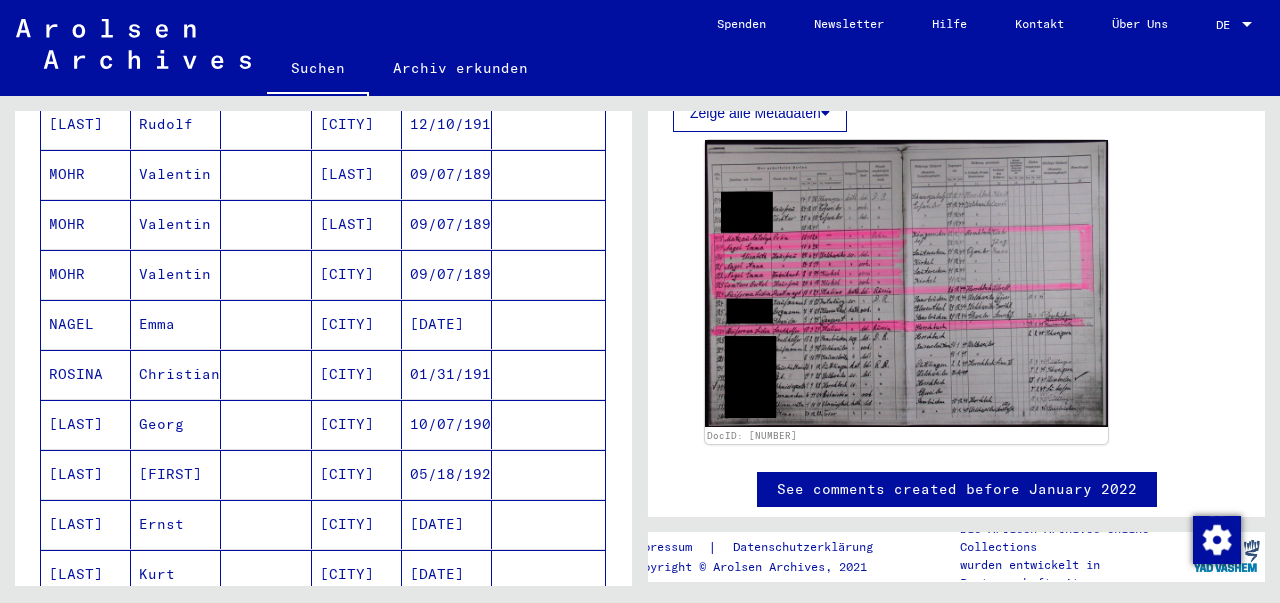 click on "Emma" at bounding box center [176, 374] 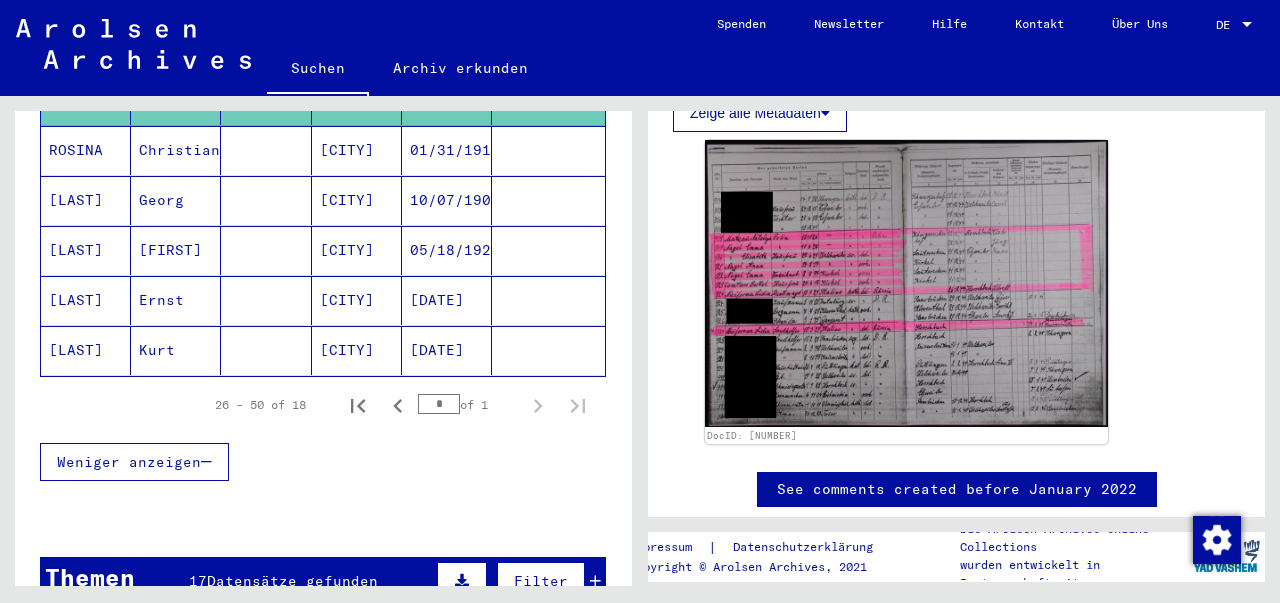scroll, scrollTop: 695, scrollLeft: 0, axis: vertical 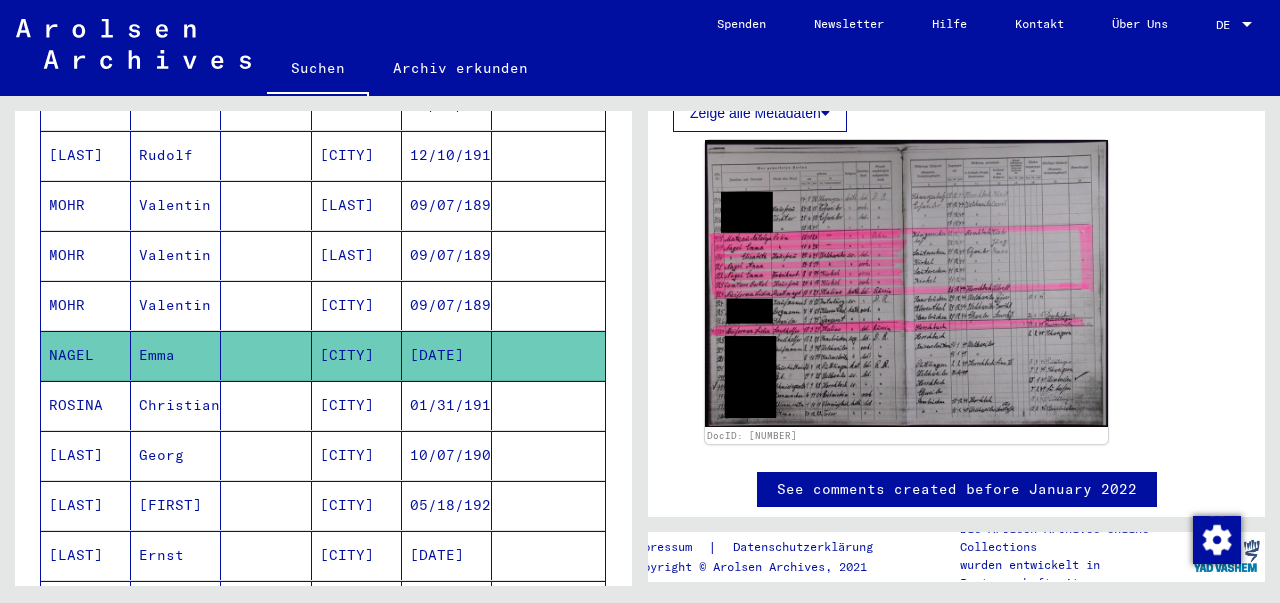 click on "NAGEL" 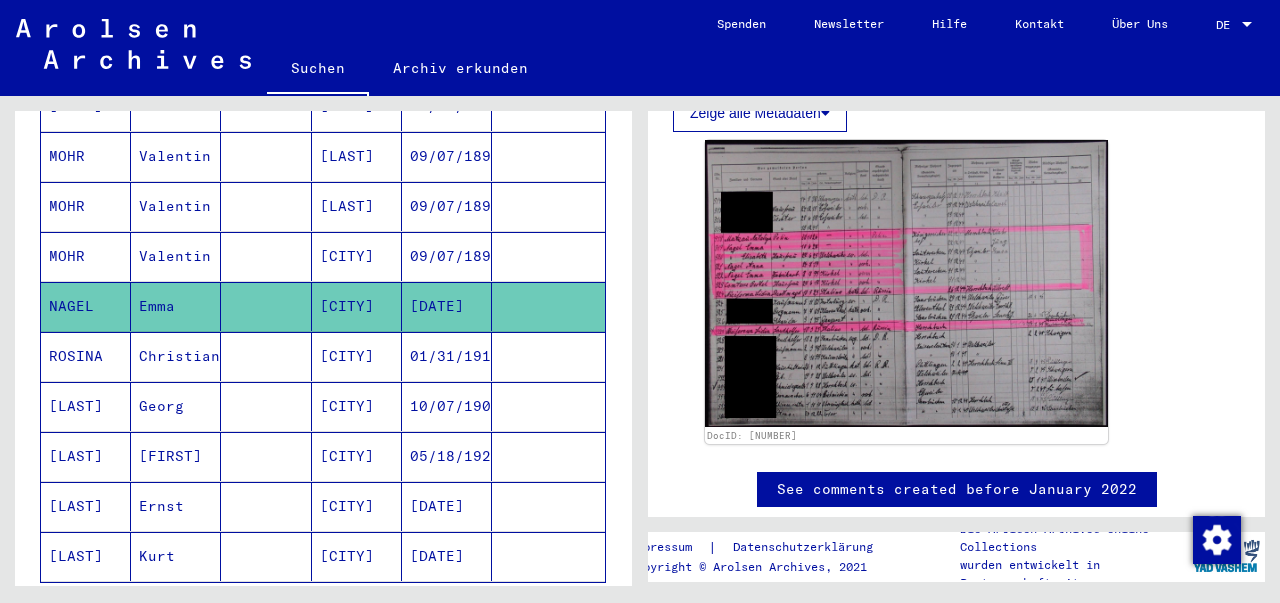 scroll, scrollTop: 744, scrollLeft: 0, axis: vertical 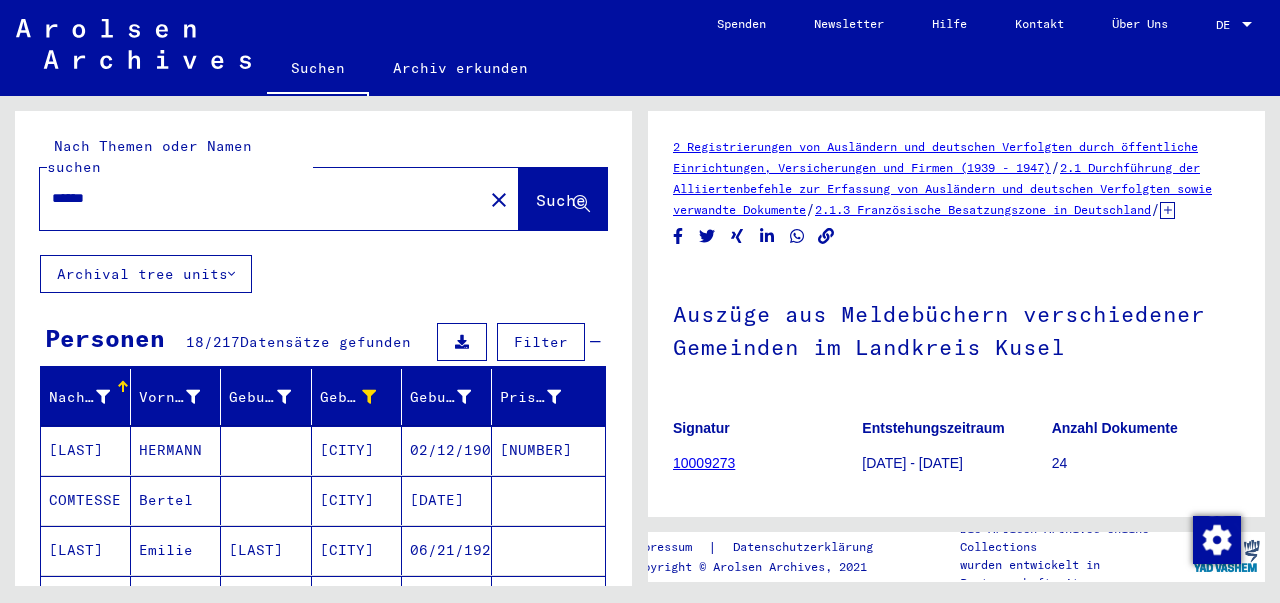 click on "******" at bounding box center [261, 198] 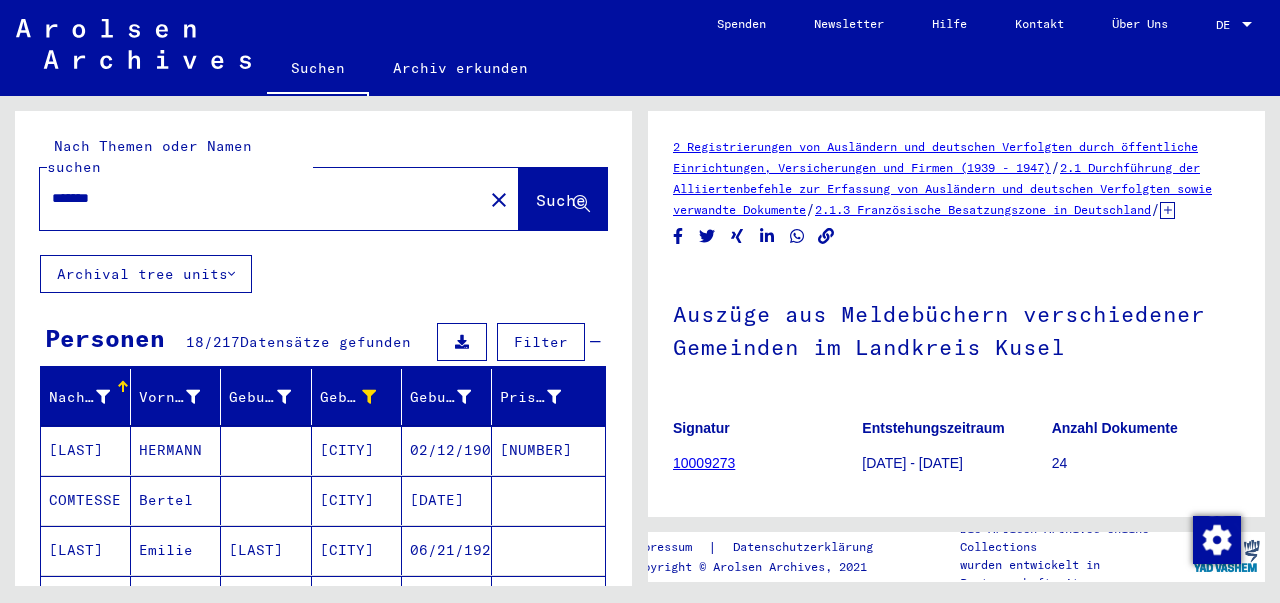 type on "*******" 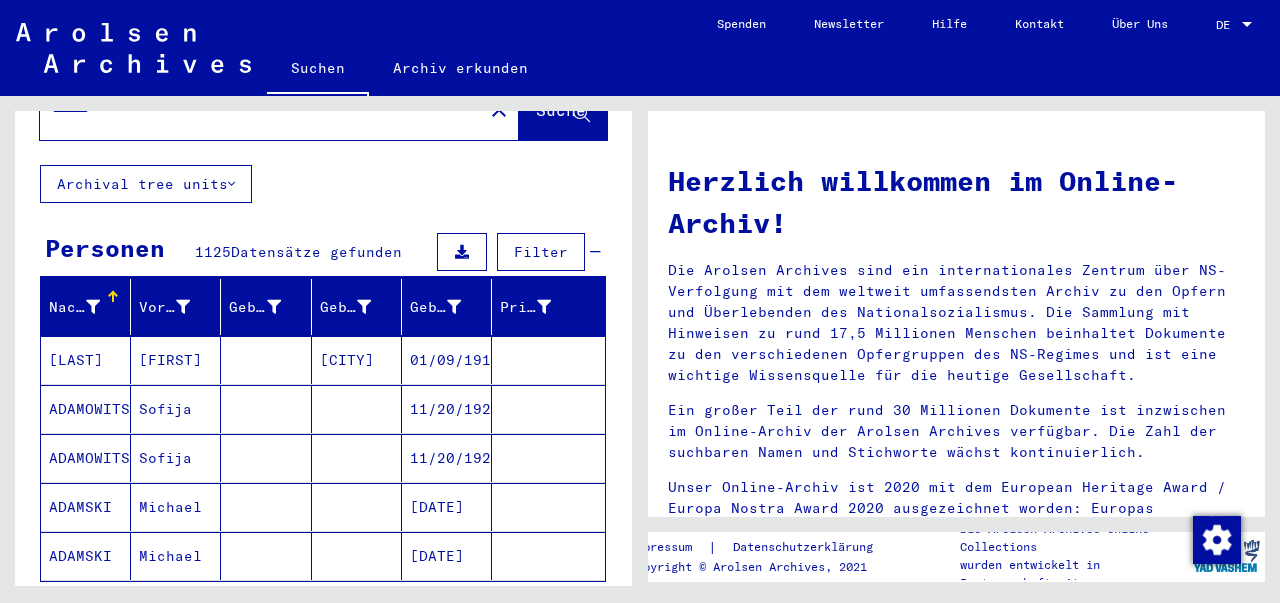 scroll, scrollTop: 211, scrollLeft: 0, axis: vertical 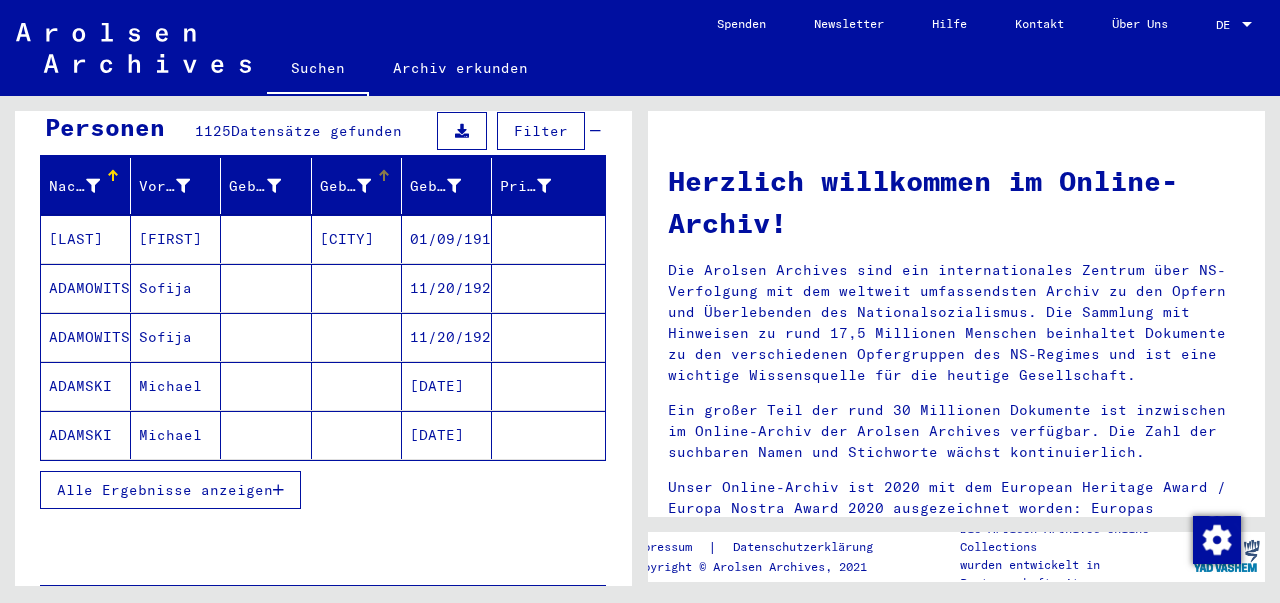 click at bounding box center (364, 186) 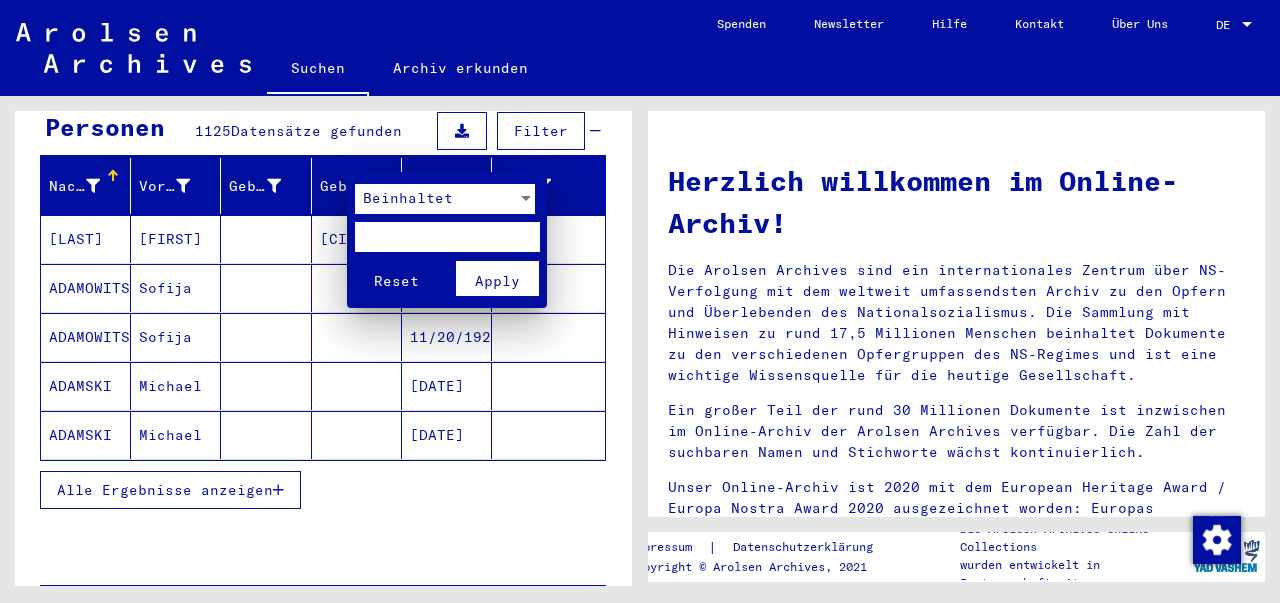 click at bounding box center [447, 237] 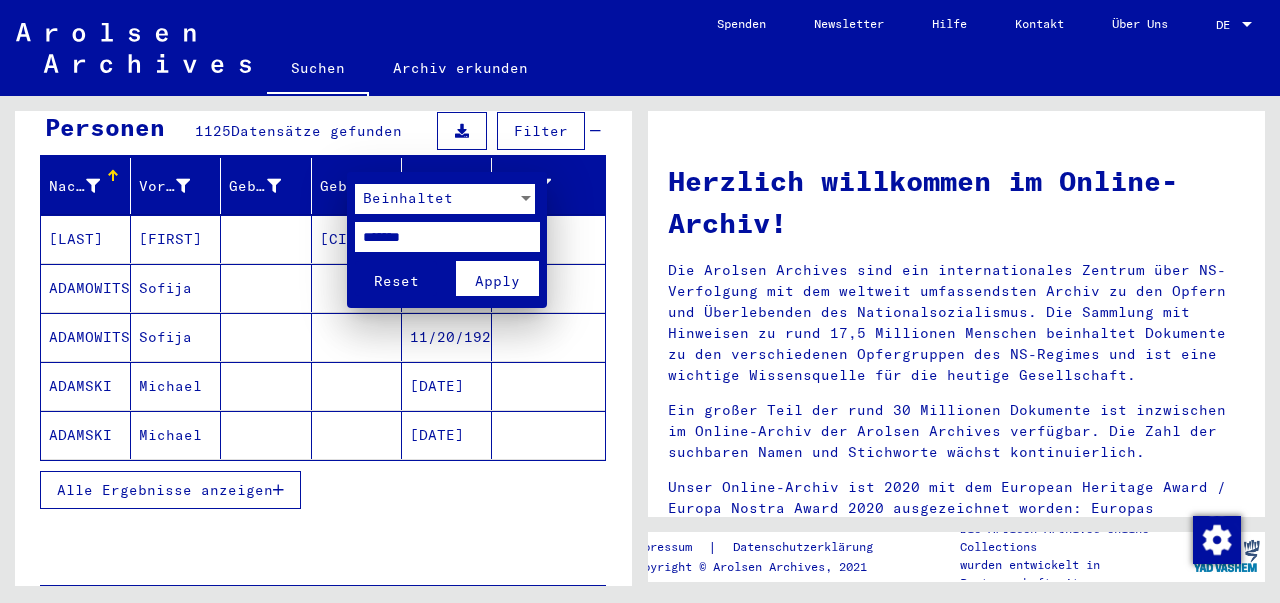 type on "*******" 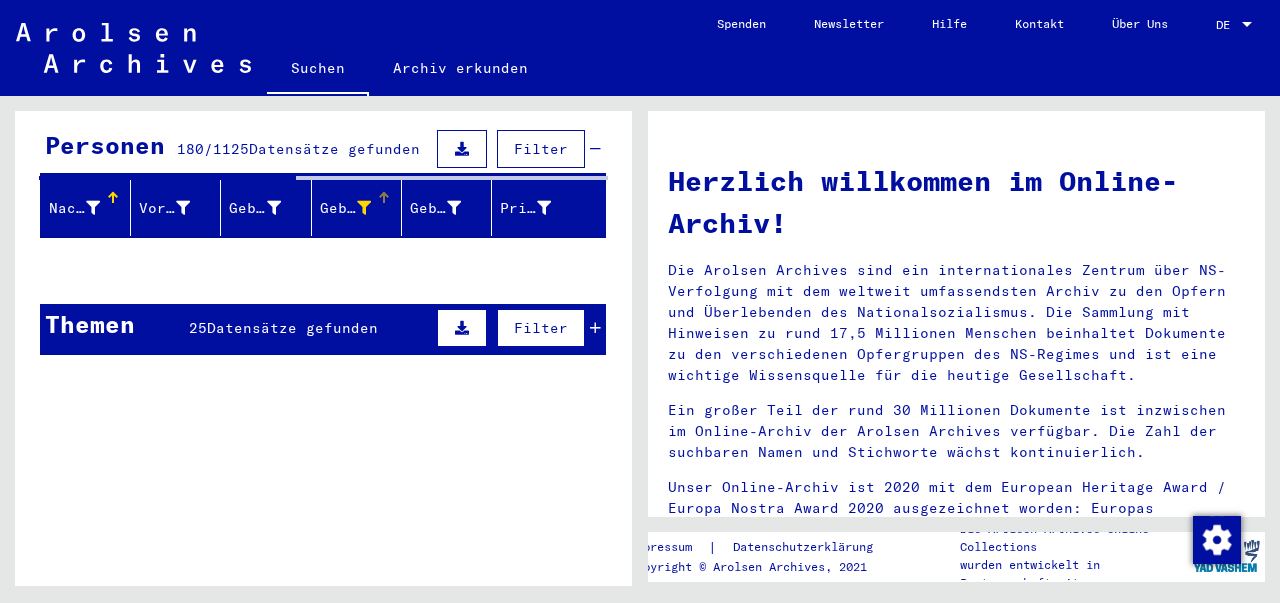 scroll, scrollTop: 173, scrollLeft: 0, axis: vertical 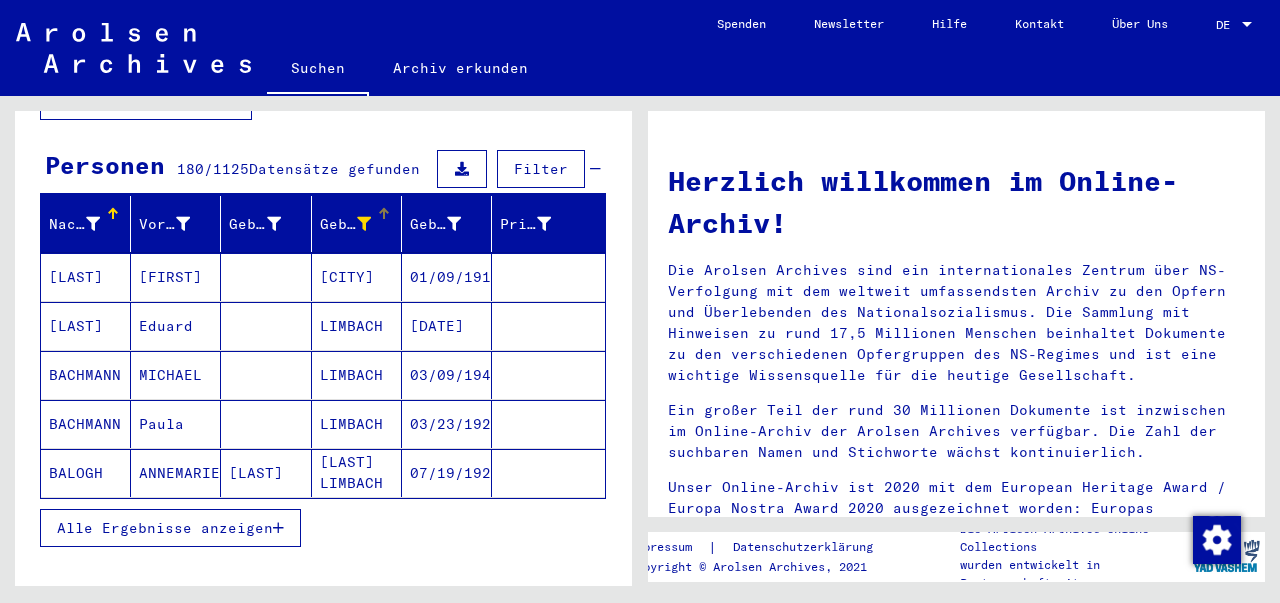 click on "LIMBACH" at bounding box center [357, 375] 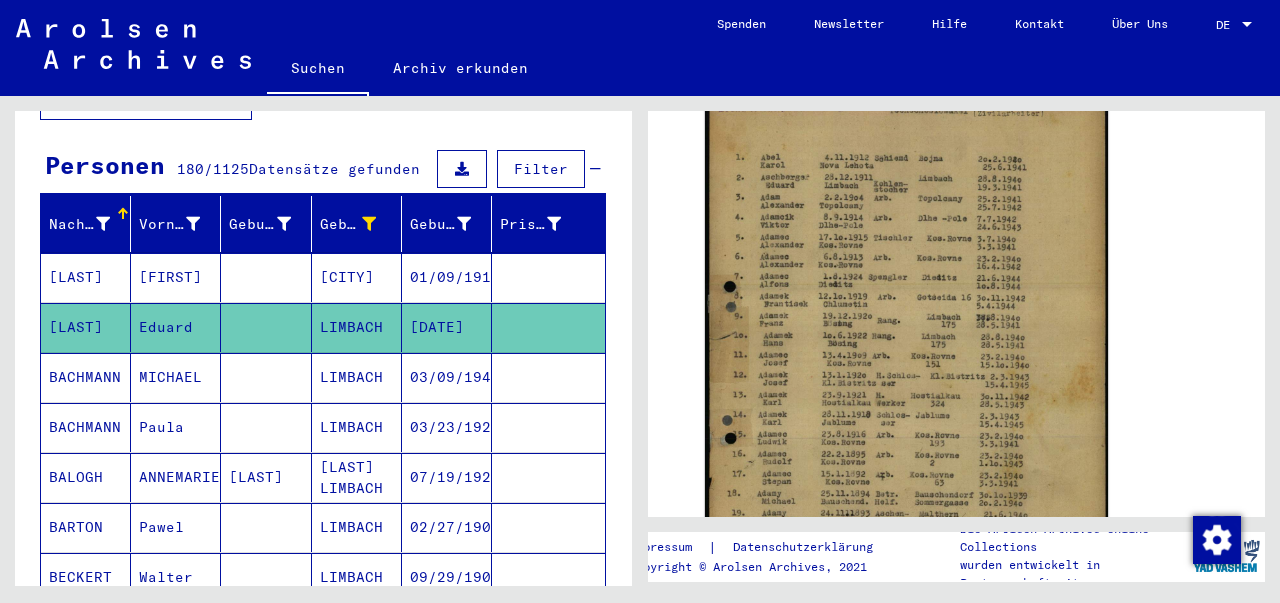 scroll, scrollTop: 423, scrollLeft: 0, axis: vertical 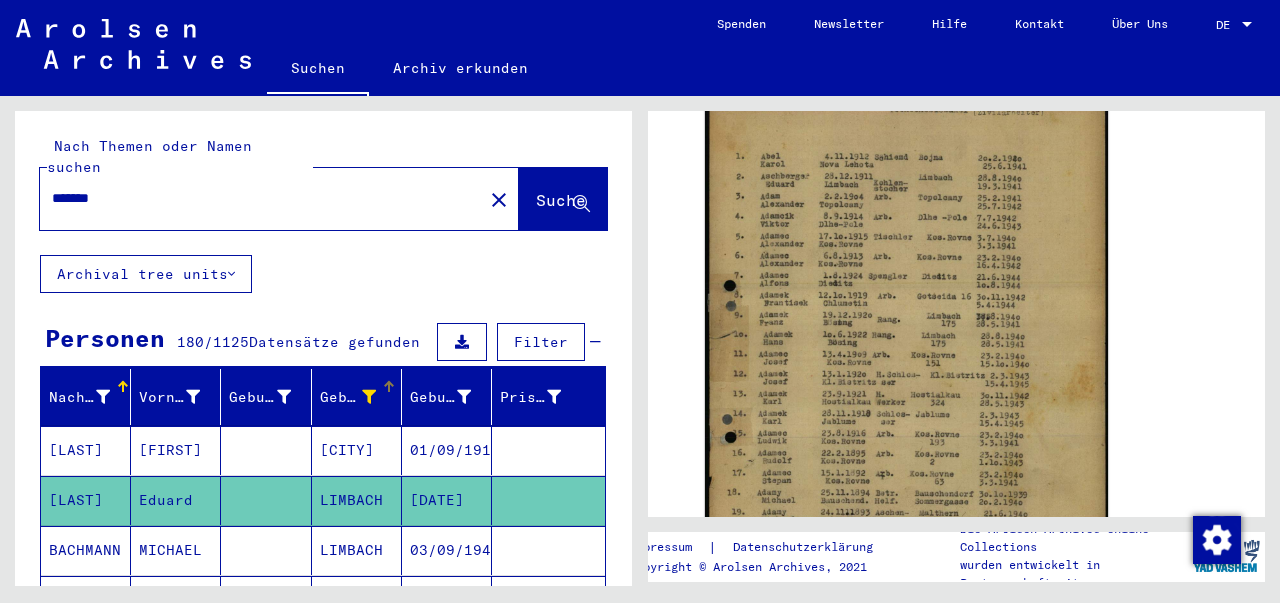 click on "Geburt‏" at bounding box center [360, 397] 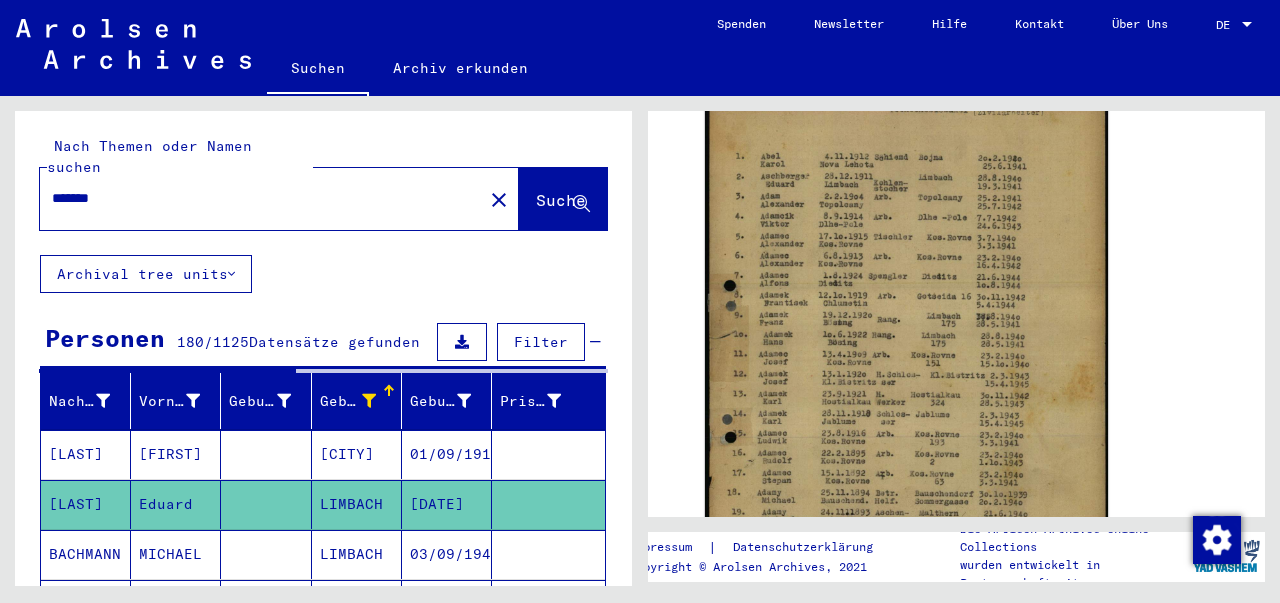 click on "Geburt‏" at bounding box center (348, 401) 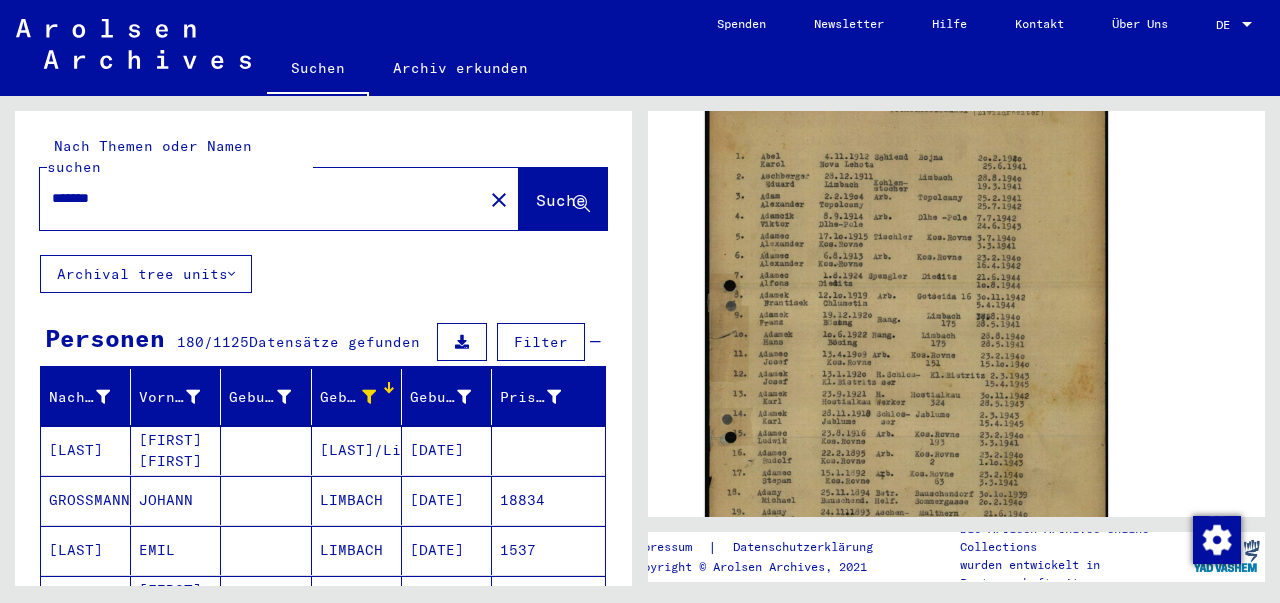 click on "Geburt‏" at bounding box center (350, 397) 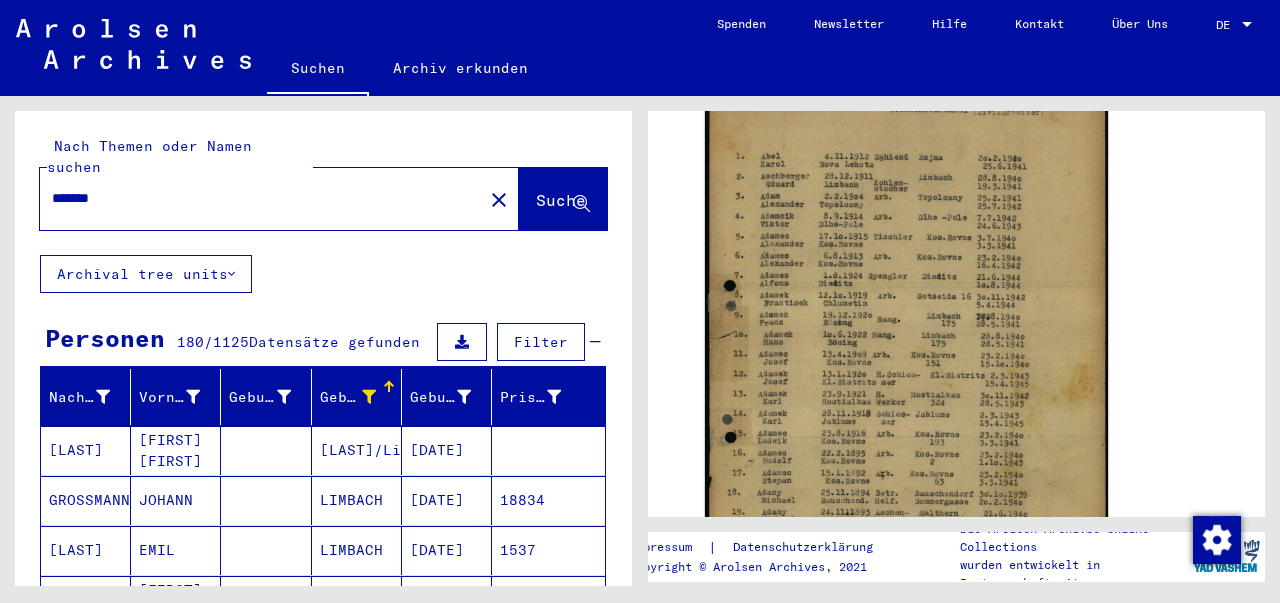 click on "*******" at bounding box center (261, 198) 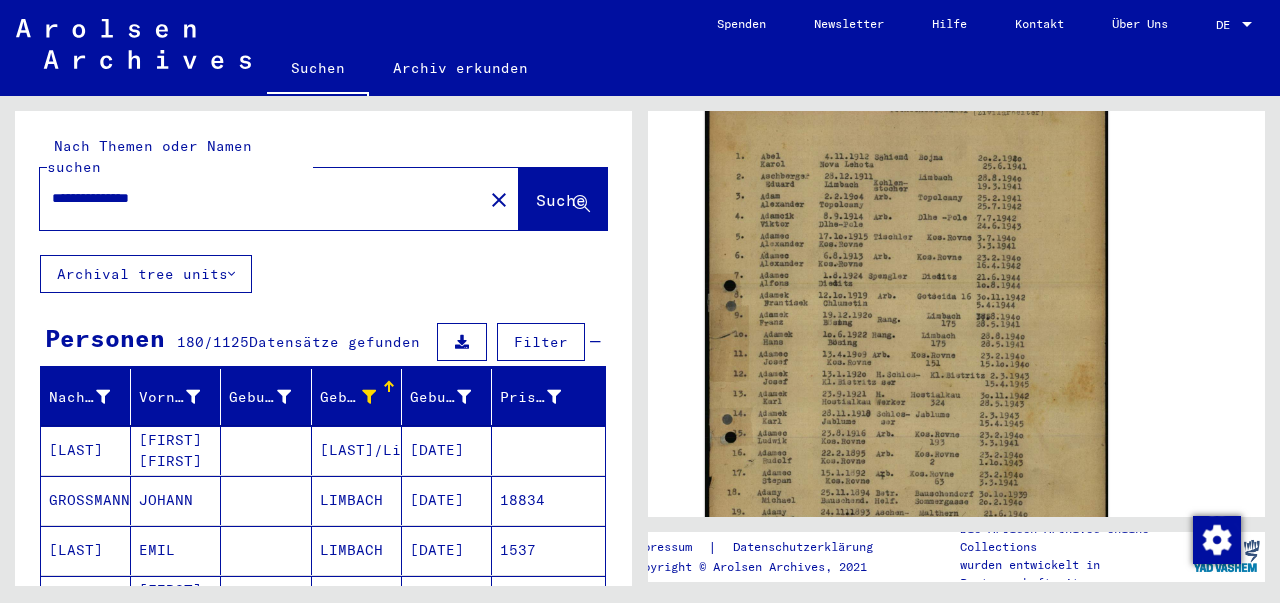 scroll, scrollTop: 0, scrollLeft: 0, axis: both 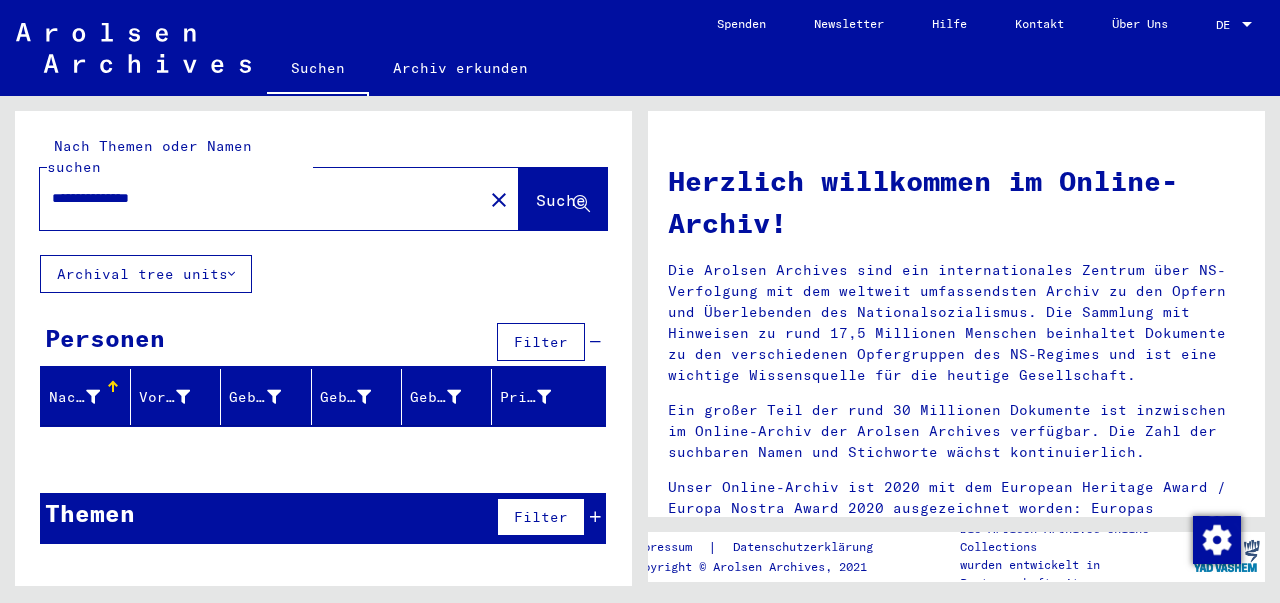 click on "**********" at bounding box center (255, 198) 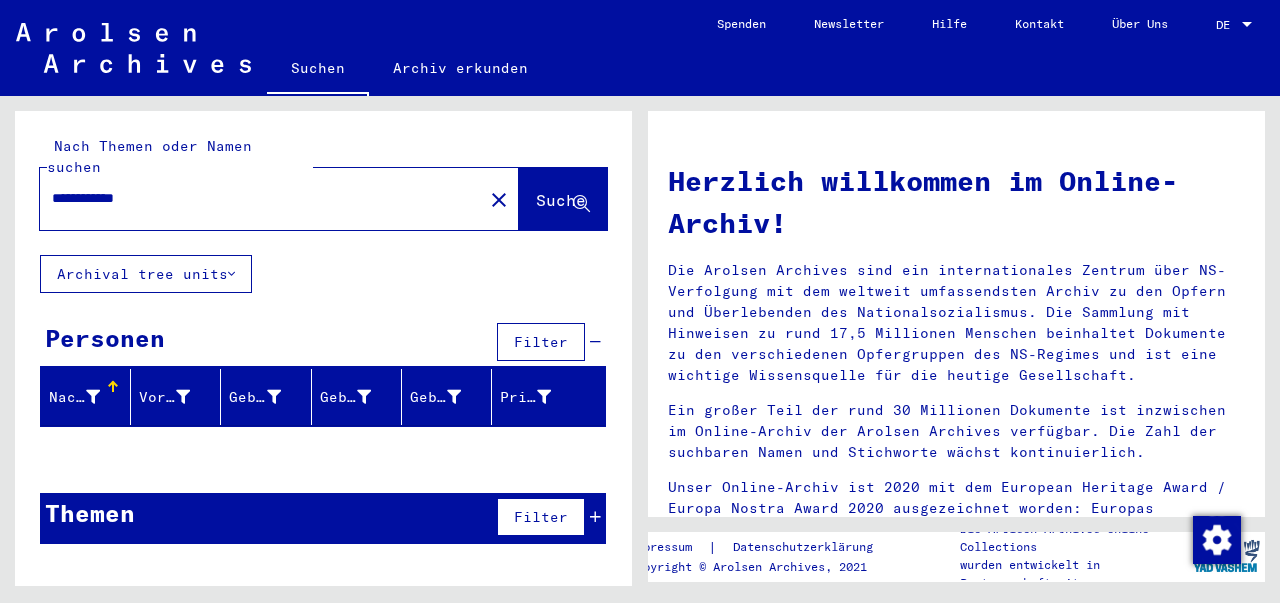 type on "**********" 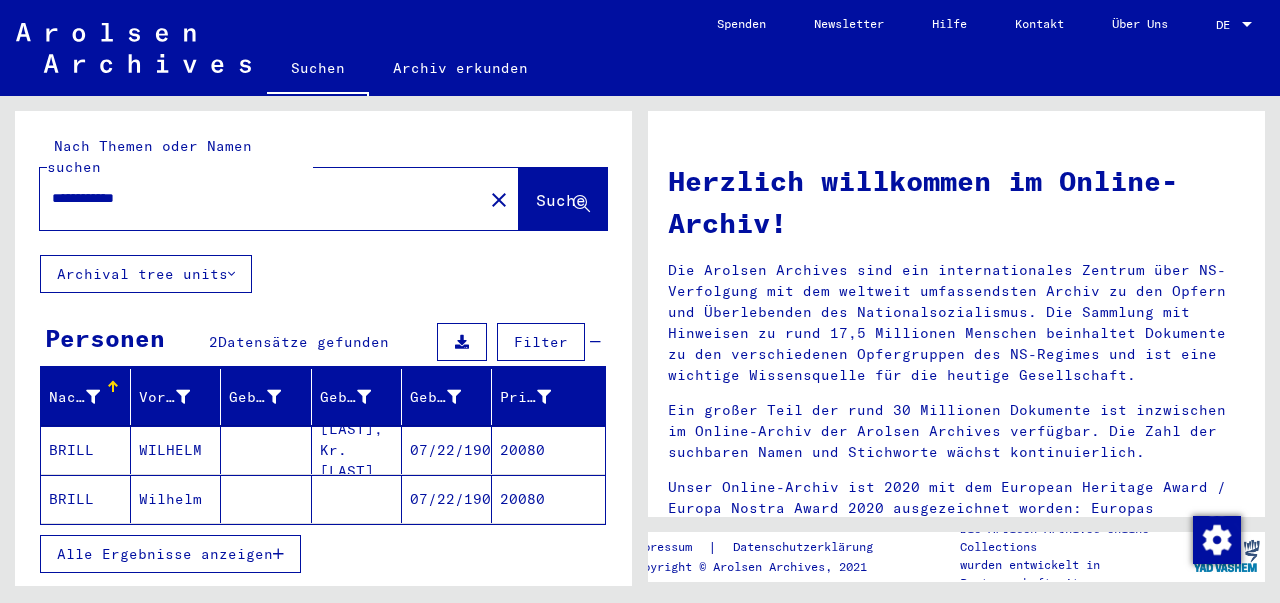 scroll, scrollTop: 18, scrollLeft: 0, axis: vertical 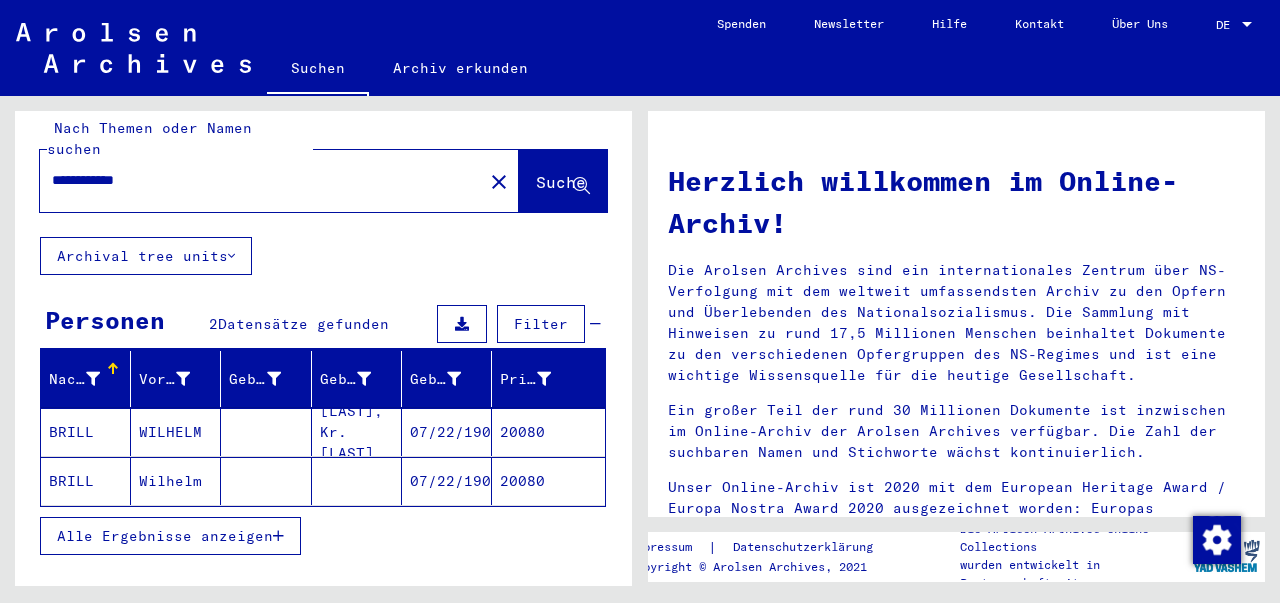 click on "[LAST], Kr. [LAST]" at bounding box center (357, 481) 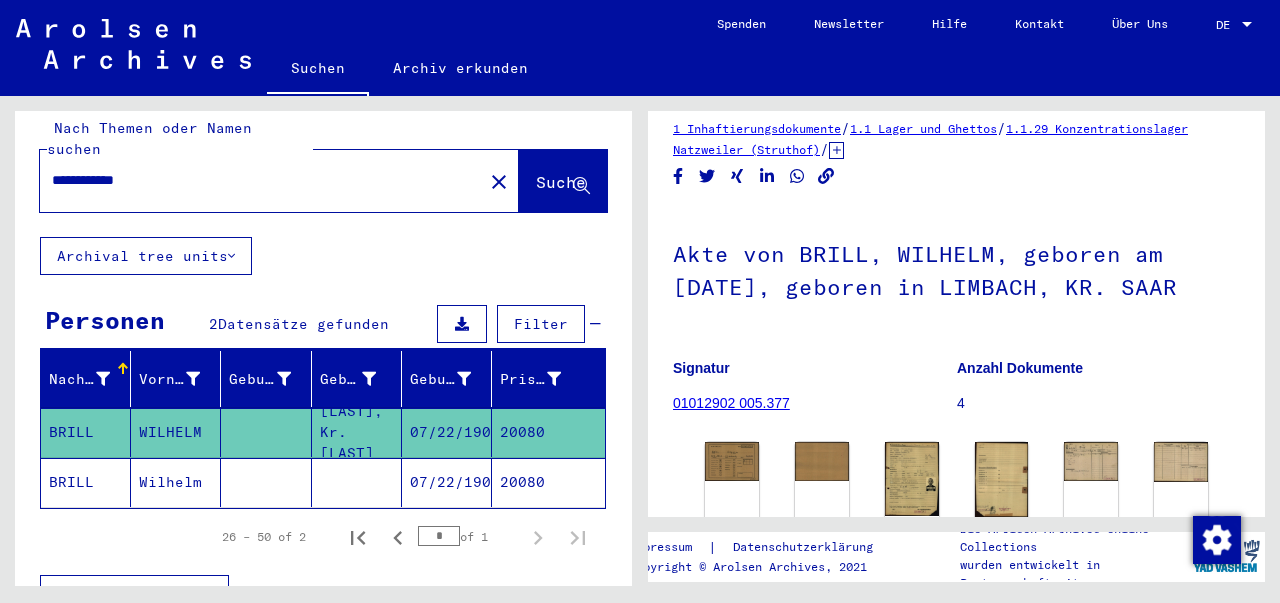 scroll, scrollTop: 45, scrollLeft: 0, axis: vertical 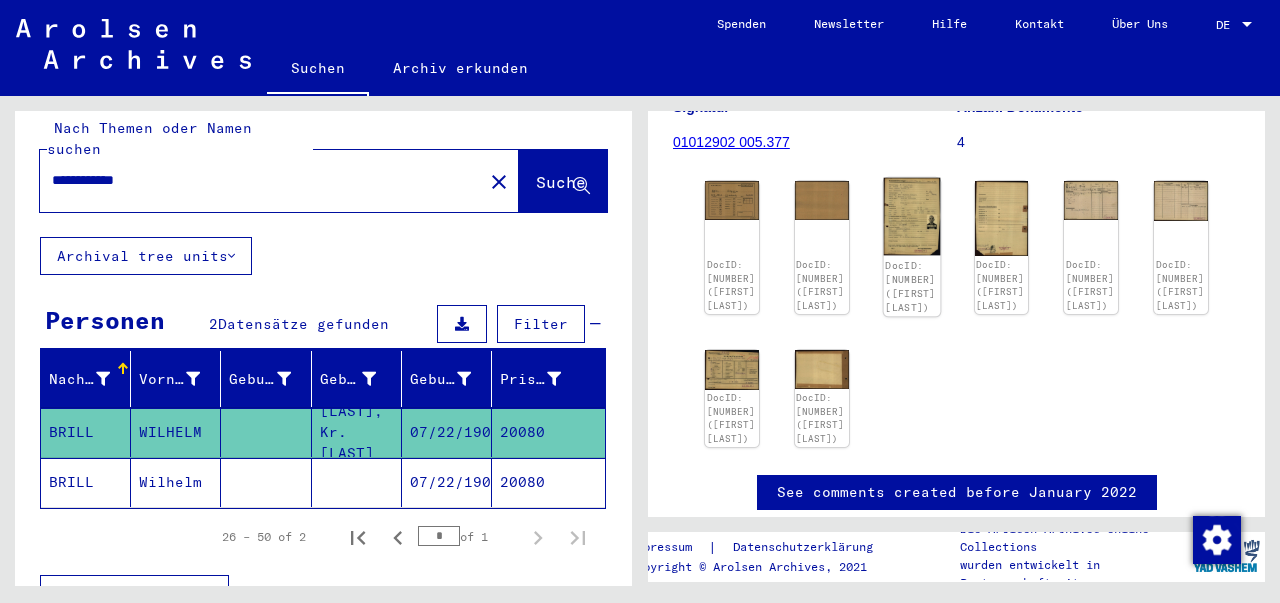 click 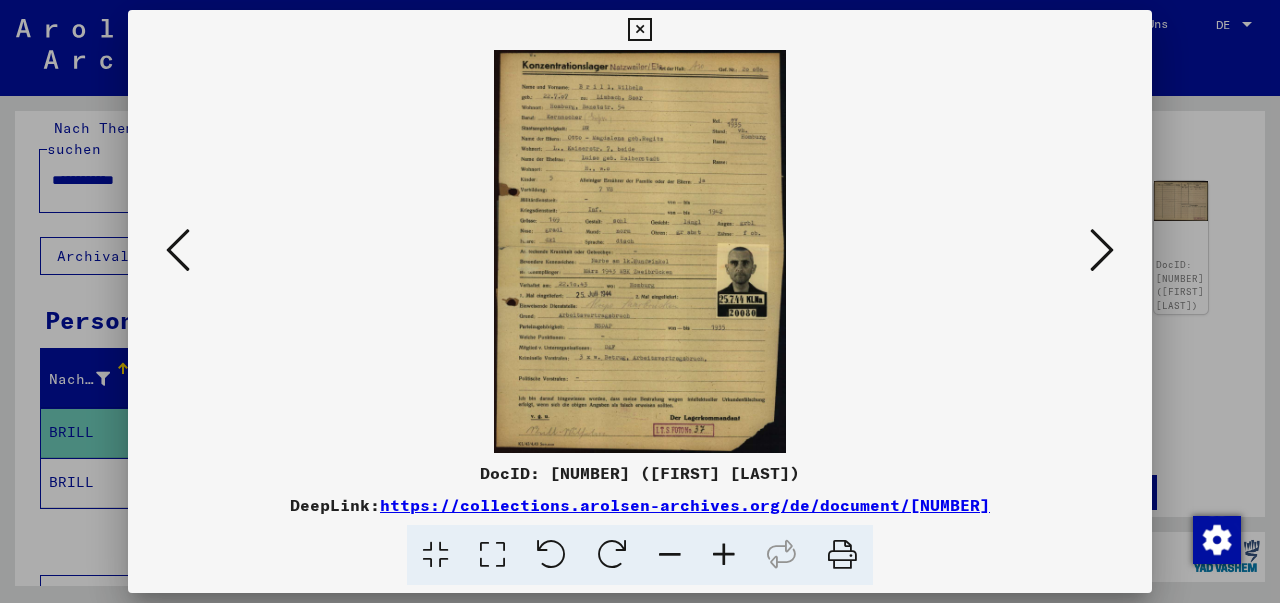 click at bounding box center [724, 555] 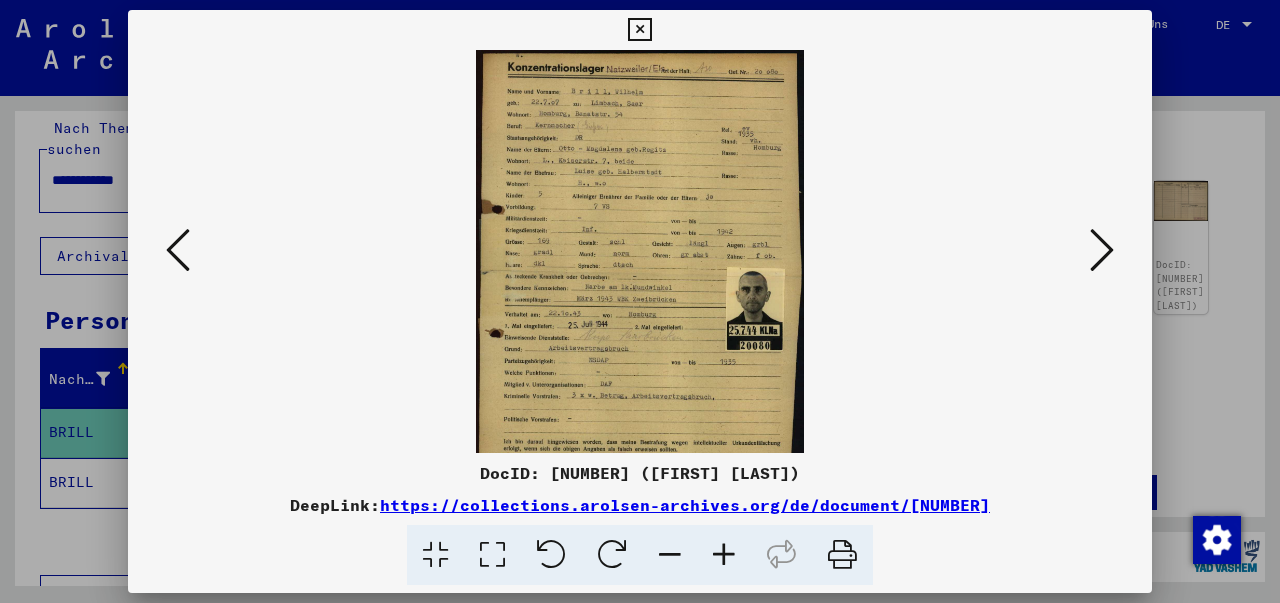 click at bounding box center [724, 555] 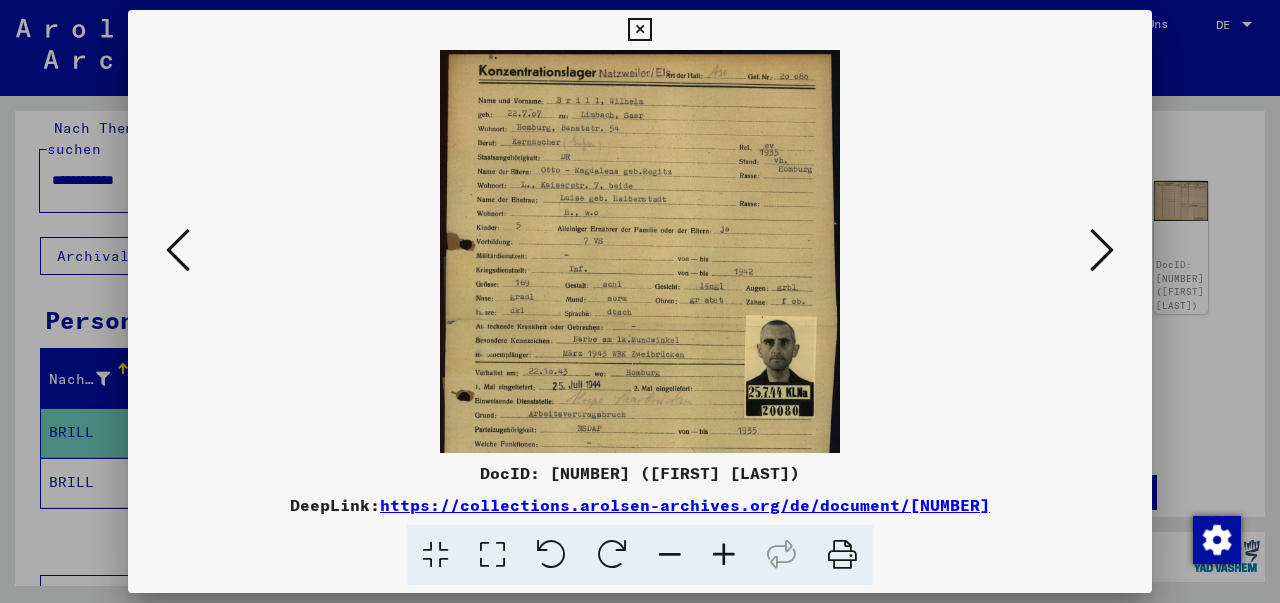 click at bounding box center (724, 555) 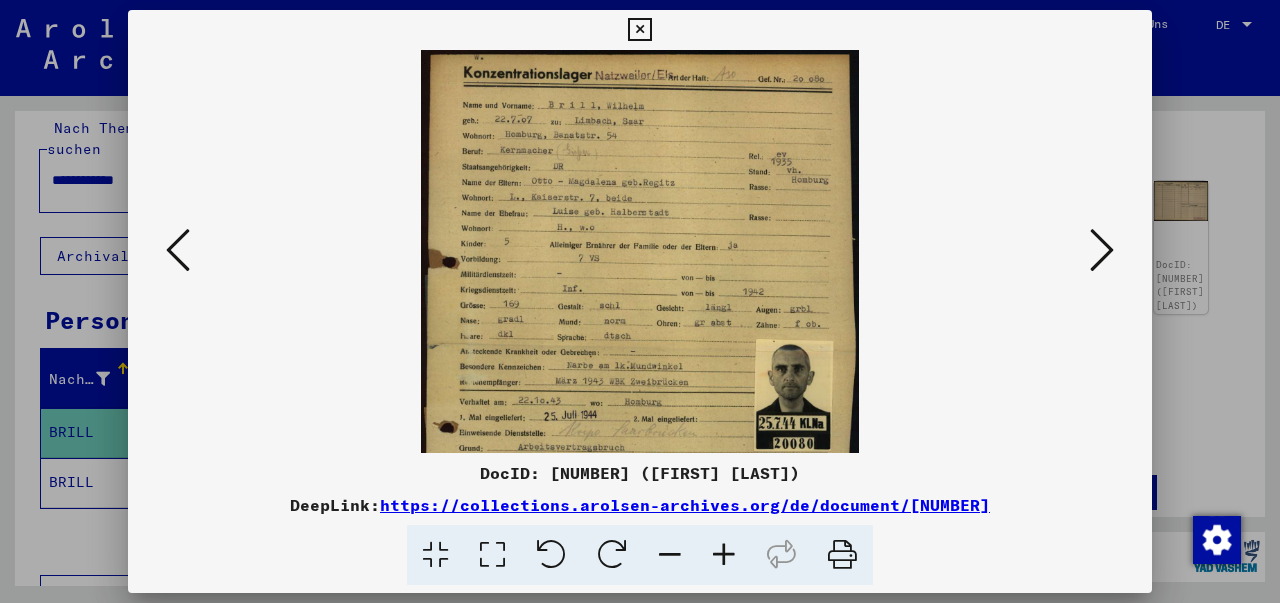 click at bounding box center [724, 555] 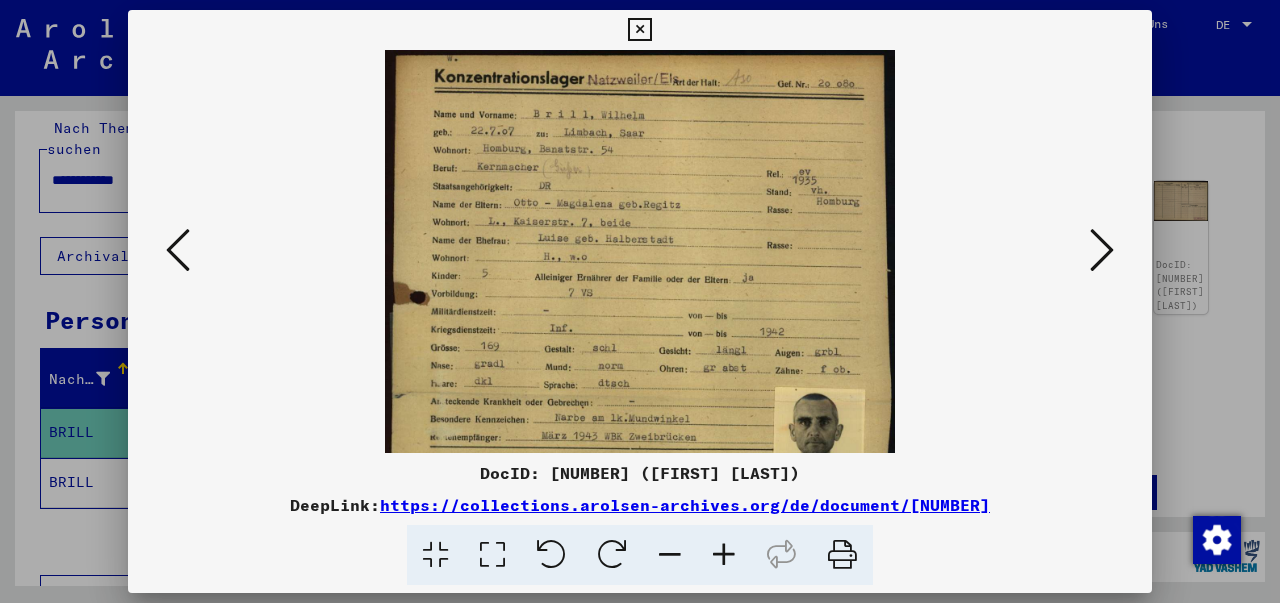 click at bounding box center (724, 555) 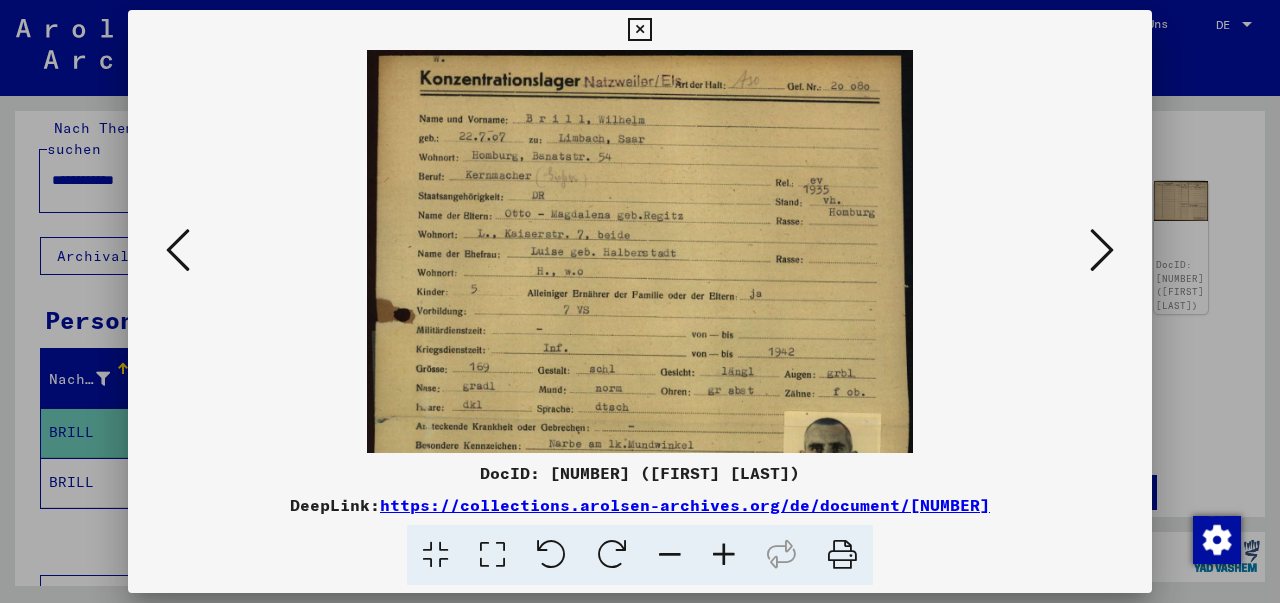 click at bounding box center [724, 555] 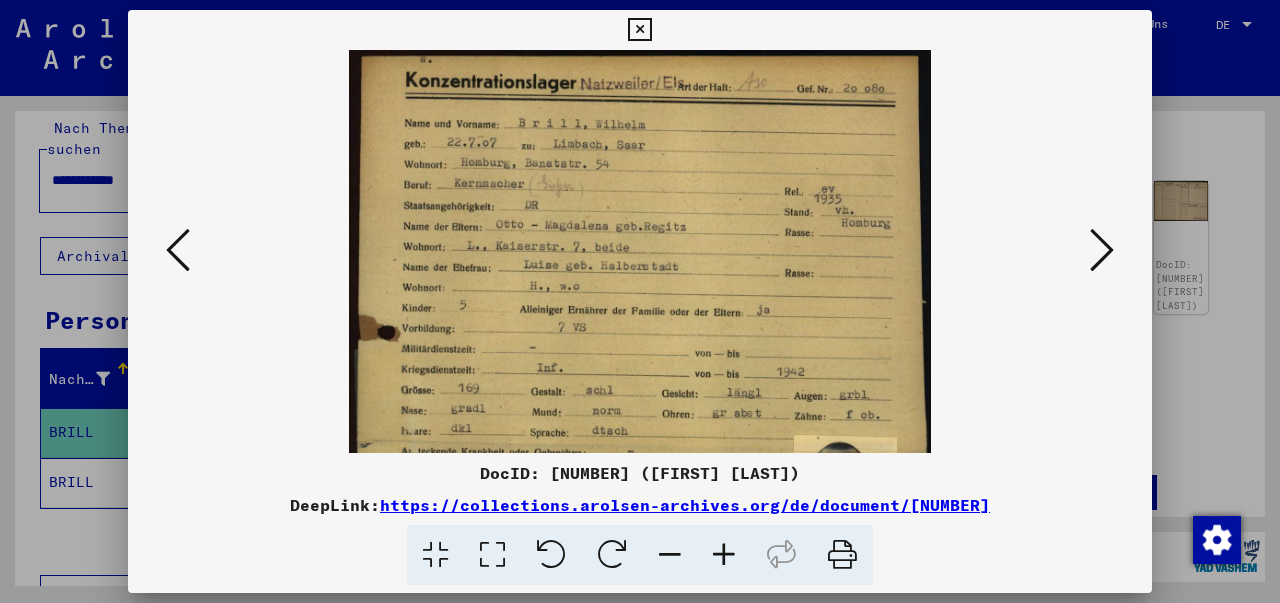 click at bounding box center (724, 555) 